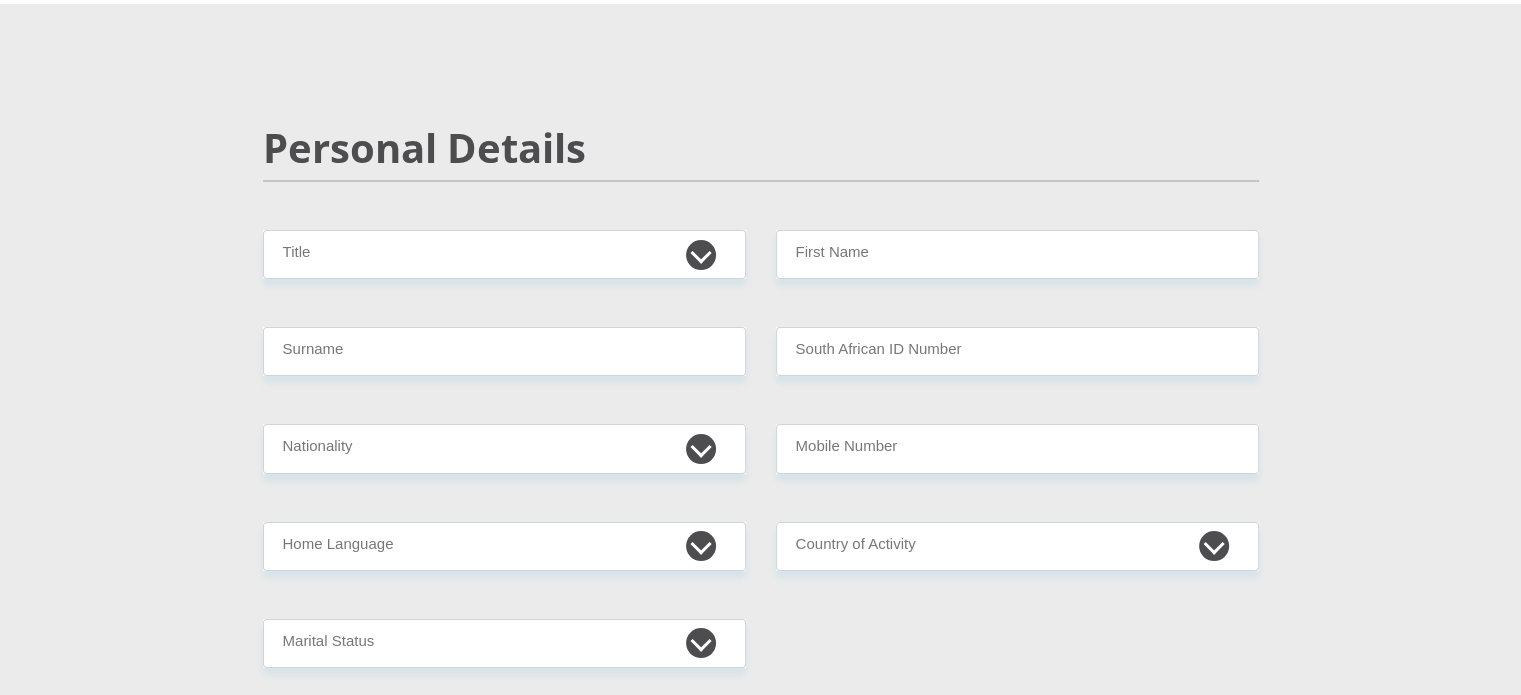 scroll, scrollTop: 100, scrollLeft: 0, axis: vertical 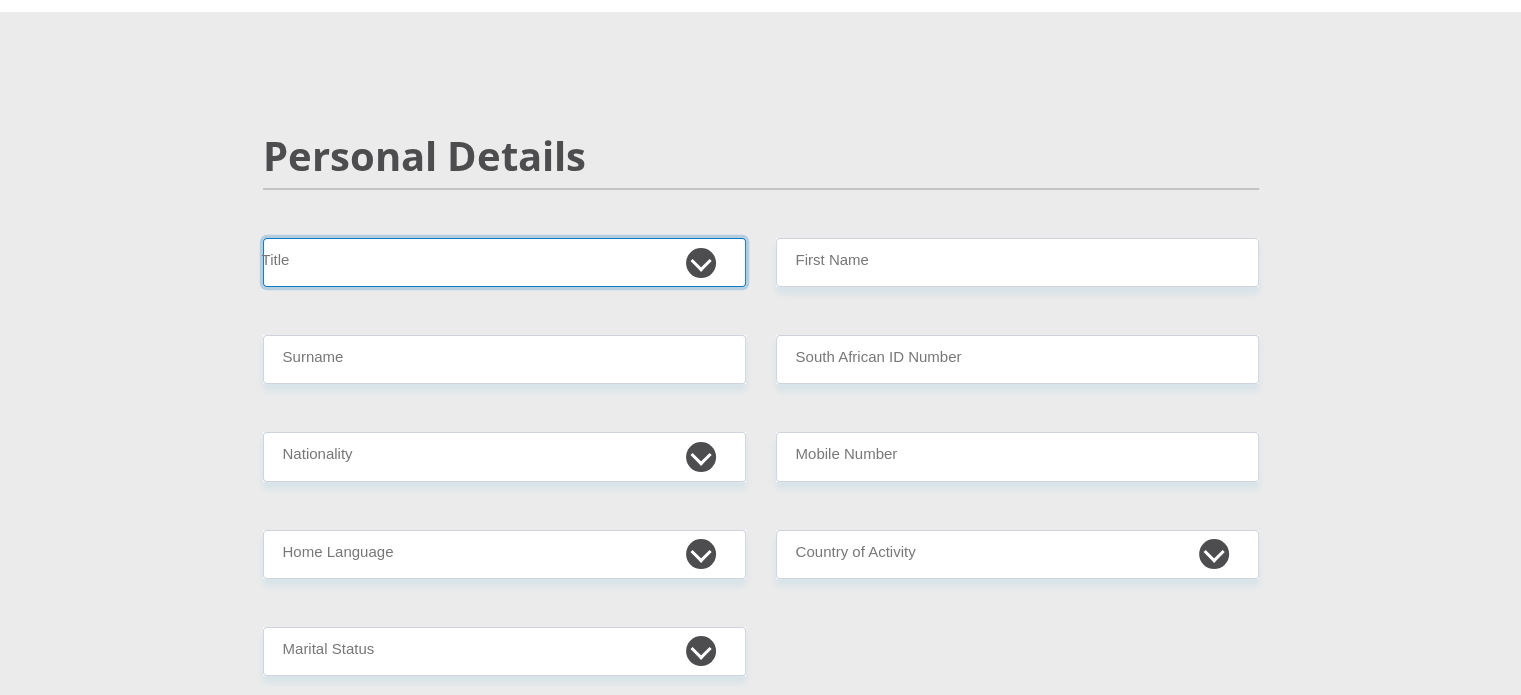 click on "Mr
Ms
Mrs
Dr
Other" at bounding box center (504, 262) 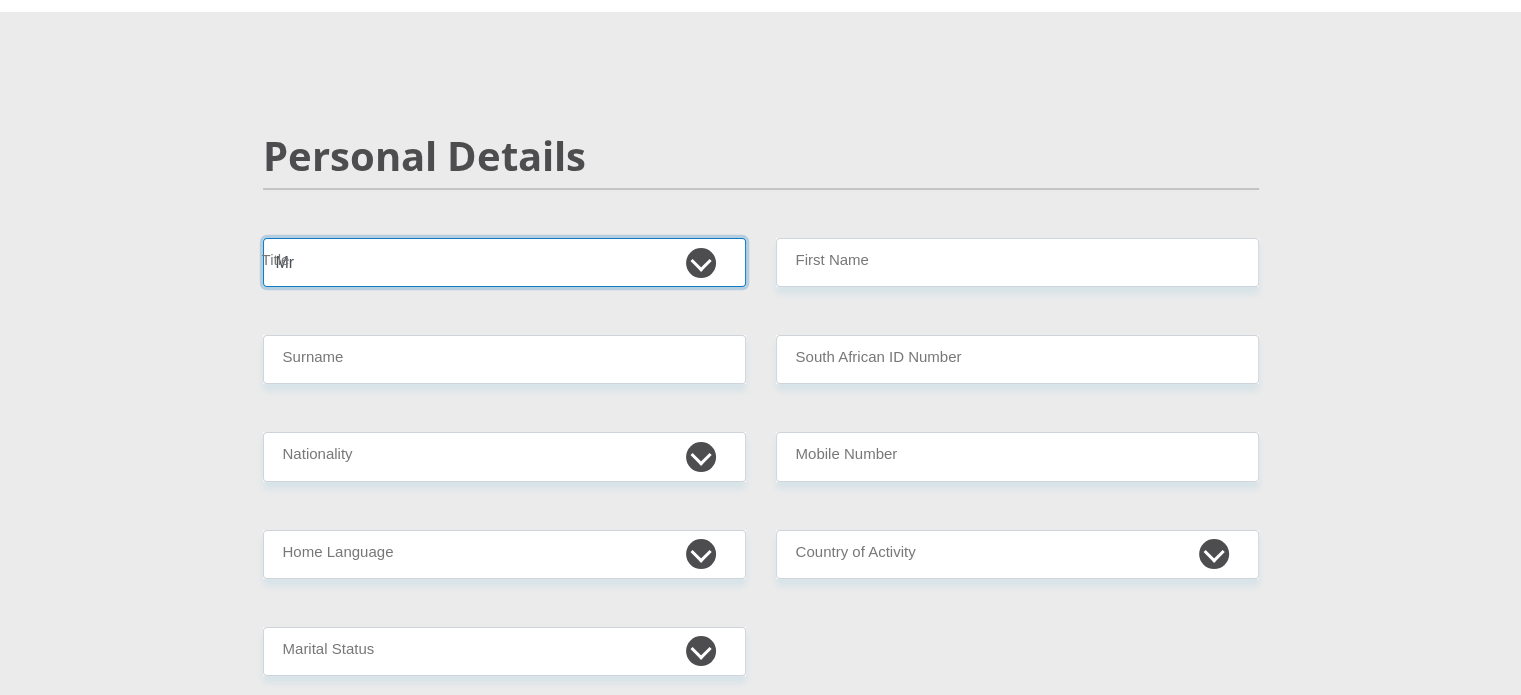 click on "Mr
Ms
Mrs
Dr
Other" at bounding box center [504, 262] 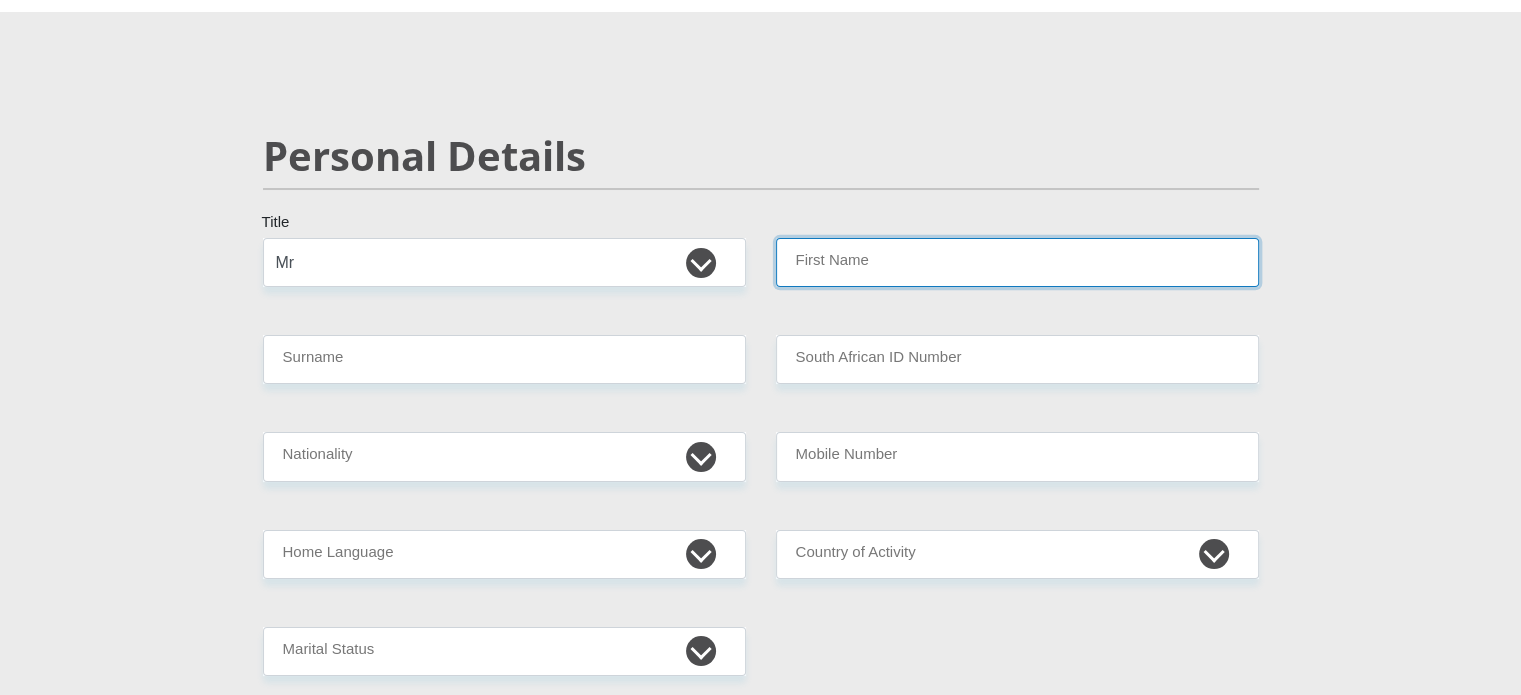 click on "First Name" at bounding box center [1017, 262] 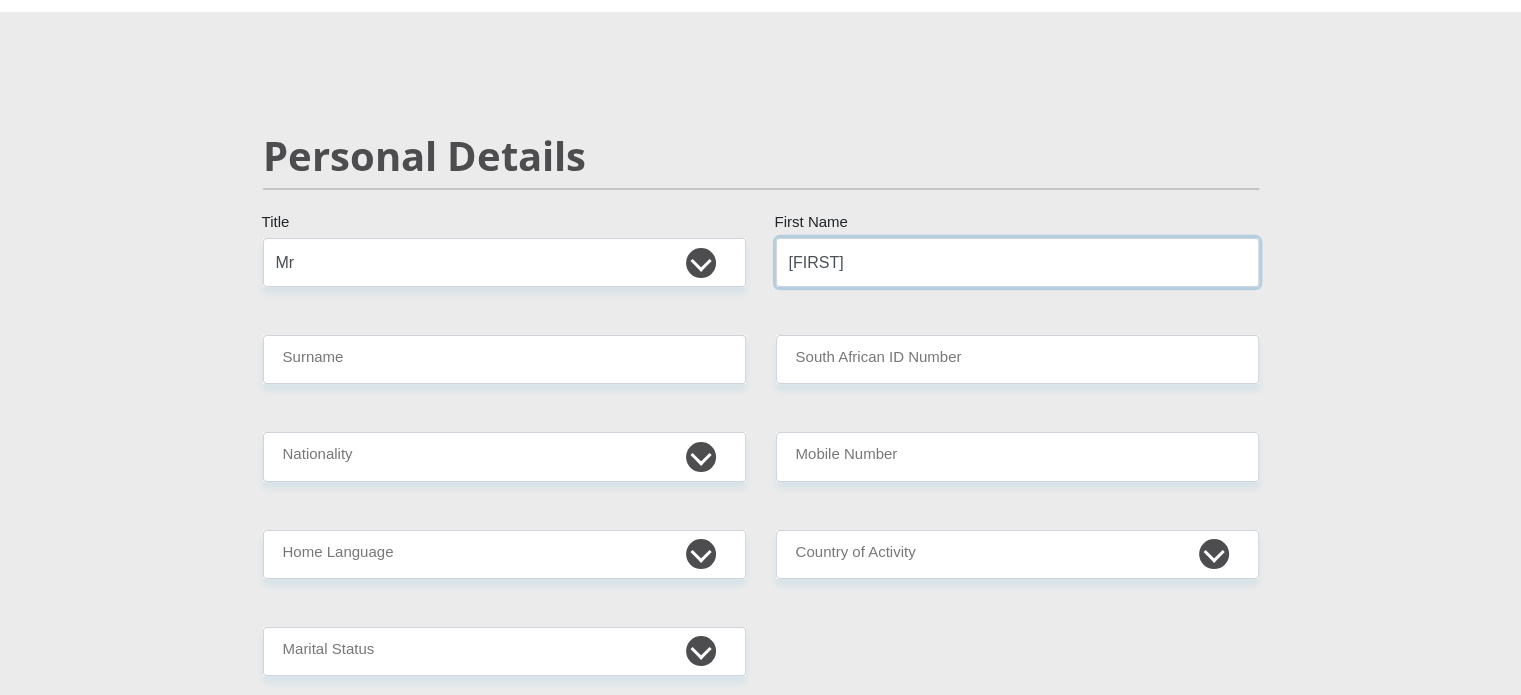 type on "[FIRST]" 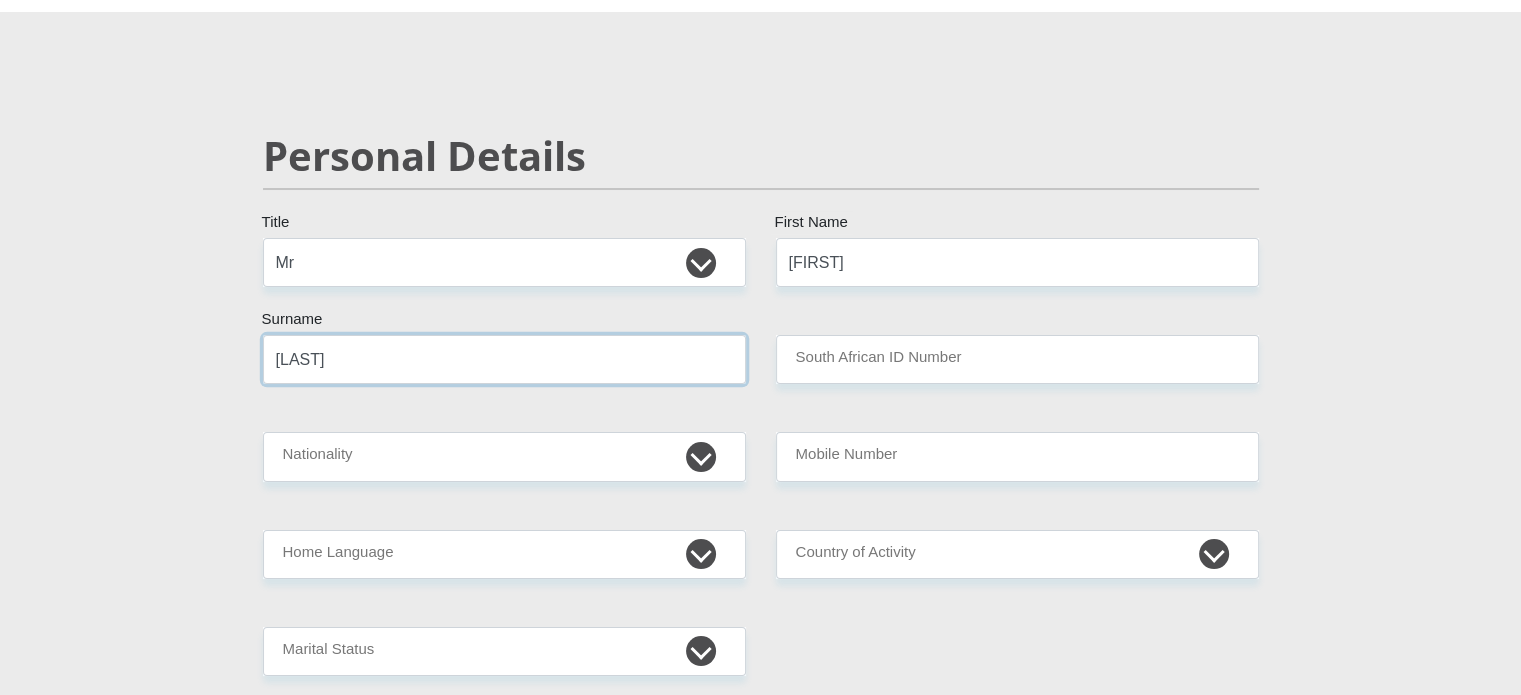type on "[LAST]" 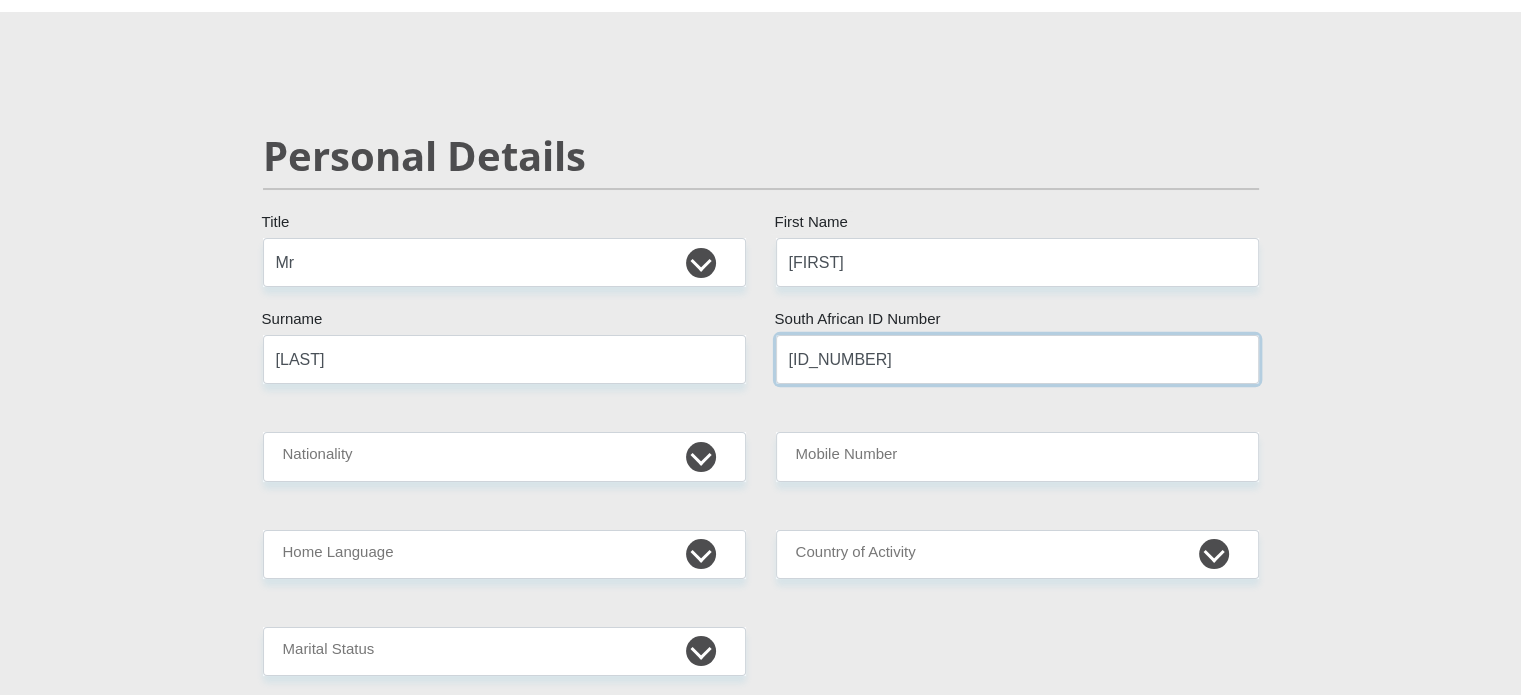 type on "[ID_NUMBER]" 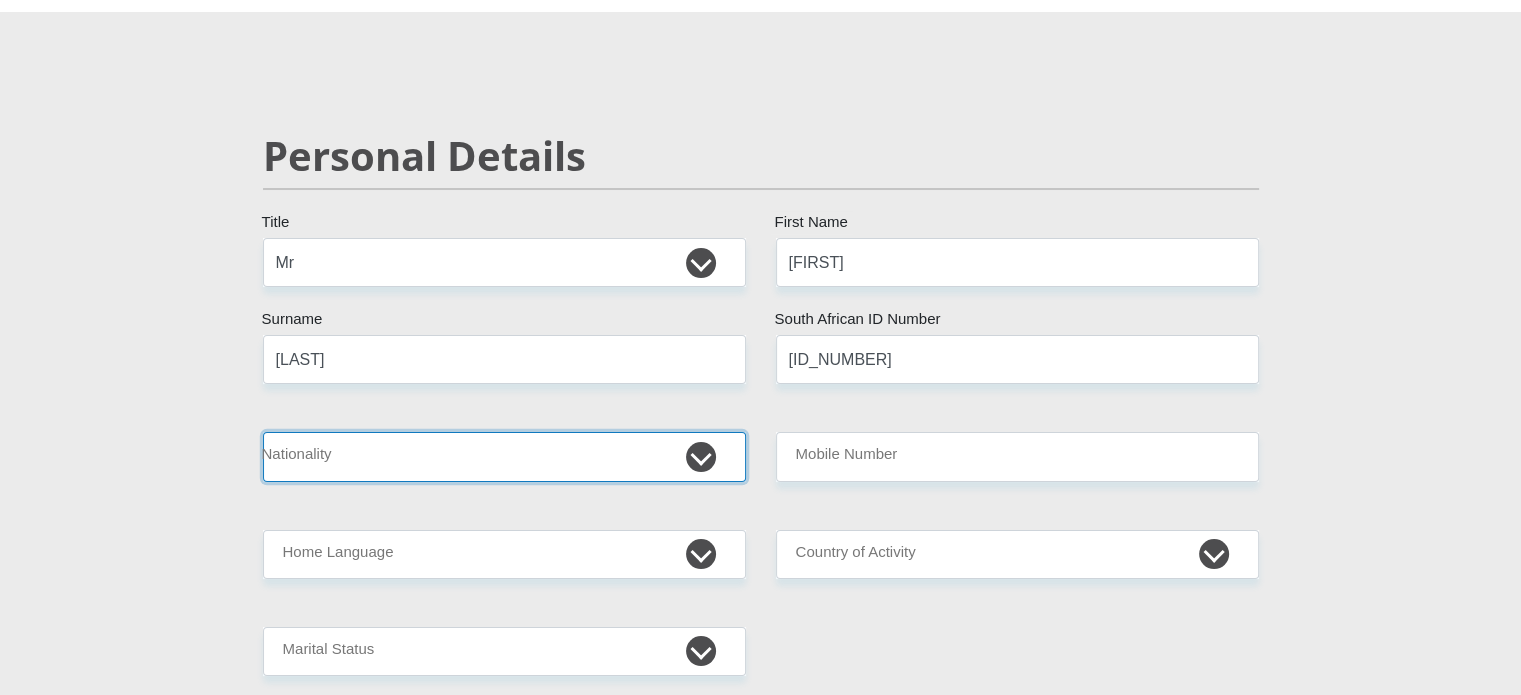 click on "South Africa
Afghanistan
Aland Islands
Albania
Algeria
America Samoa
American Virgin Islands
Andorra
Angola
Anguilla
Antarctica
Antigua and Barbuda
Argentina
Armenia
Aruba
Ascension Island
Australia
Austria
Azerbaijan
Bahamas
Bahrain
Bangladesh
Barbados
Chad" at bounding box center (504, 456) 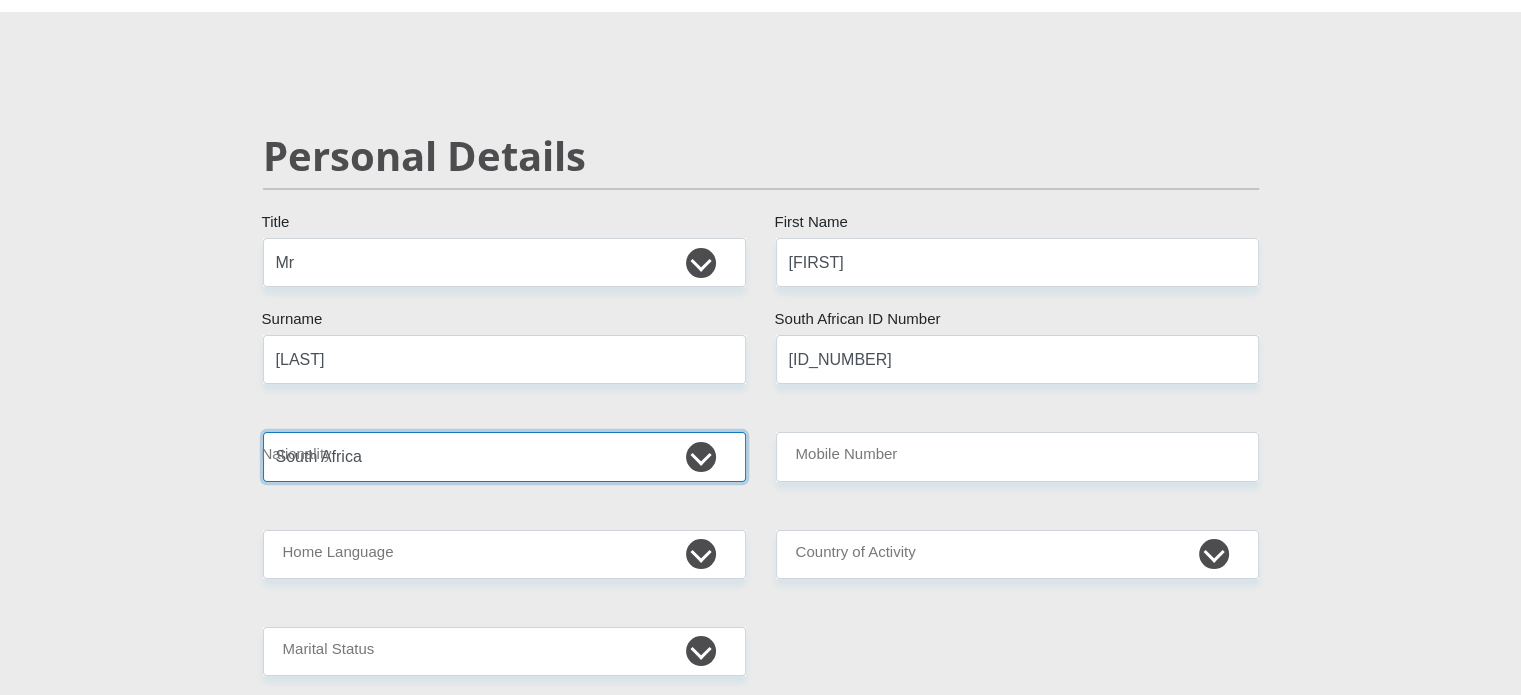 click on "South Africa
Afghanistan
Aland Islands
Albania
Algeria
America Samoa
American Virgin Islands
Andorra
Angola
Anguilla
Antarctica
Antigua and Barbuda
Argentina
Armenia
Aruba
Ascension Island
Australia
Austria
Azerbaijan
Bahamas
Bahrain
Bangladesh
Barbados
Chad" at bounding box center [504, 456] 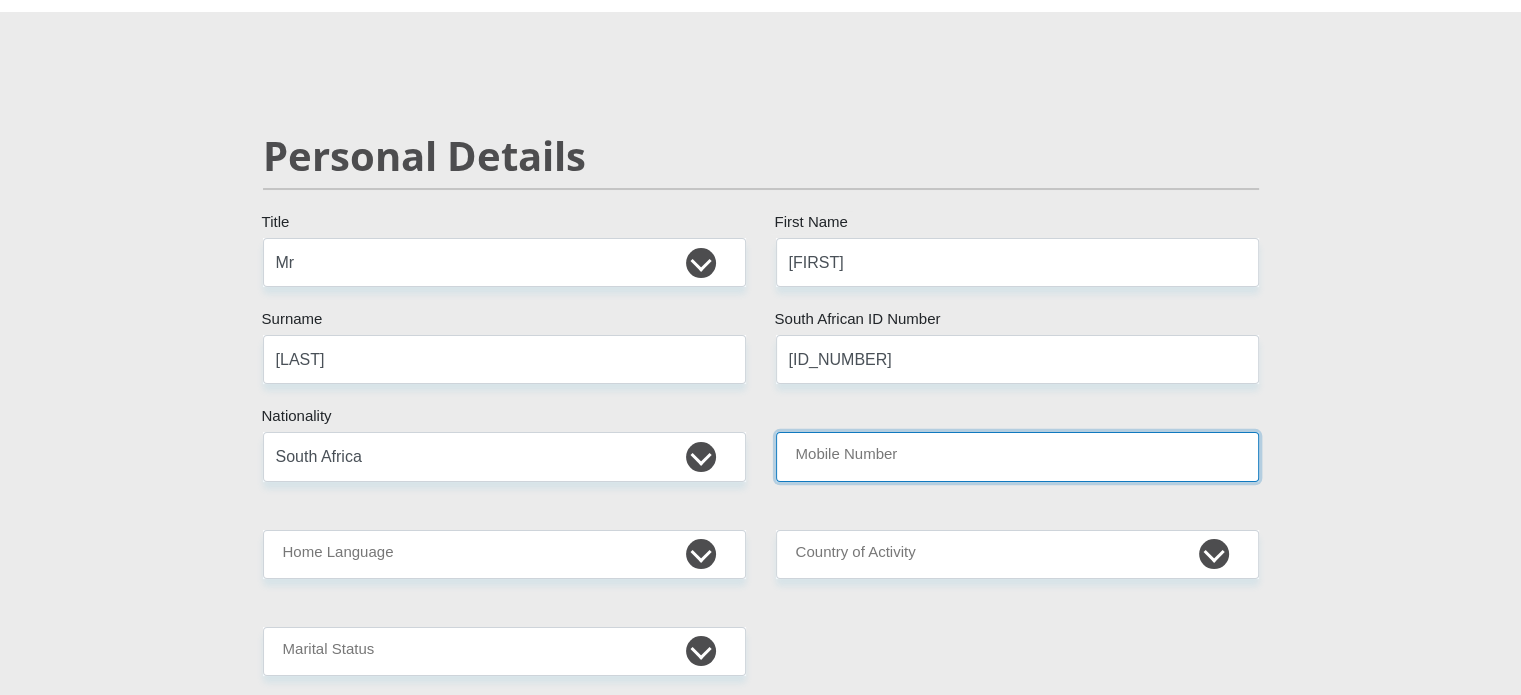 click on "Mobile Number" at bounding box center (1017, 456) 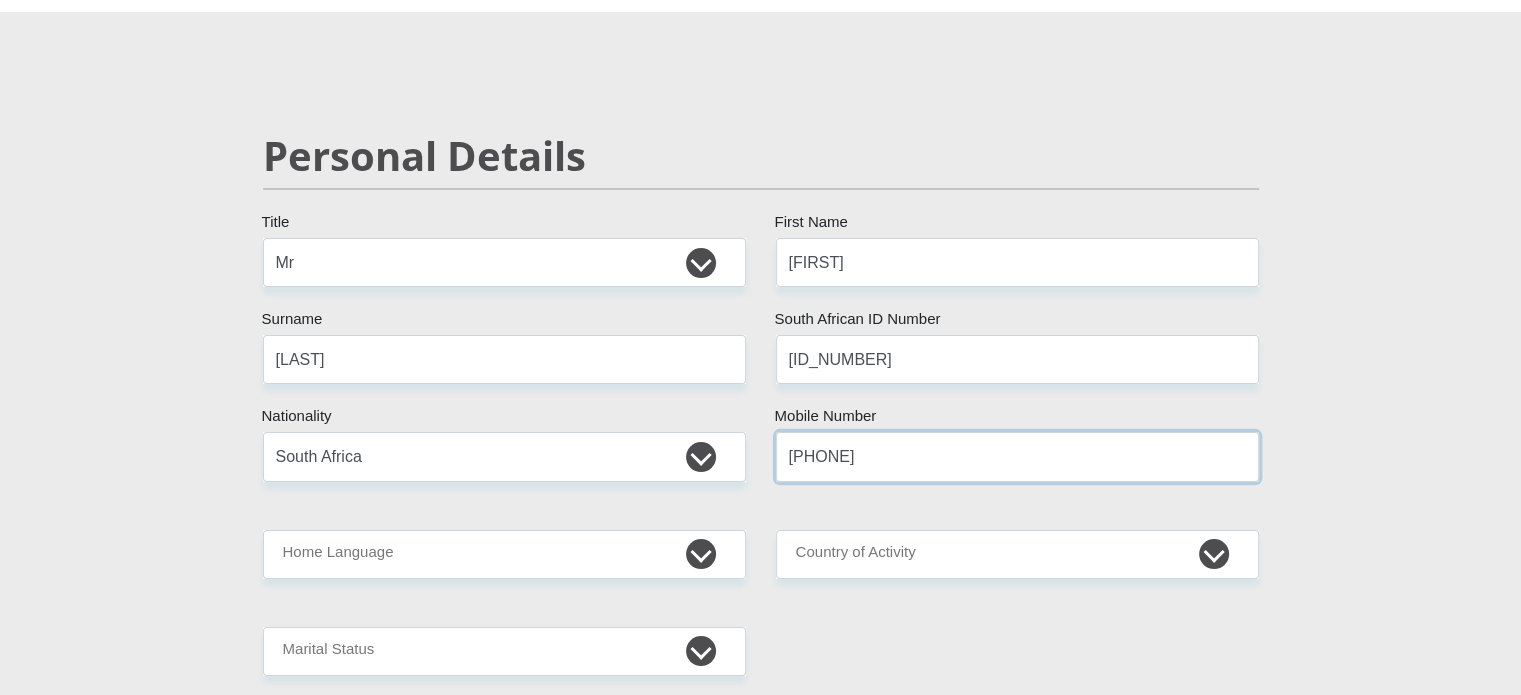 type on "[PHONE]" 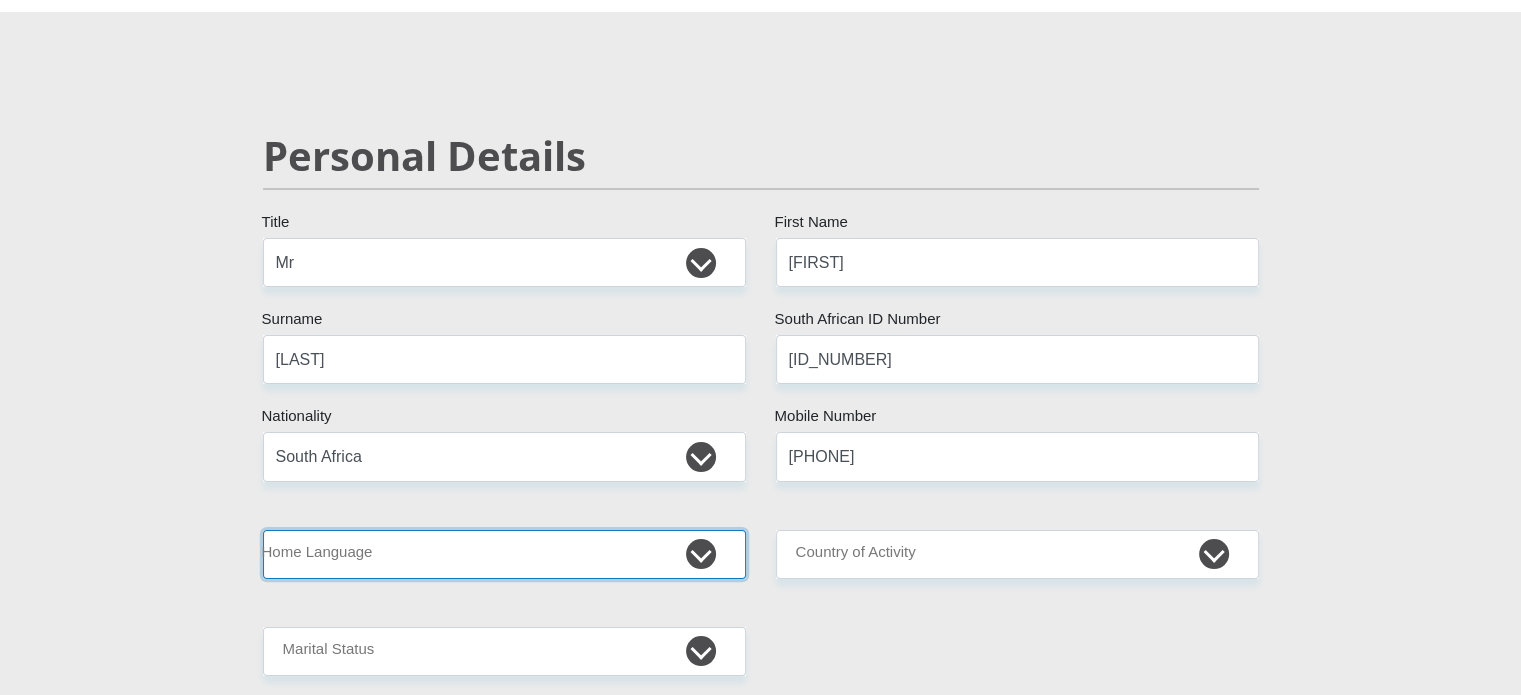 click on "Afrikaans
English
Sepedi
South Ndebele
Southern Sotho
Swati
Tsonga
Tswana
Venda
Xhosa
Zulu
Other" at bounding box center [504, 554] 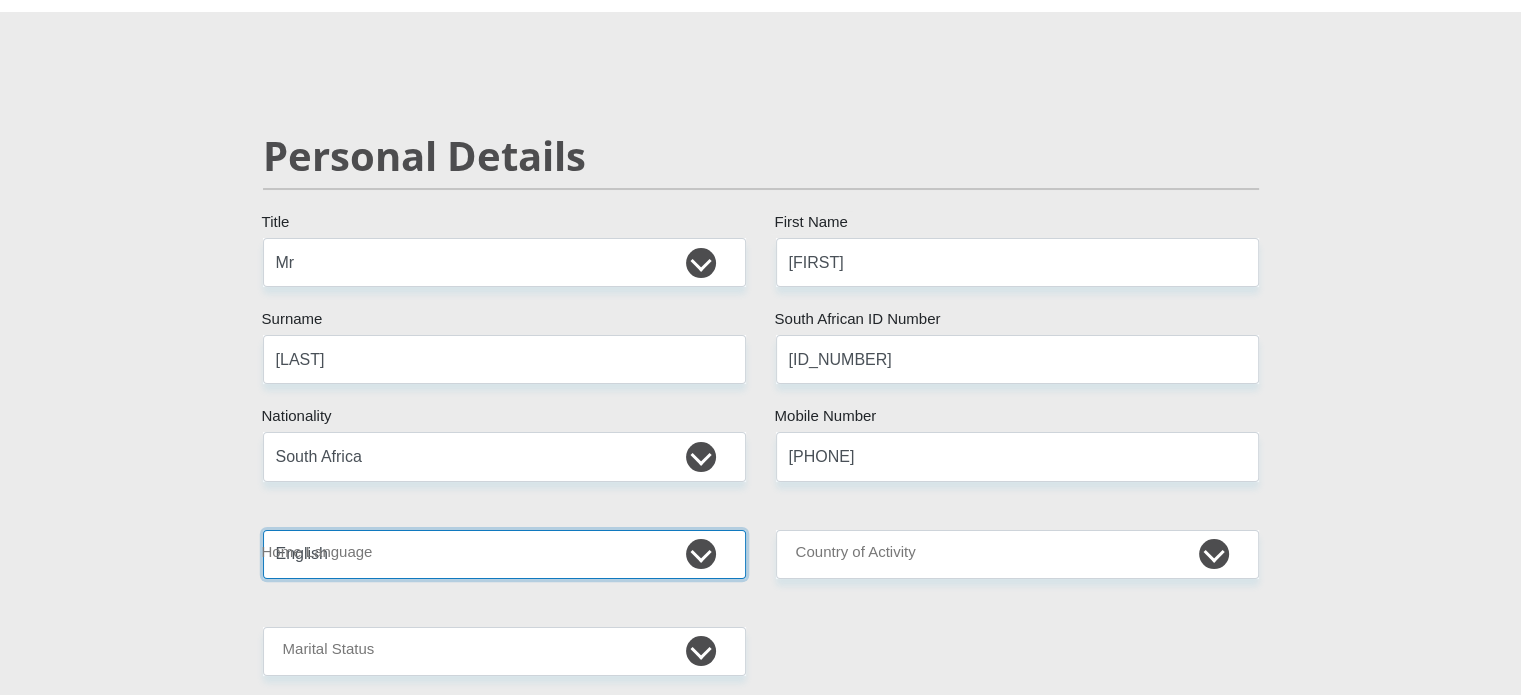 click on "Afrikaans
English
Sepedi
South Ndebele
Southern Sotho
Swati
Tsonga
Tswana
Venda
Xhosa
Zulu
Other" at bounding box center [504, 554] 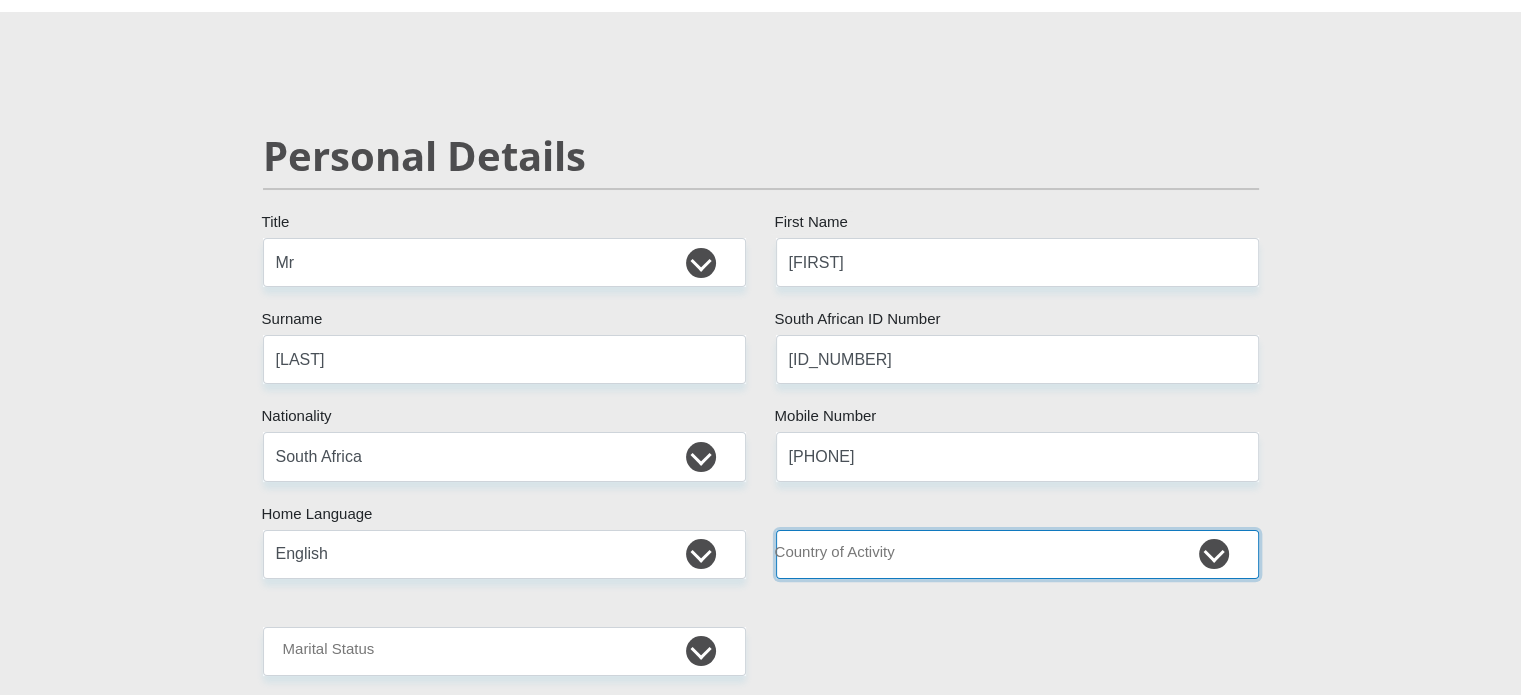 click on "South Africa
Afghanistan
Aland Islands
Albania
Algeria
America Samoa
American Virgin Islands
Andorra
Angola
Anguilla
Antarctica
Antigua and Barbuda
Argentina
Armenia
Aruba
Ascension Island
Australia
Austria
Azerbaijan
Chad" at bounding box center (1017, 554) 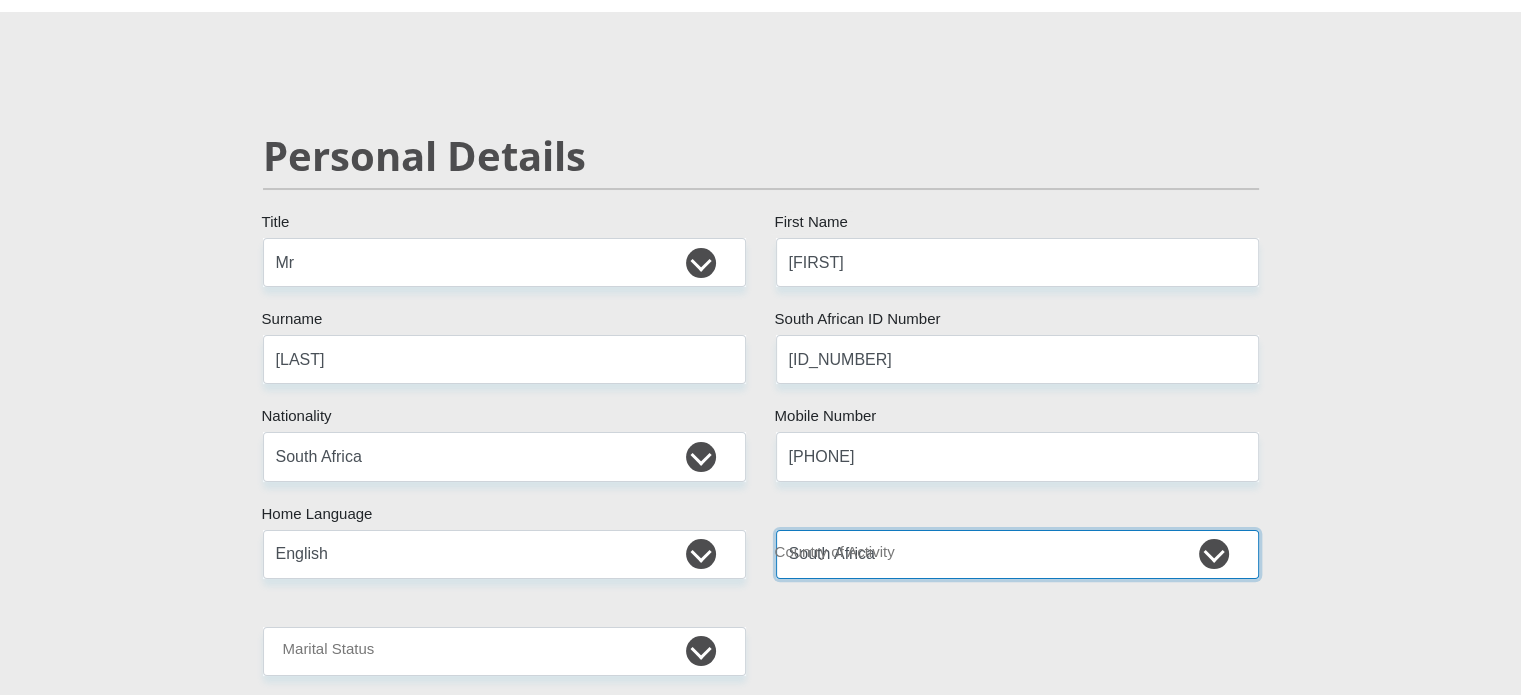 click on "South Africa
Afghanistan
Aland Islands
Albania
Algeria
America Samoa
American Virgin Islands
Andorra
Angola
Anguilla
Antarctica
Antigua and Barbuda
Argentina
Armenia
Aruba
Ascension Island
Australia
Austria
Azerbaijan
Chad" at bounding box center (1017, 554) 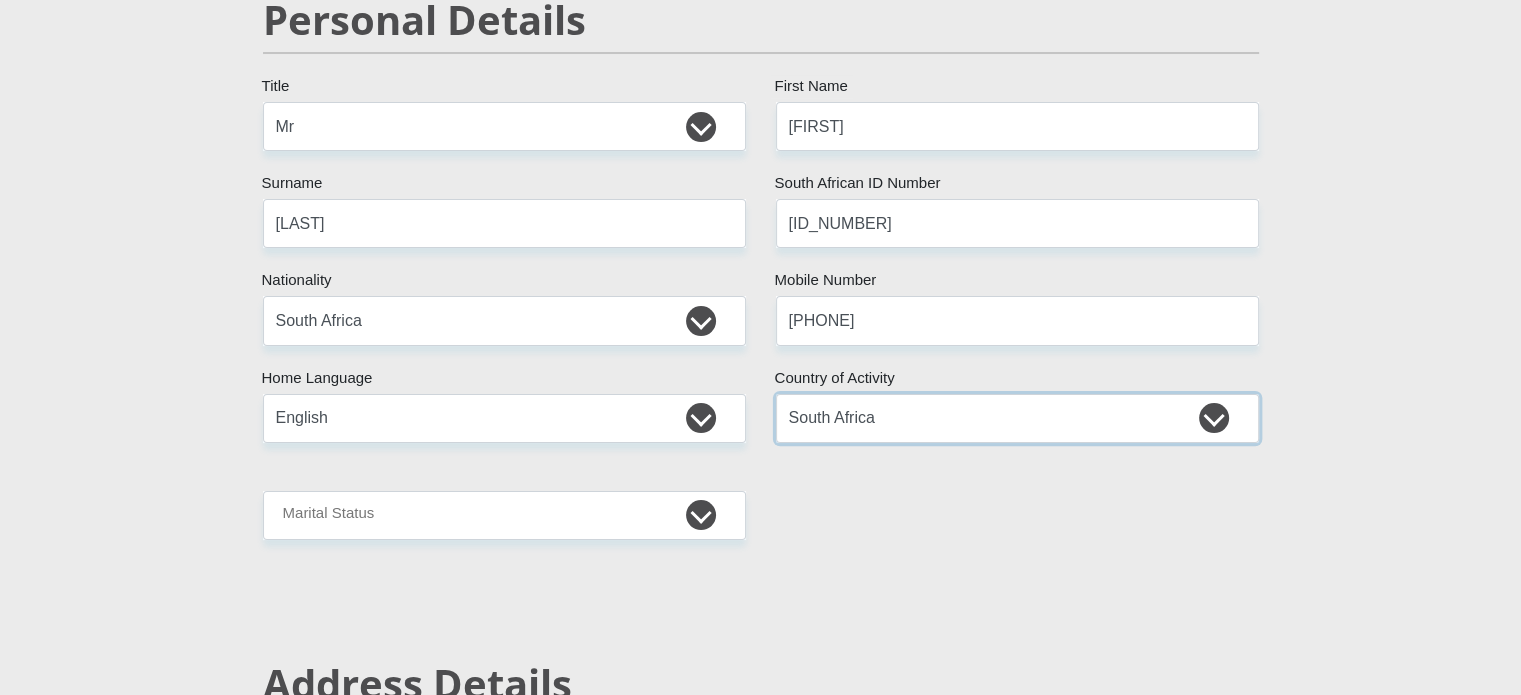 scroll, scrollTop: 400, scrollLeft: 0, axis: vertical 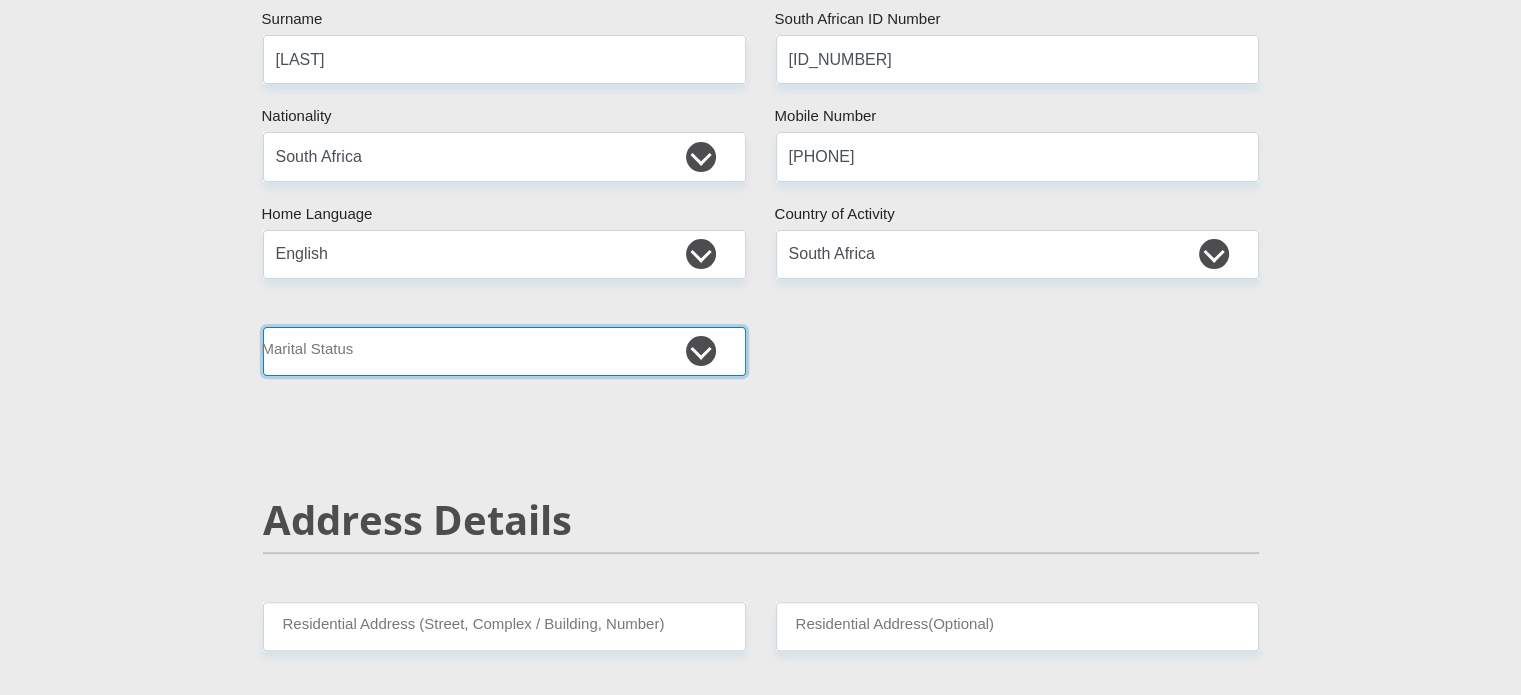 click on "Married ANC
Single
Divorced
Widowed
Married COP or Customary Law" at bounding box center (504, 351) 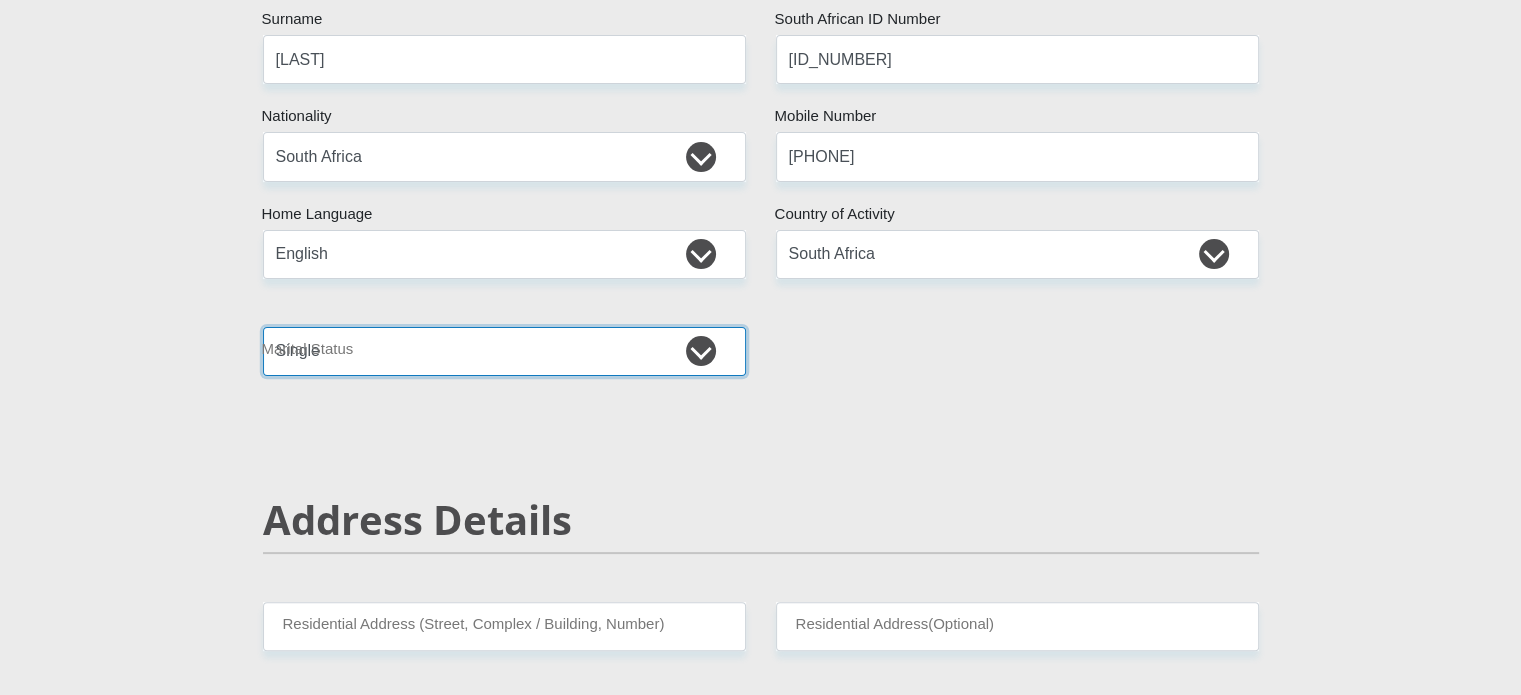 click on "Married ANC
Single
Divorced
Widowed
Married COP or Customary Law" at bounding box center (504, 351) 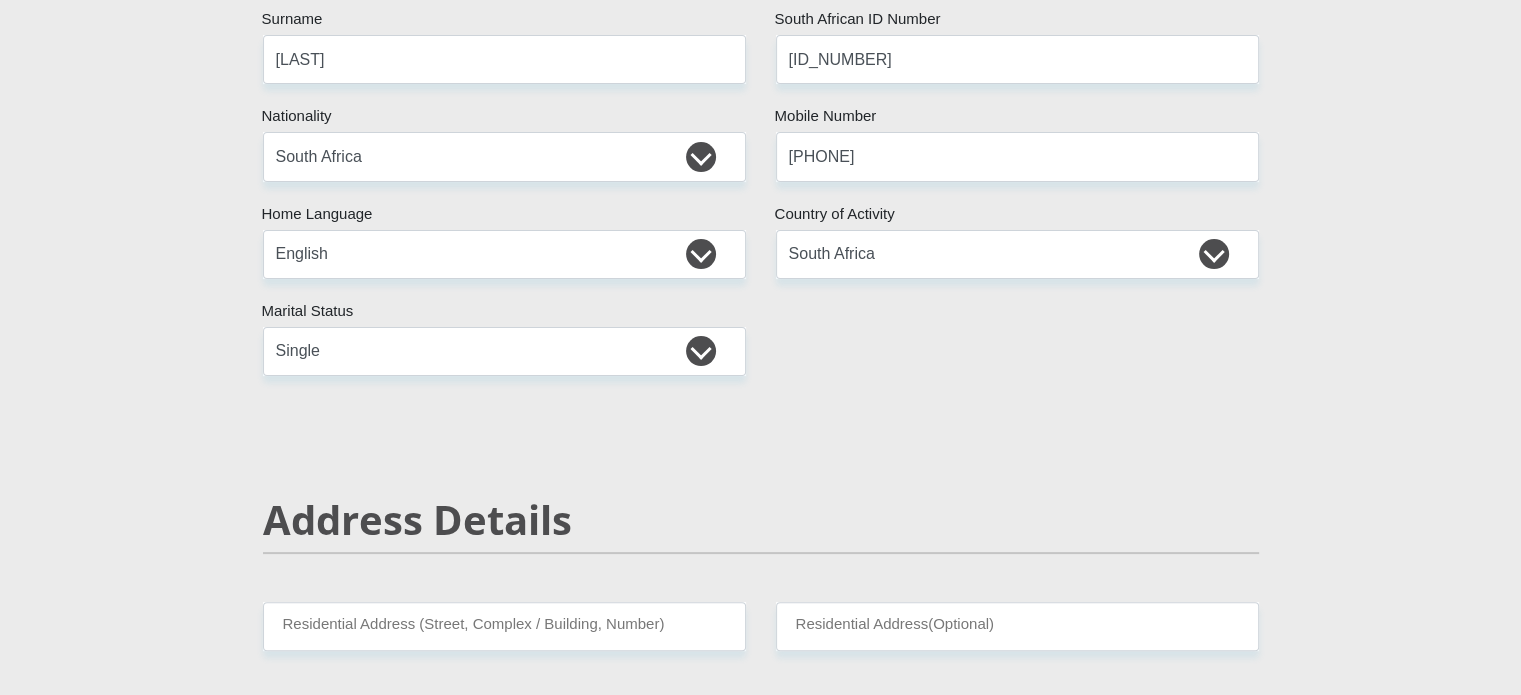 click on "Personal Details
Mr
Ms
Mrs
Dr
Other
Title
Mandi
First Name
Sixaso
Surname
8111195312084
South African ID Number
Please input valid ID number
South Africa
Afghanistan
Aland Islands
Albania
Algeria
America Samoa
American Virgin Islands
Andorra
Angola
Anguilla  Antarctica  Aruba" at bounding box center (761, 2792) 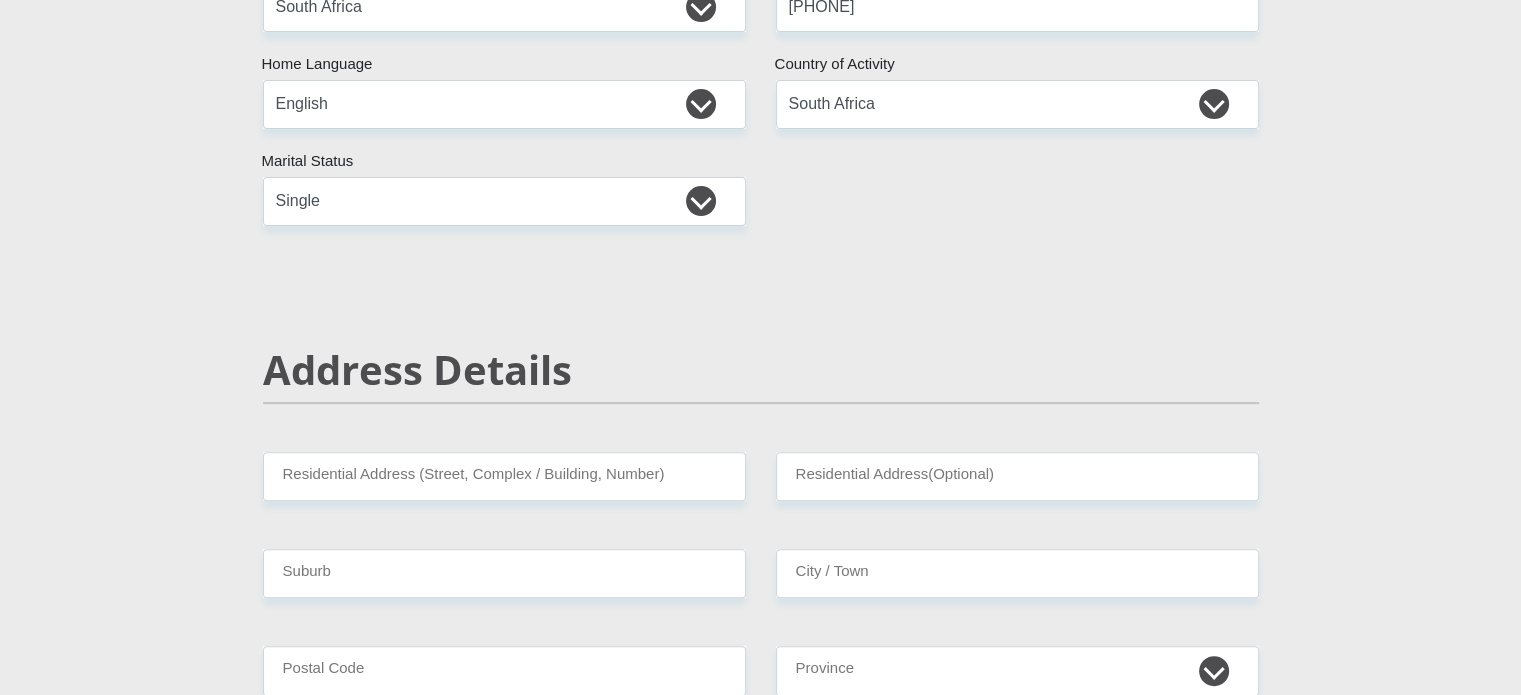 scroll, scrollTop: 800, scrollLeft: 0, axis: vertical 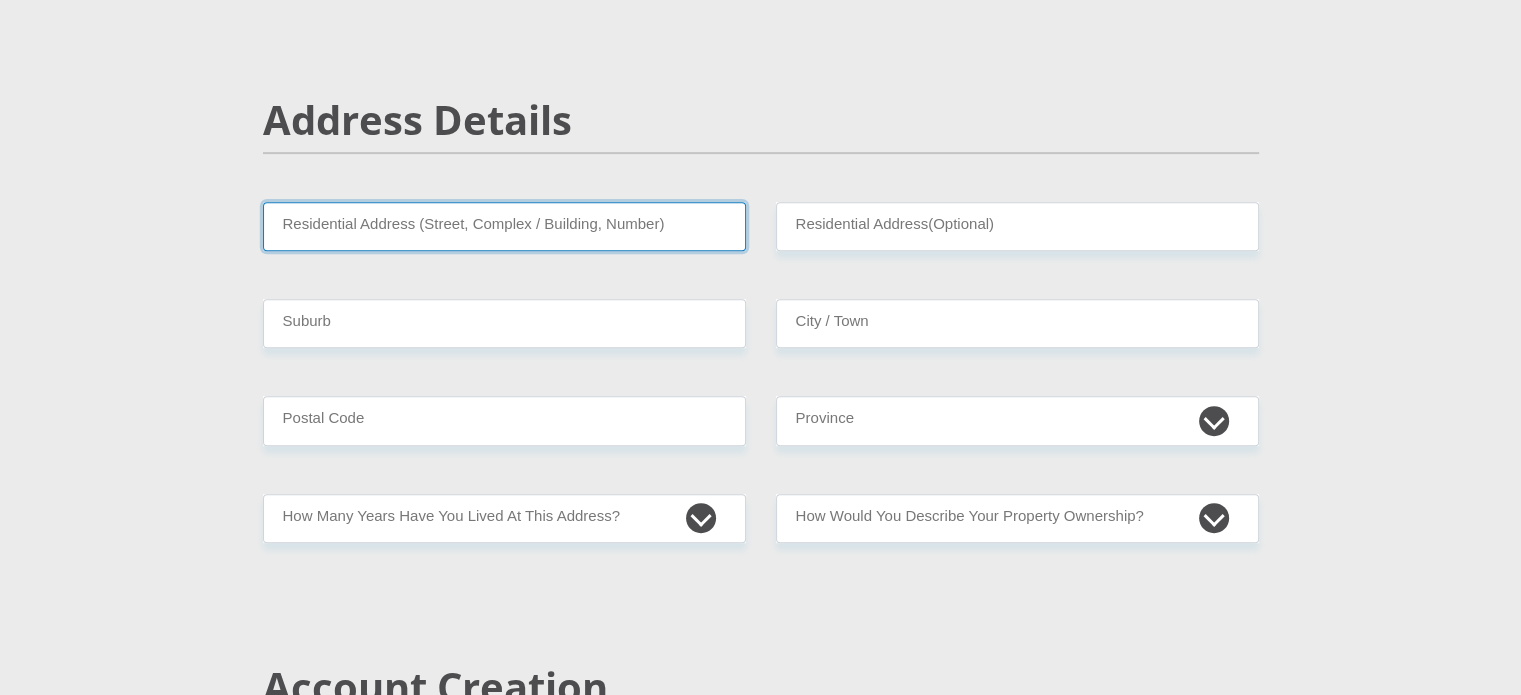 click on "Residential Address (Street, Complex / Building, Number)" at bounding box center [504, 226] 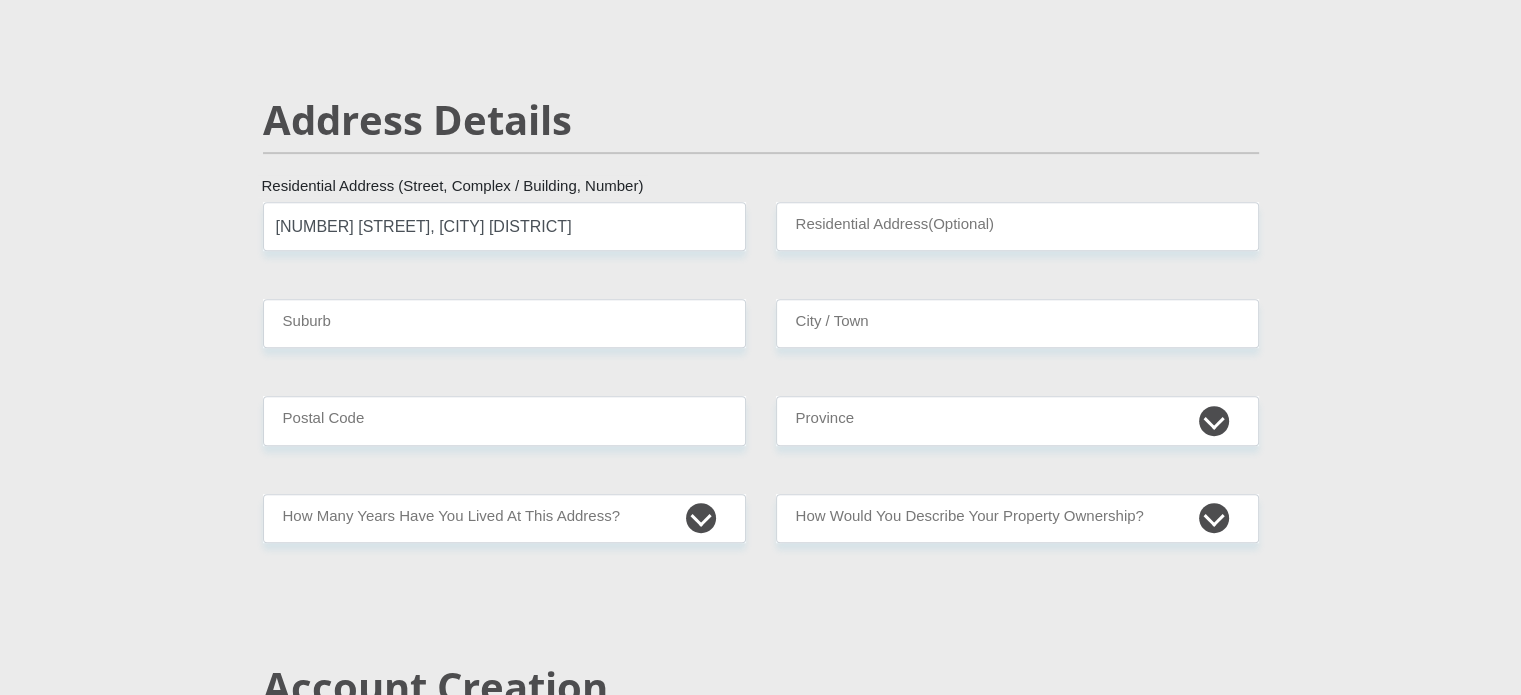 type on "09 Hawthorne Avenue, Framesby North" 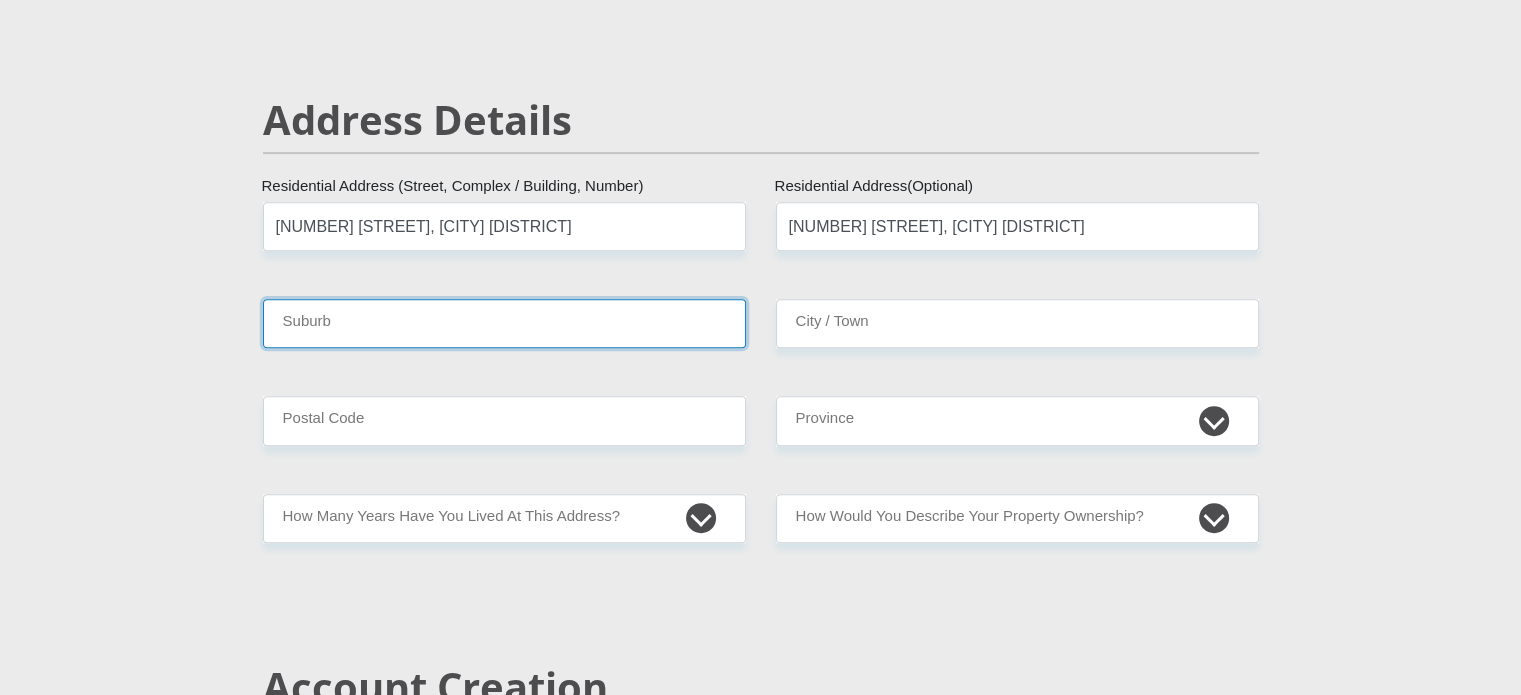 type on "Port Elizabeth" 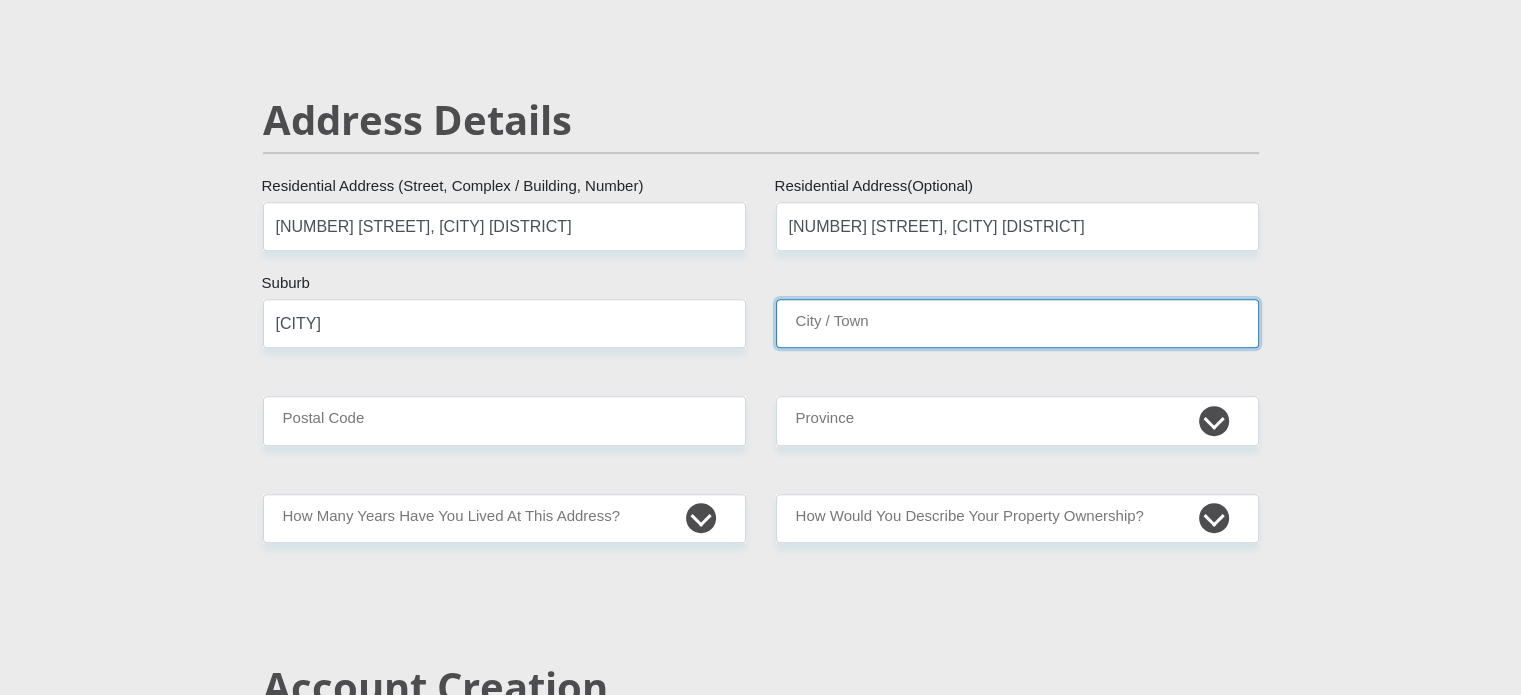 type on "Port Elizabeth" 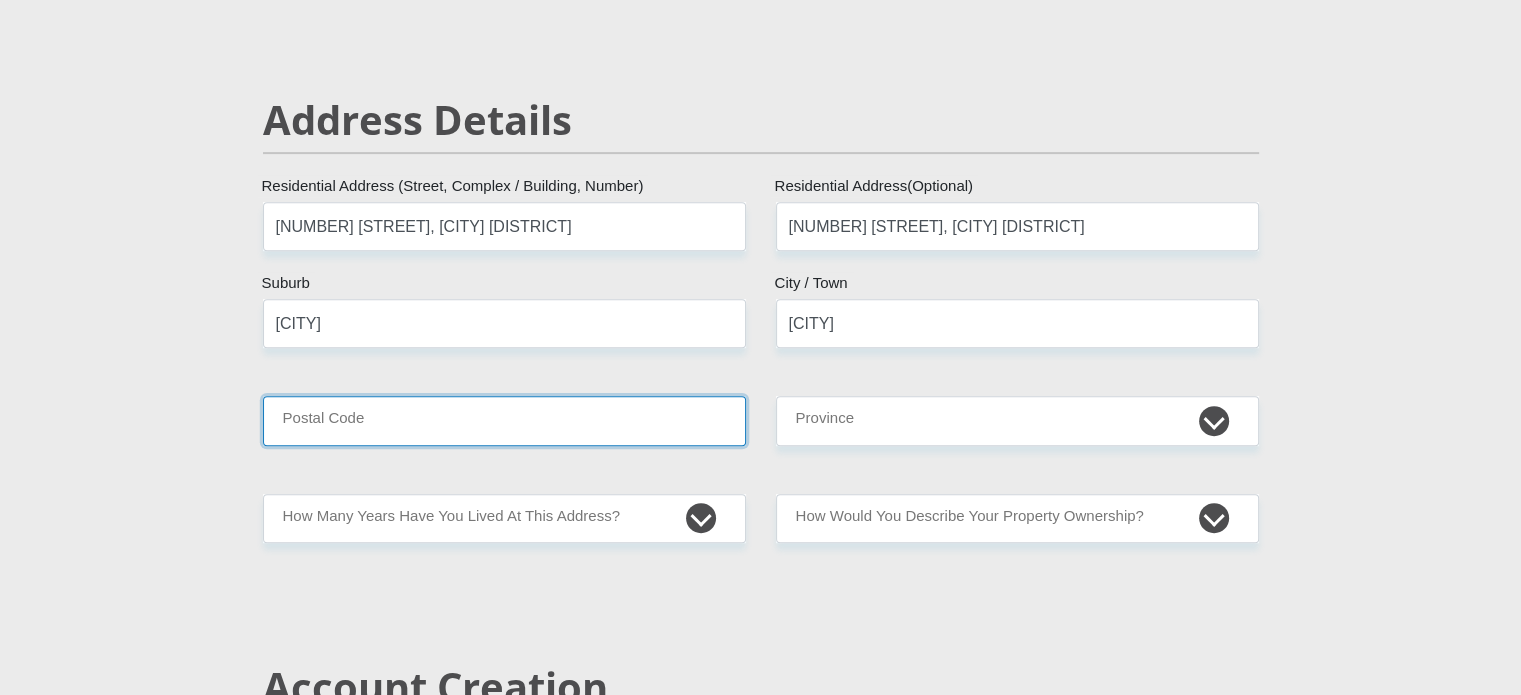 type on "6025" 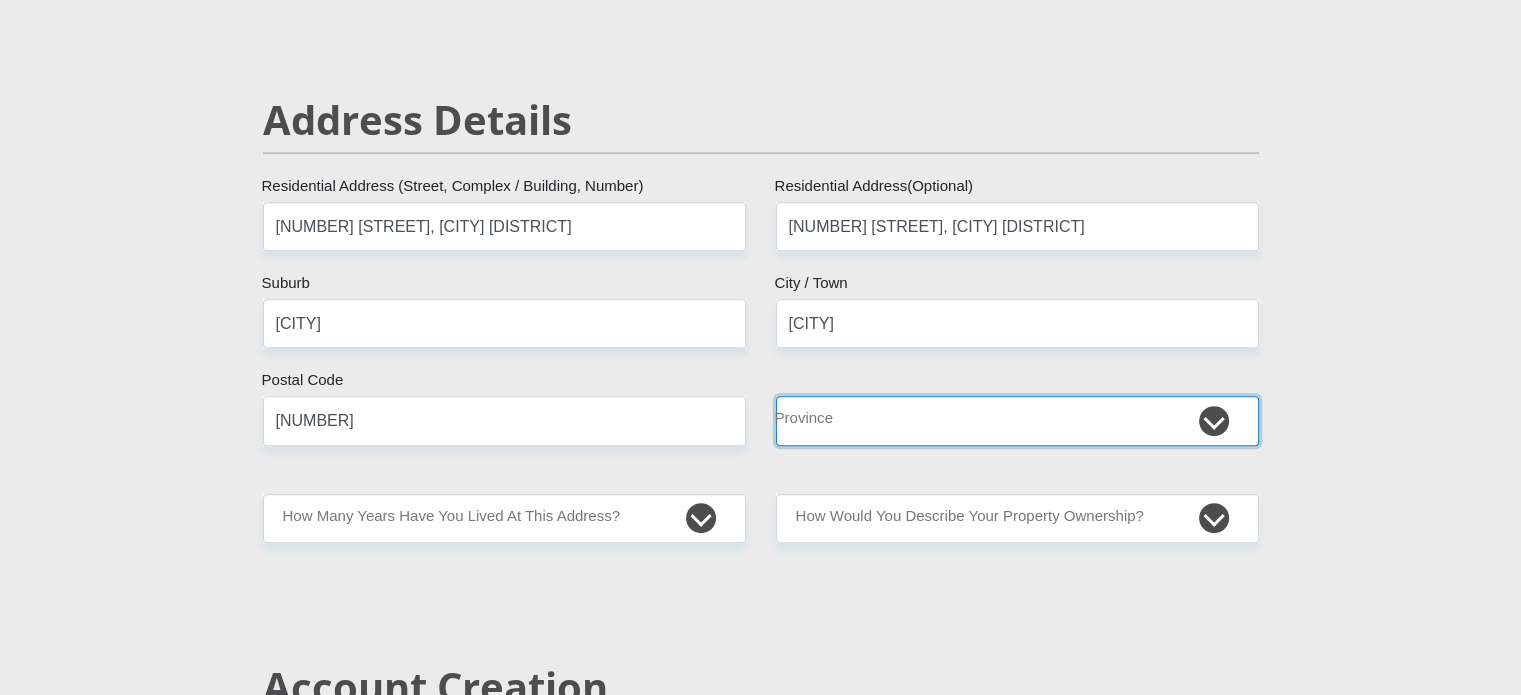 select on "Eastern Cape" 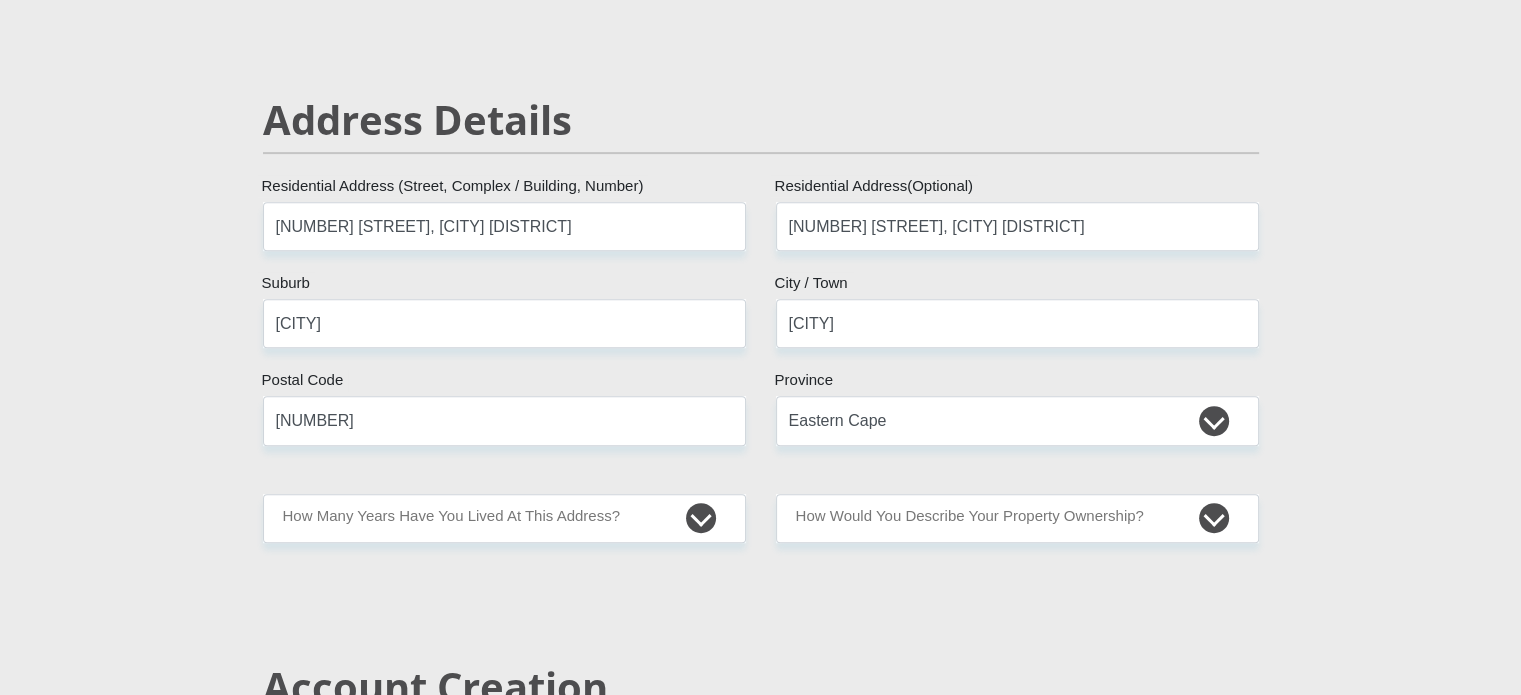 click on "Personal Details
Mr
Ms
Mrs
Dr
Other
Title
Mandi
First Name
Sixaso
Surname
8111195312084
South African ID Number
Please input valid ID number
South Africa
Afghanistan
Aland Islands
Albania
Algeria
America Samoa
American Virgin Islands
Andorra
Angola
Anguilla  Antarctica" at bounding box center [760, 2392] 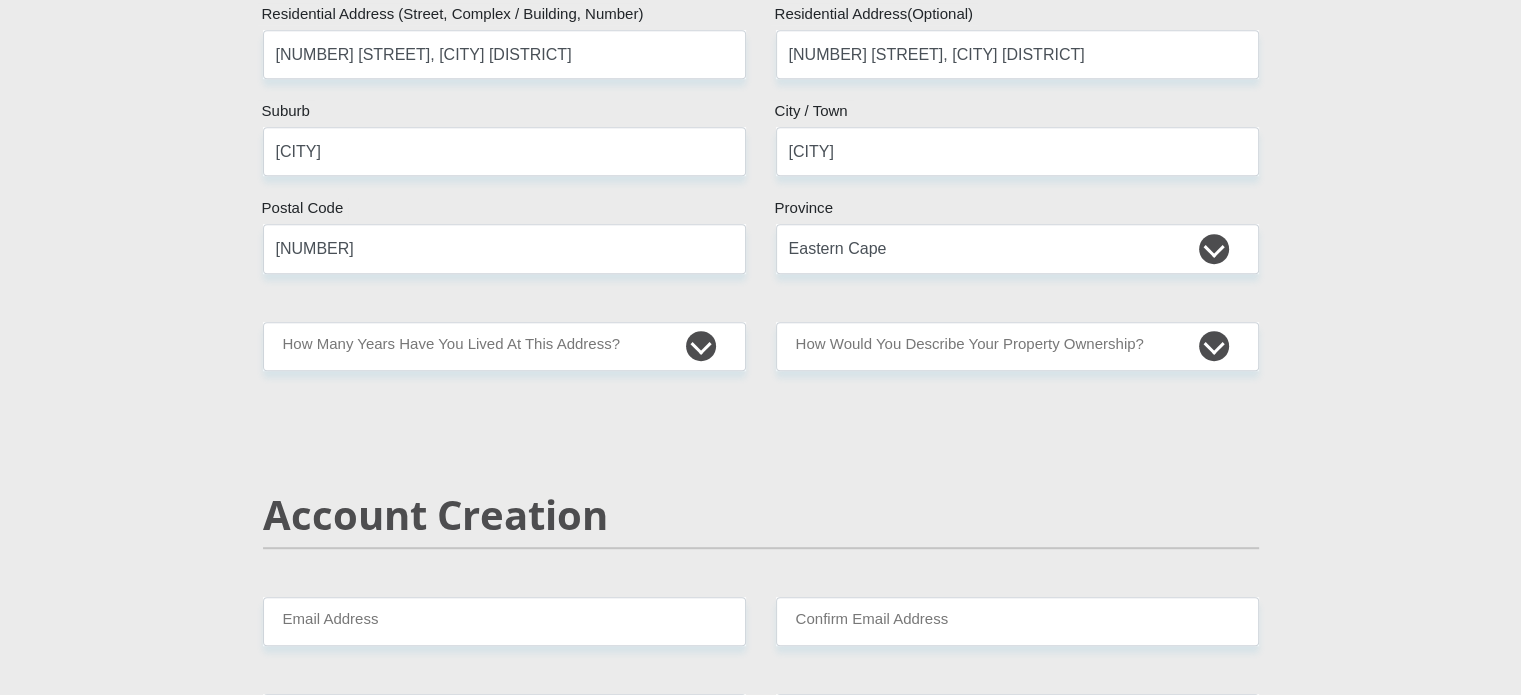 scroll, scrollTop: 1000, scrollLeft: 0, axis: vertical 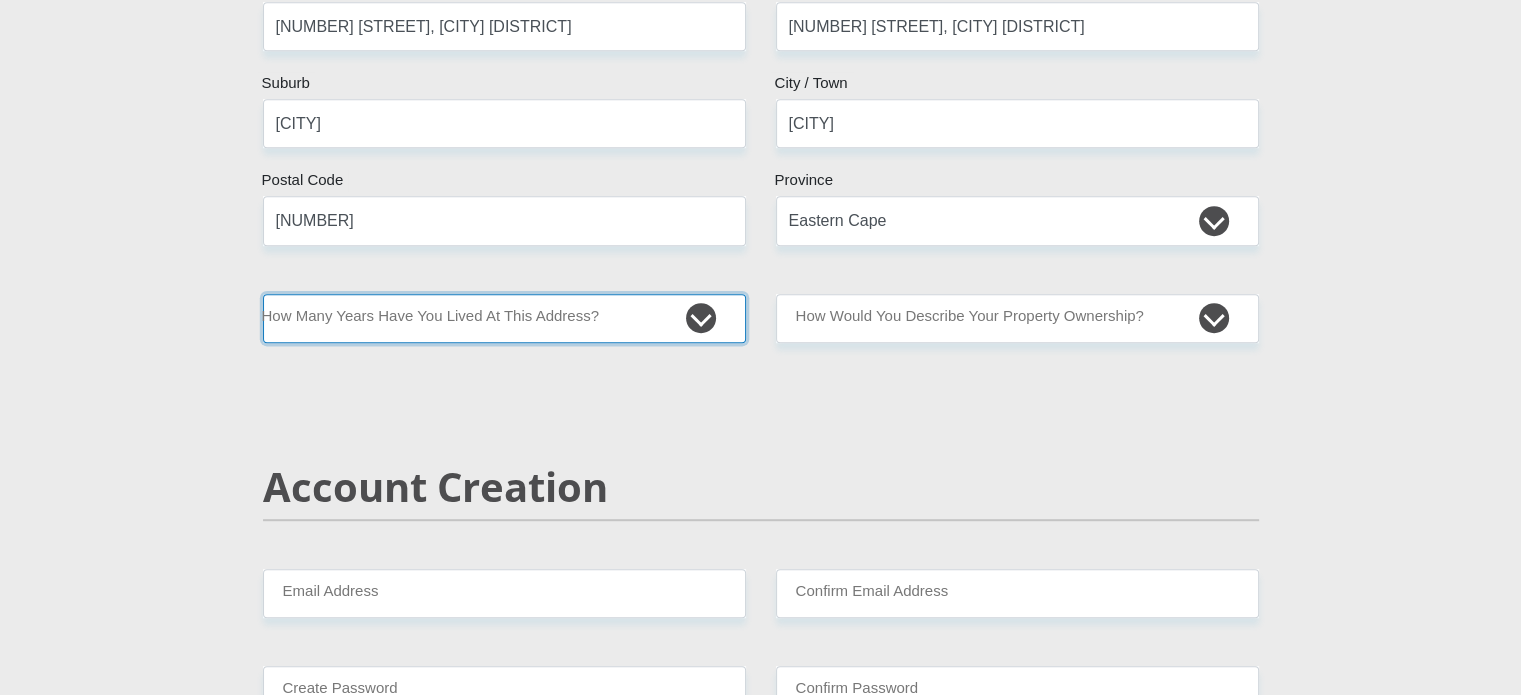 click on "less than 1 year
1-3 years
3-5 years
5+ years" at bounding box center [504, 318] 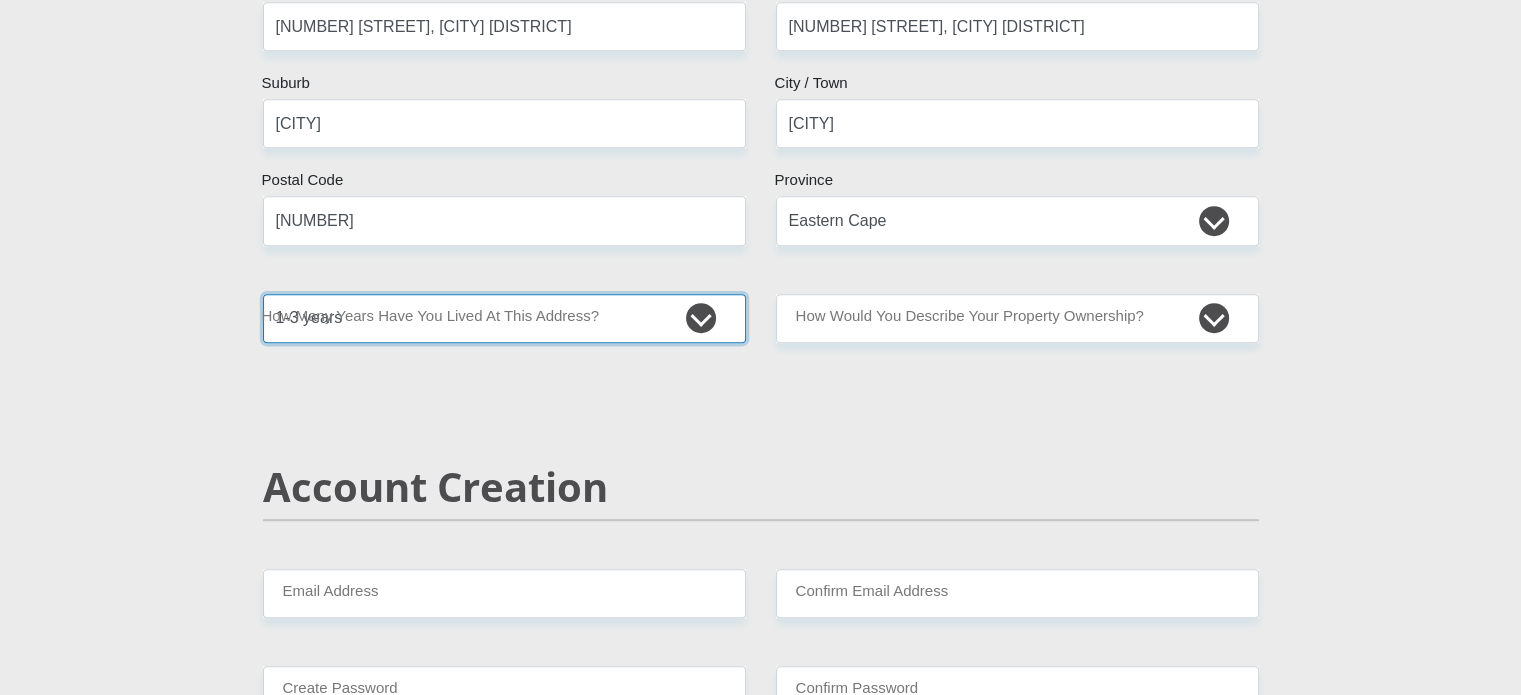 click on "less than 1 year
1-3 years
3-5 years
5+ years" at bounding box center (504, 318) 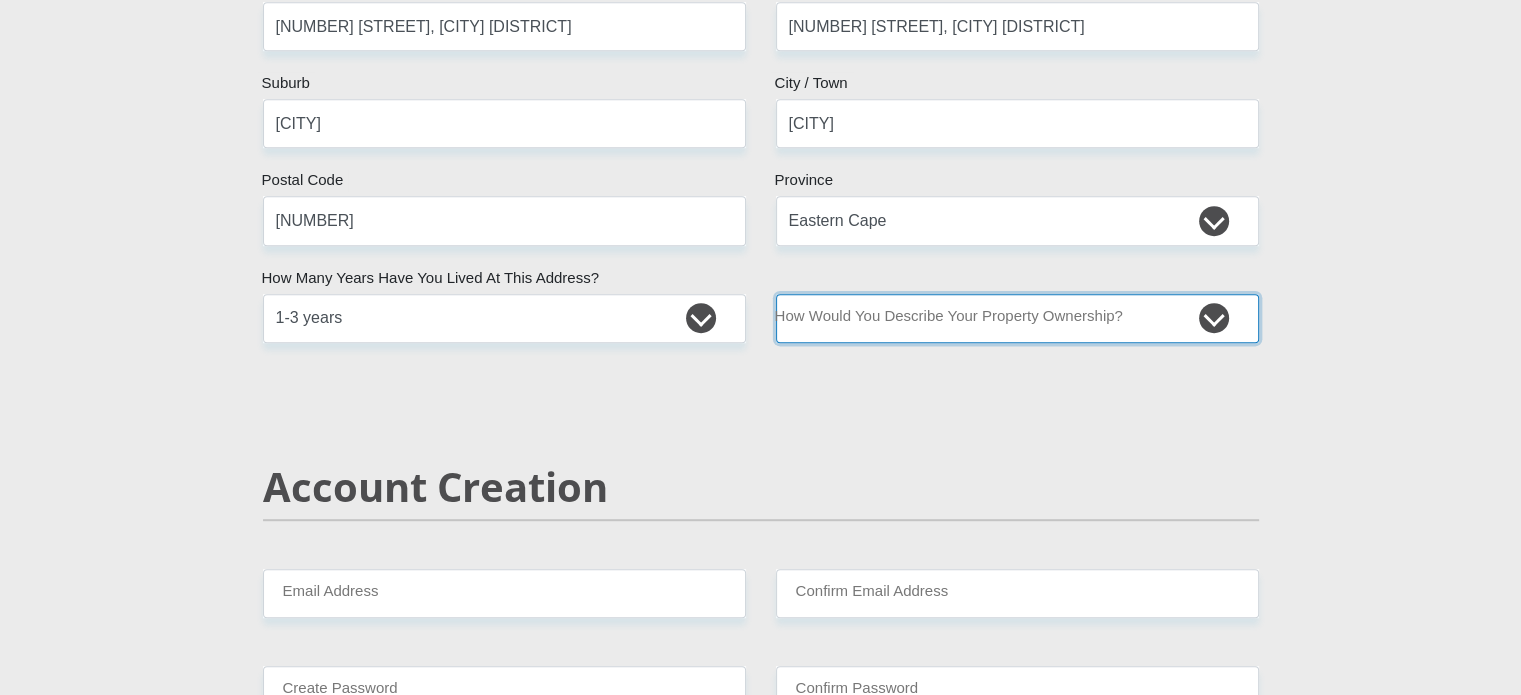 click on "Owned
Rented
Family Owned
Company Dwelling" at bounding box center [1017, 318] 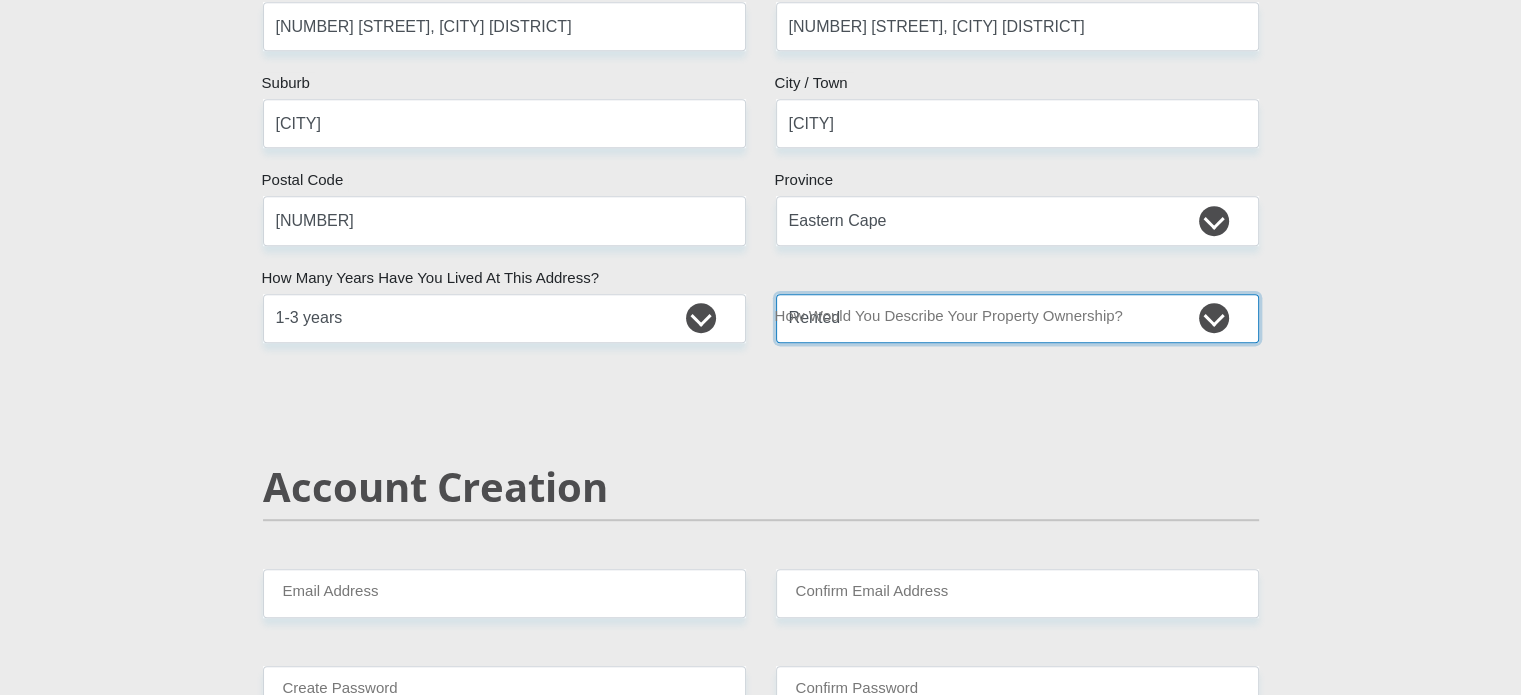 click on "Owned
Rented
Family Owned
Company Dwelling" at bounding box center [1017, 318] 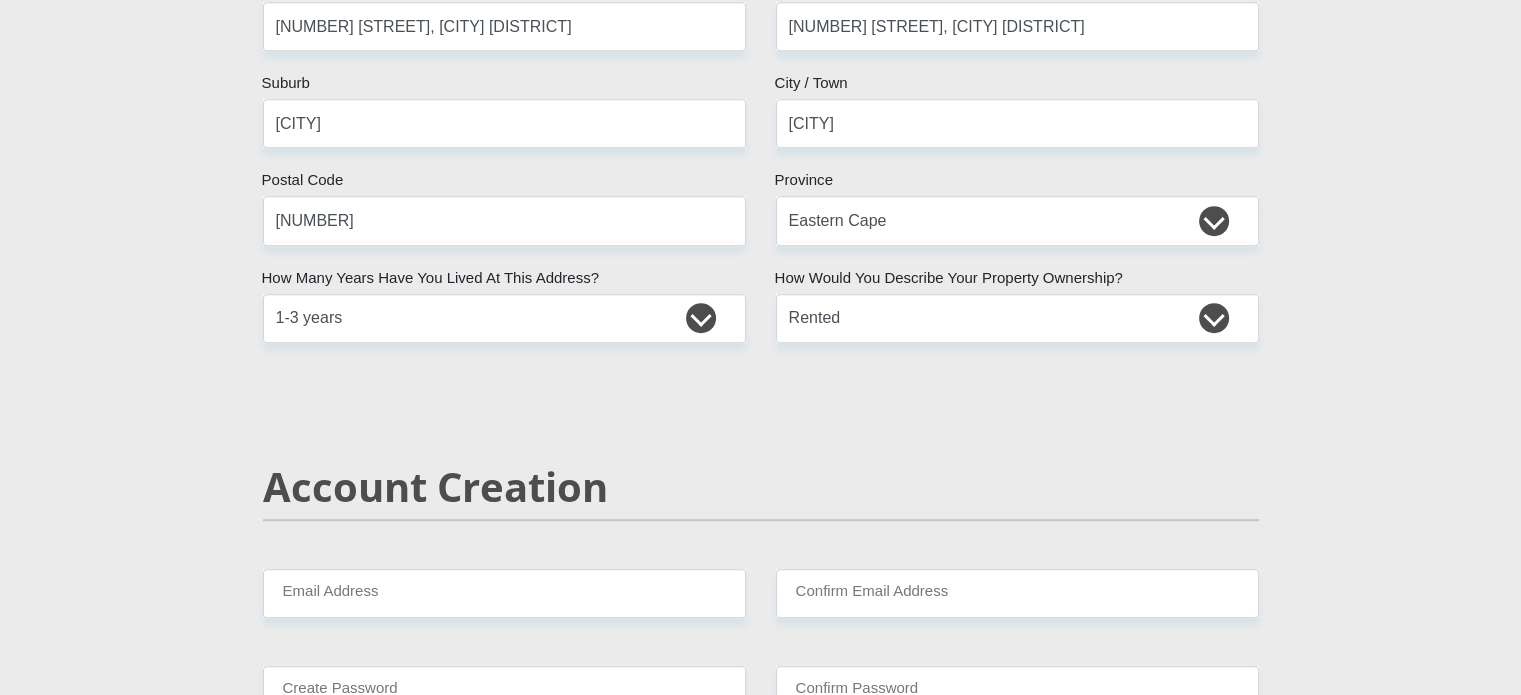click on "Personal Details
Mr
Ms
Mrs
Dr
Other
Title
Mandi
First Name
Sixaso
Surname
8111195312084
South African ID Number
Please input valid ID number
South Africa
Afghanistan
Aland Islands
Albania
Algeria
America Samoa
American Virgin Islands
Andorra
Angola
Anguilla  Antarctica" at bounding box center [760, 2192] 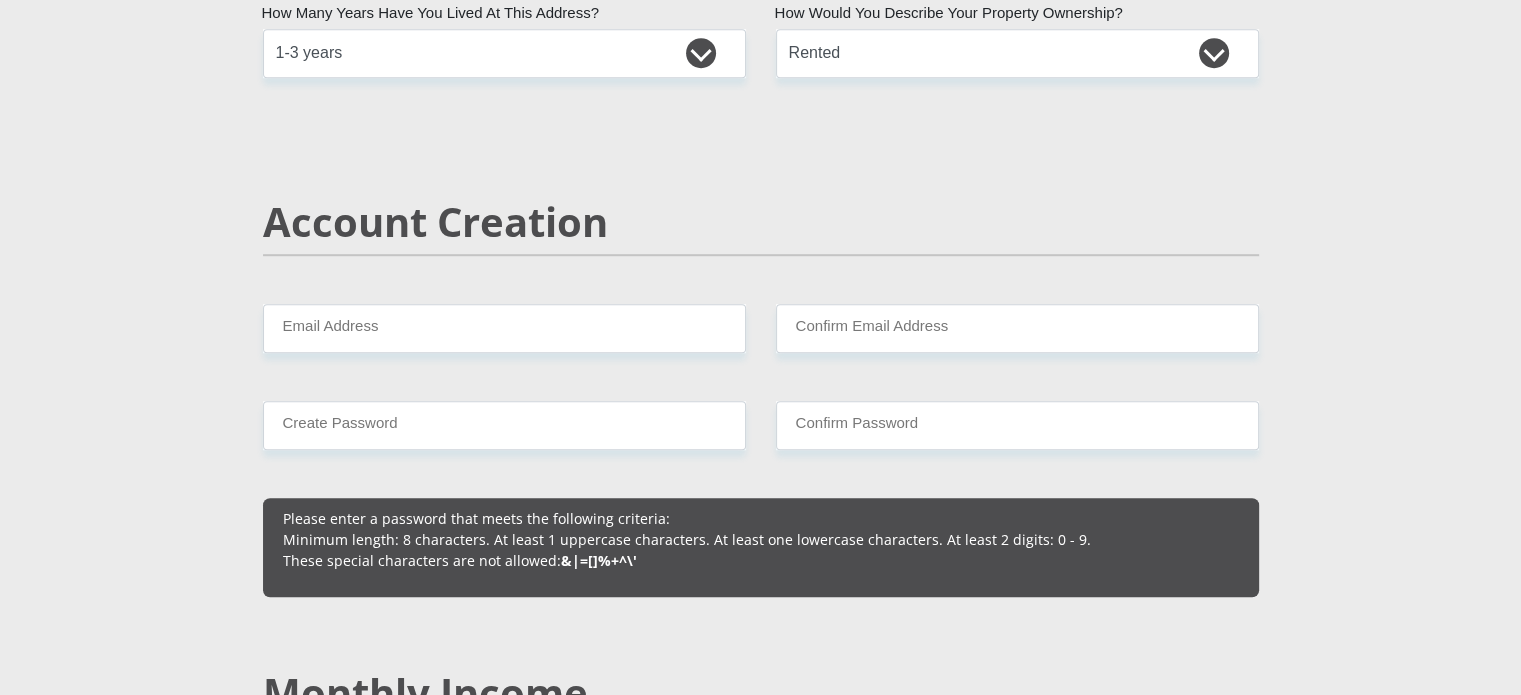 scroll, scrollTop: 1300, scrollLeft: 0, axis: vertical 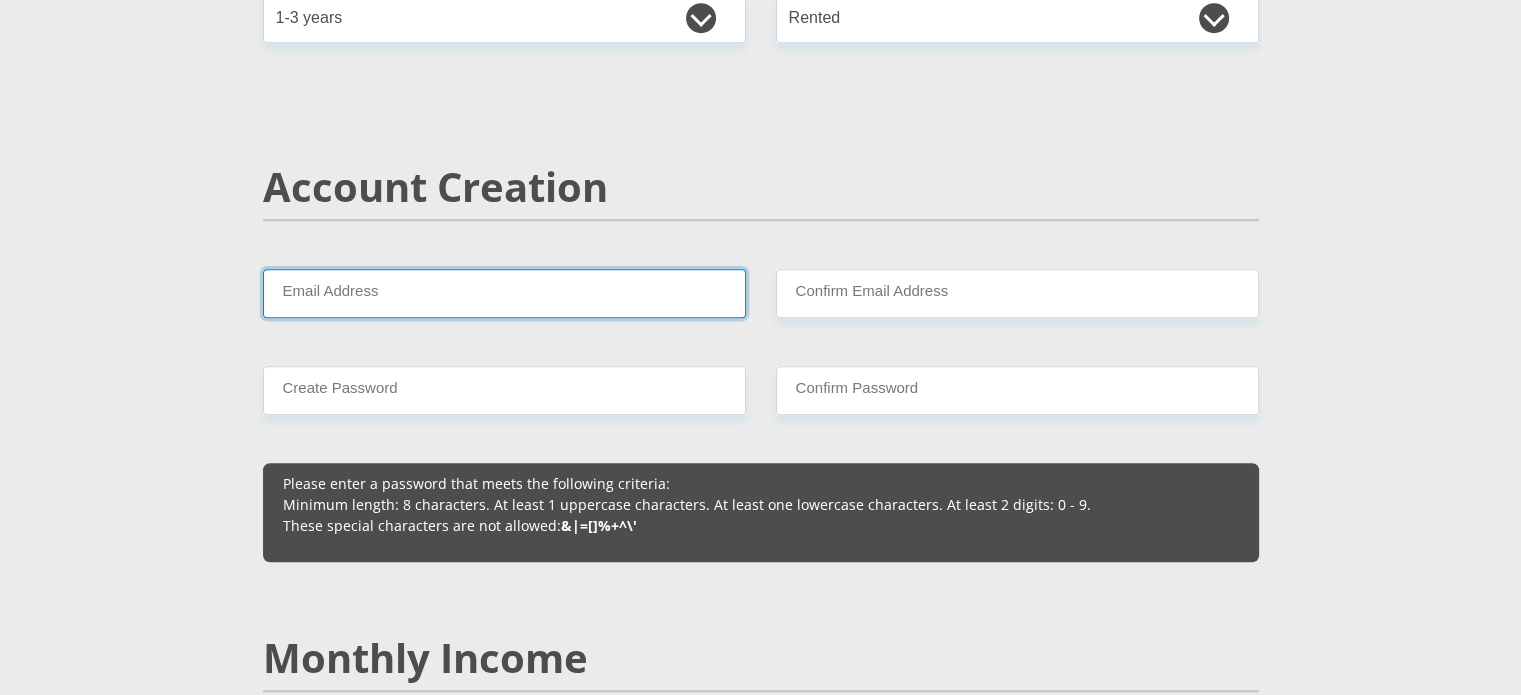 click on "Email Address" at bounding box center [504, 293] 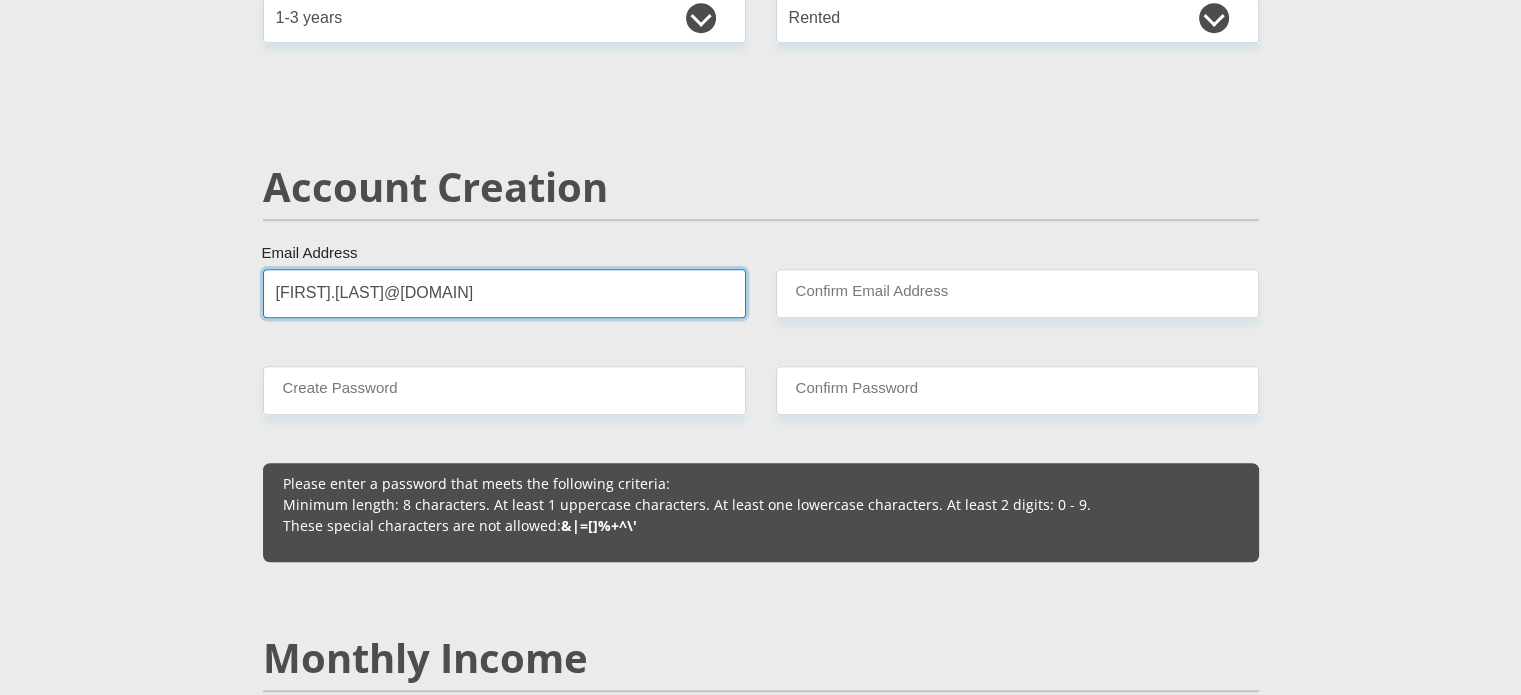 type on "Mandi.sixaso@gmail.com" 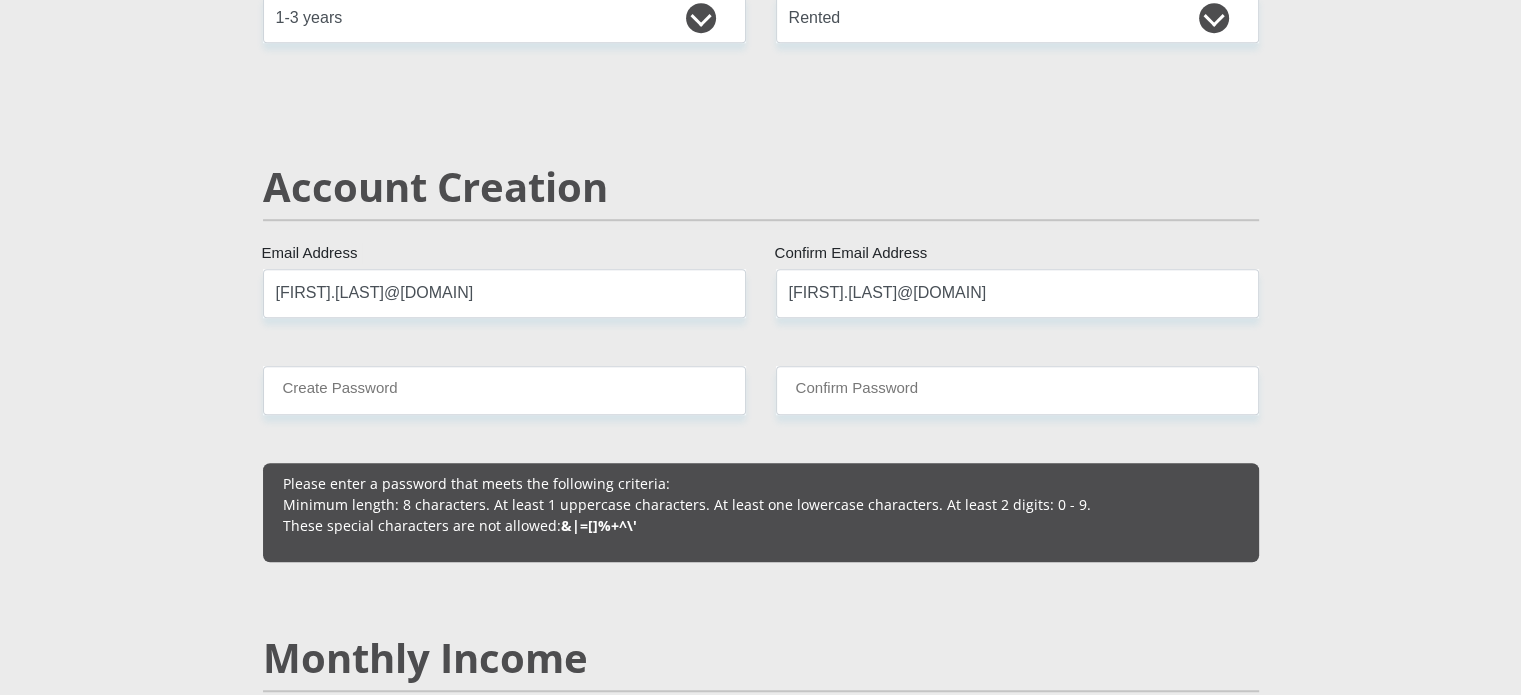 type 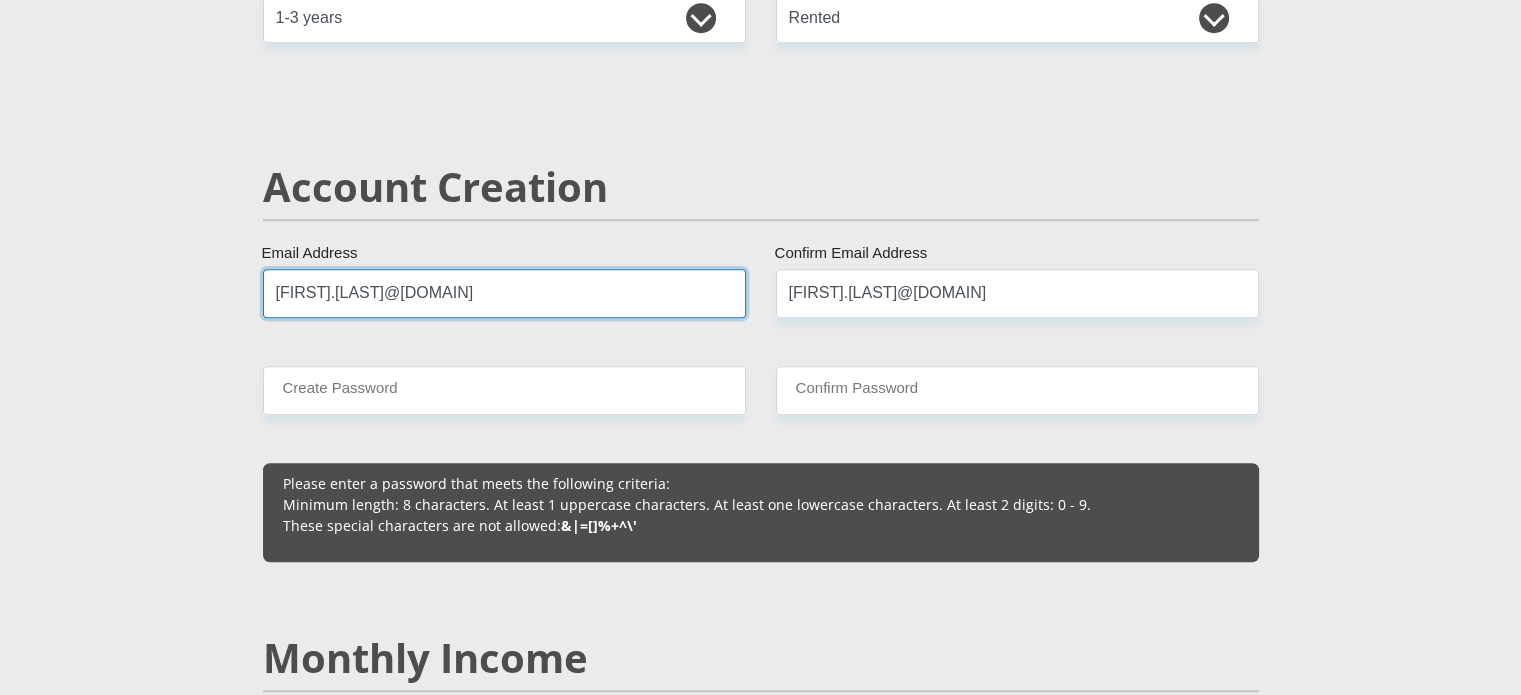 type 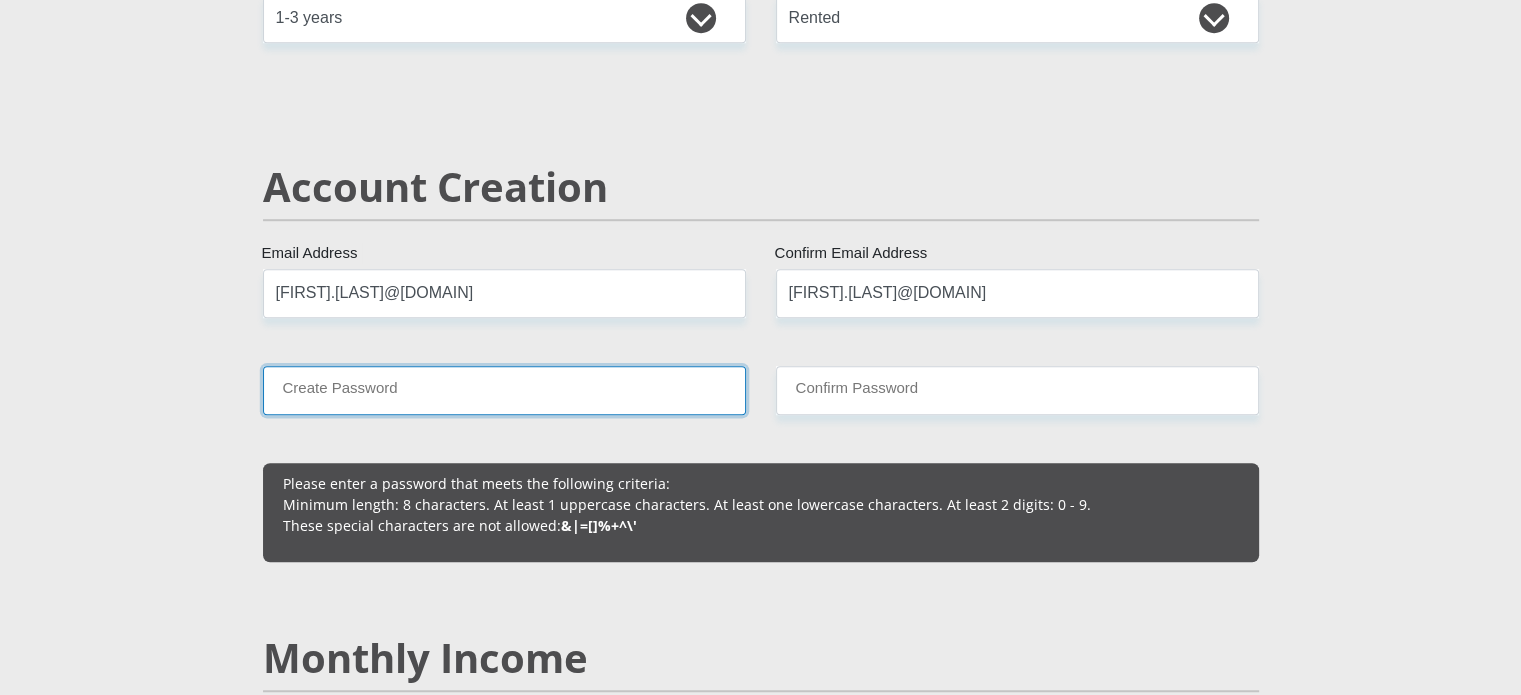 click on "Create Password" at bounding box center (504, 390) 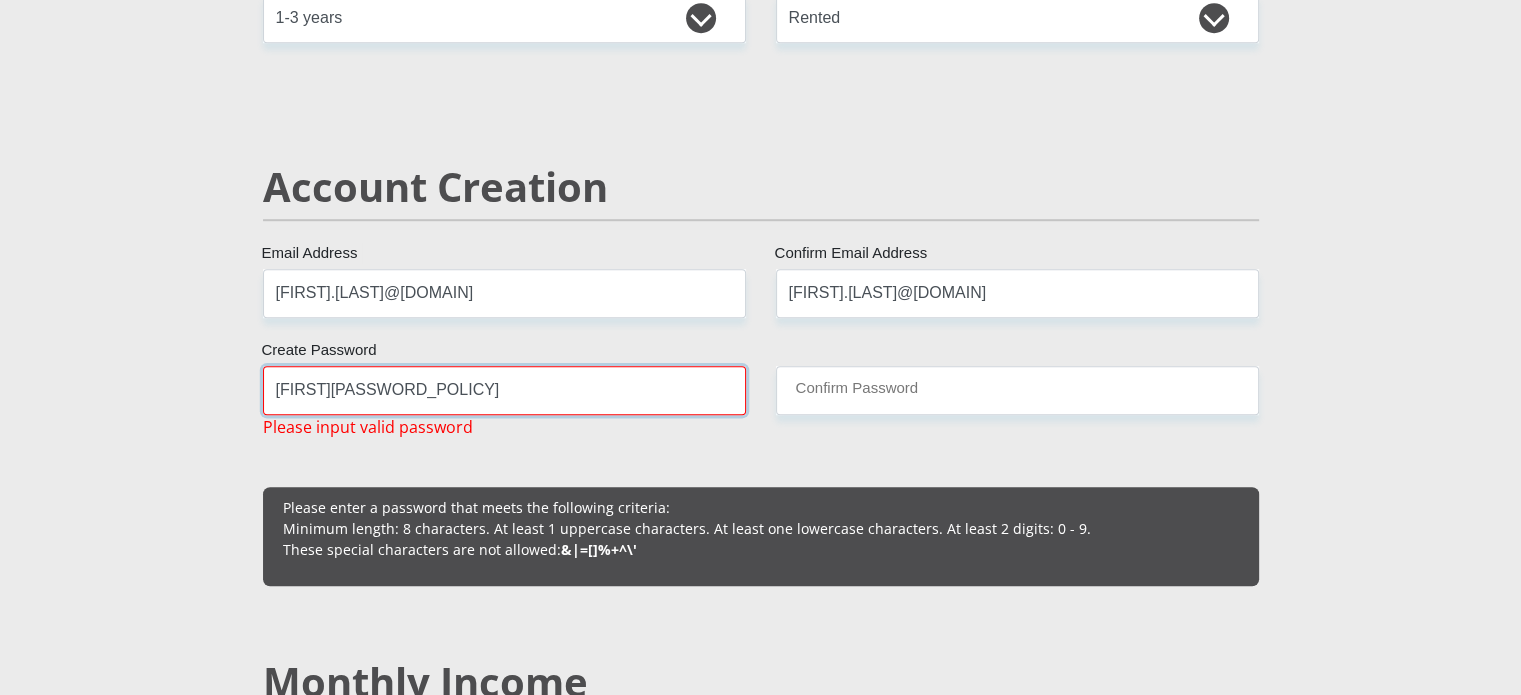 type on "Mandi24Lo%" 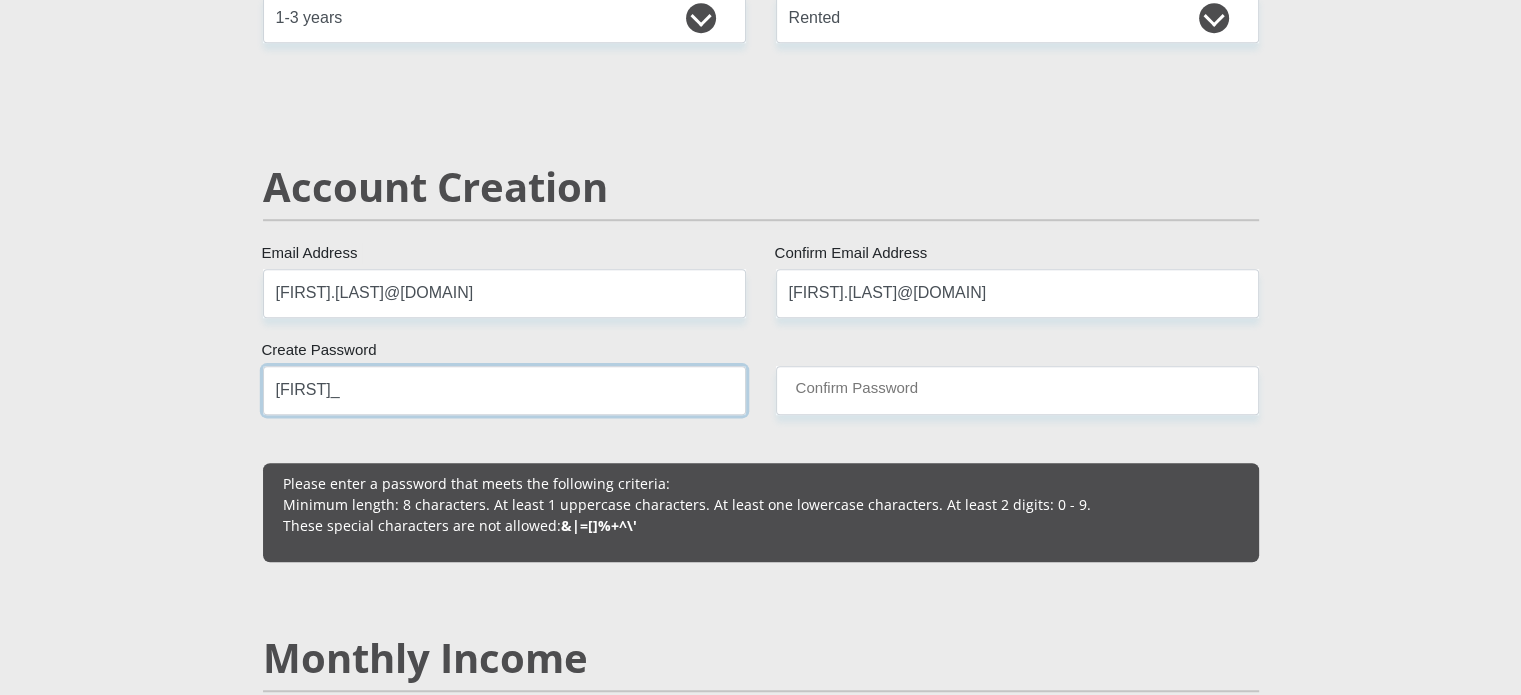 type on "Mandi24Lo_" 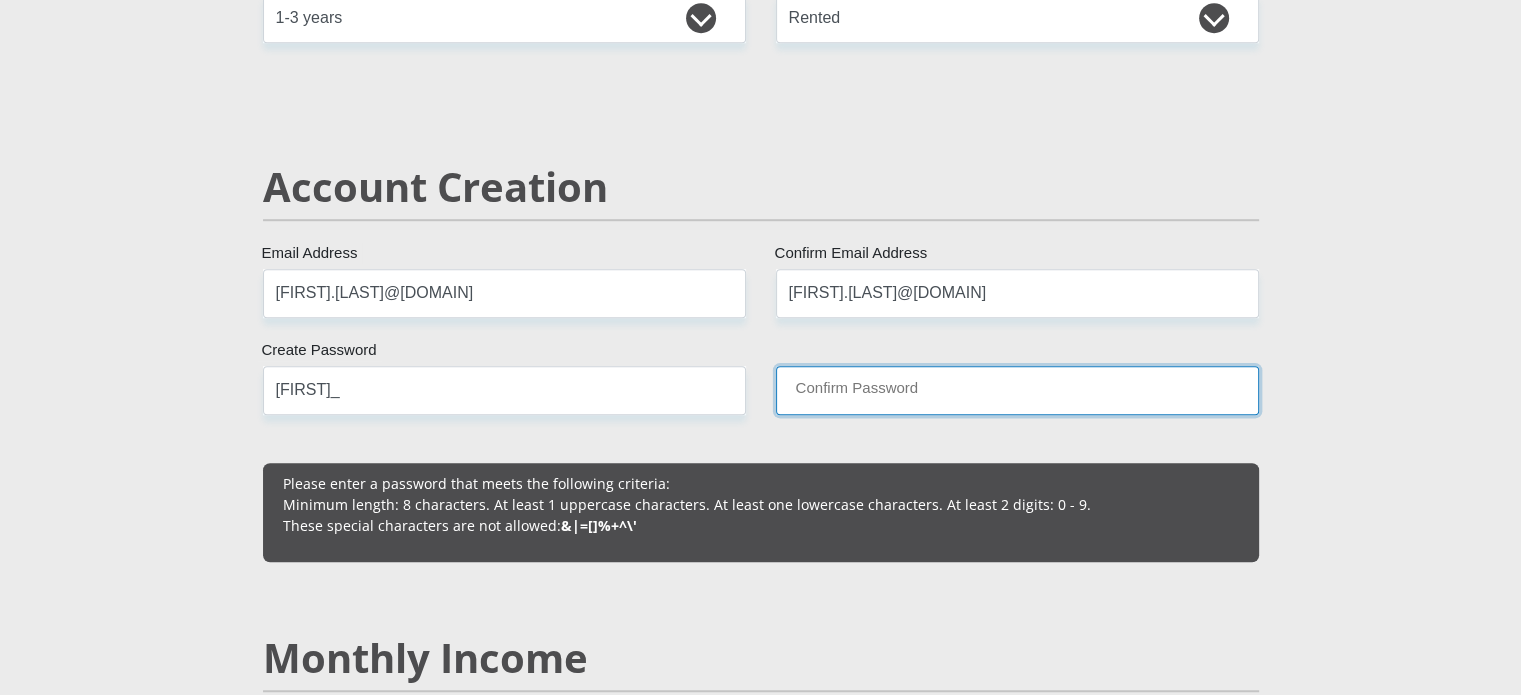 click on "Confirm Password" at bounding box center (1017, 390) 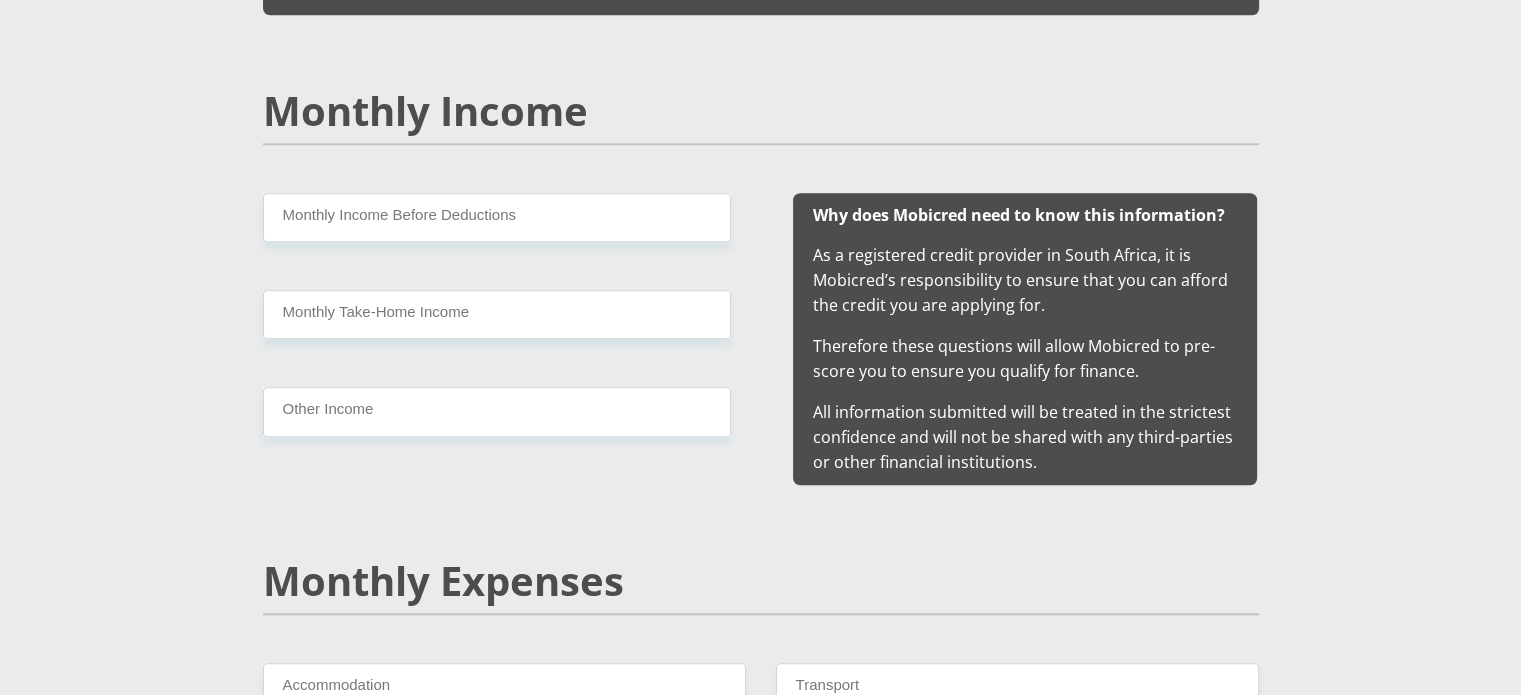 scroll, scrollTop: 1800, scrollLeft: 0, axis: vertical 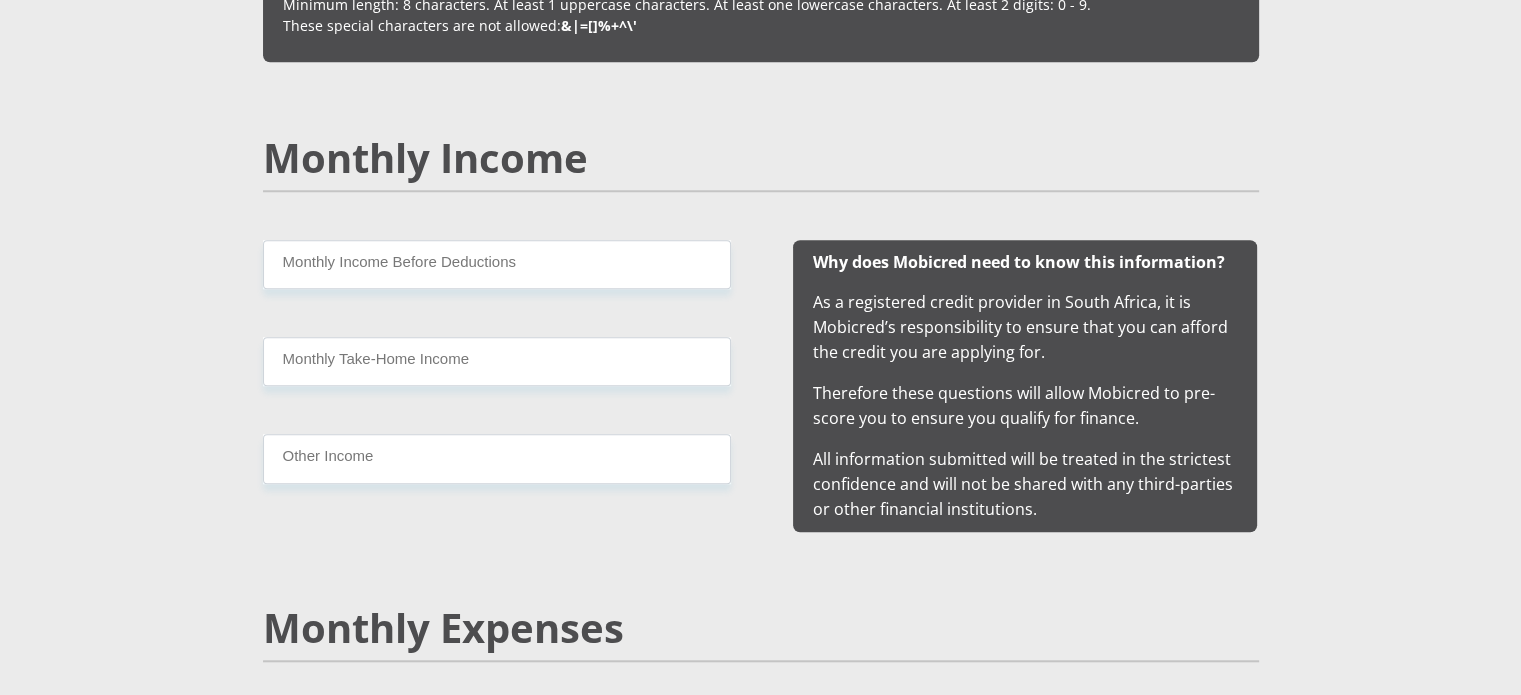 type on "Mandi24Lo_" 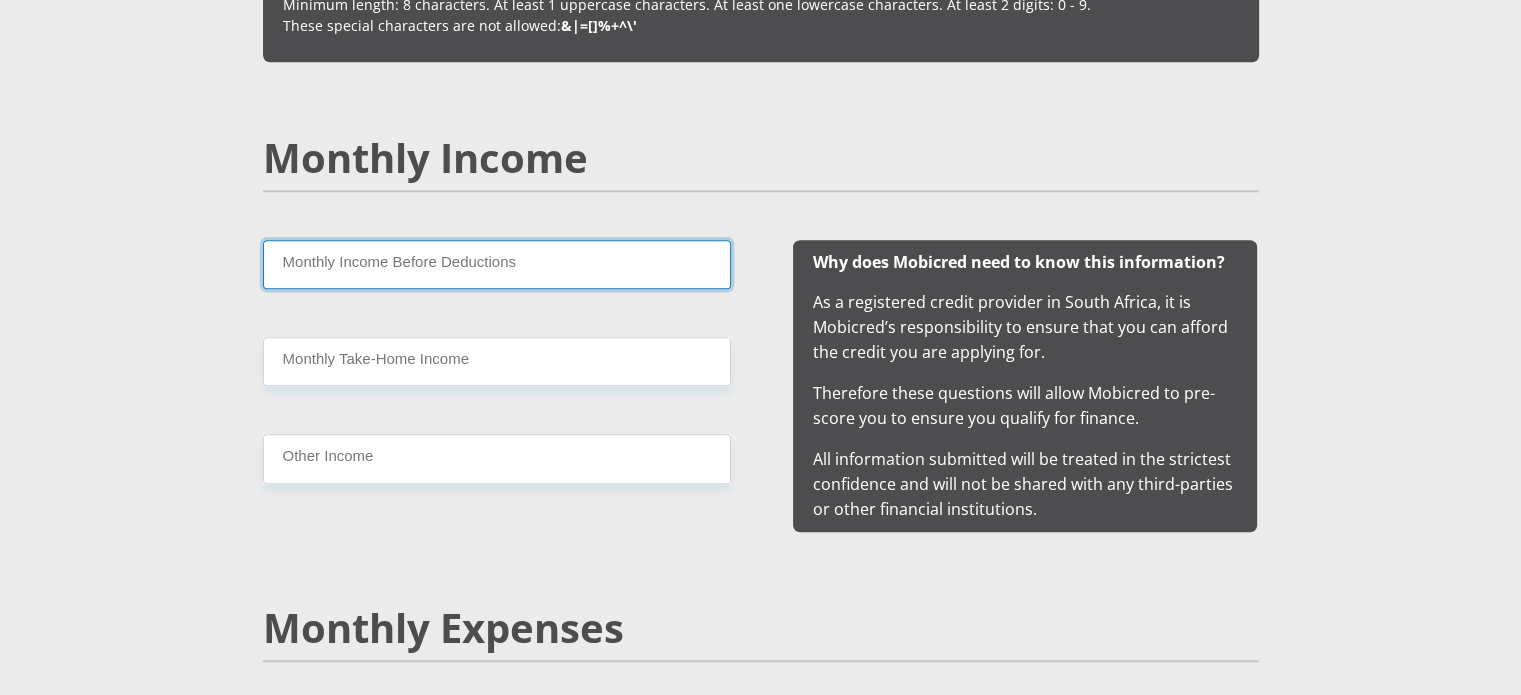 click on "Monthly Income Before Deductions" at bounding box center [497, 264] 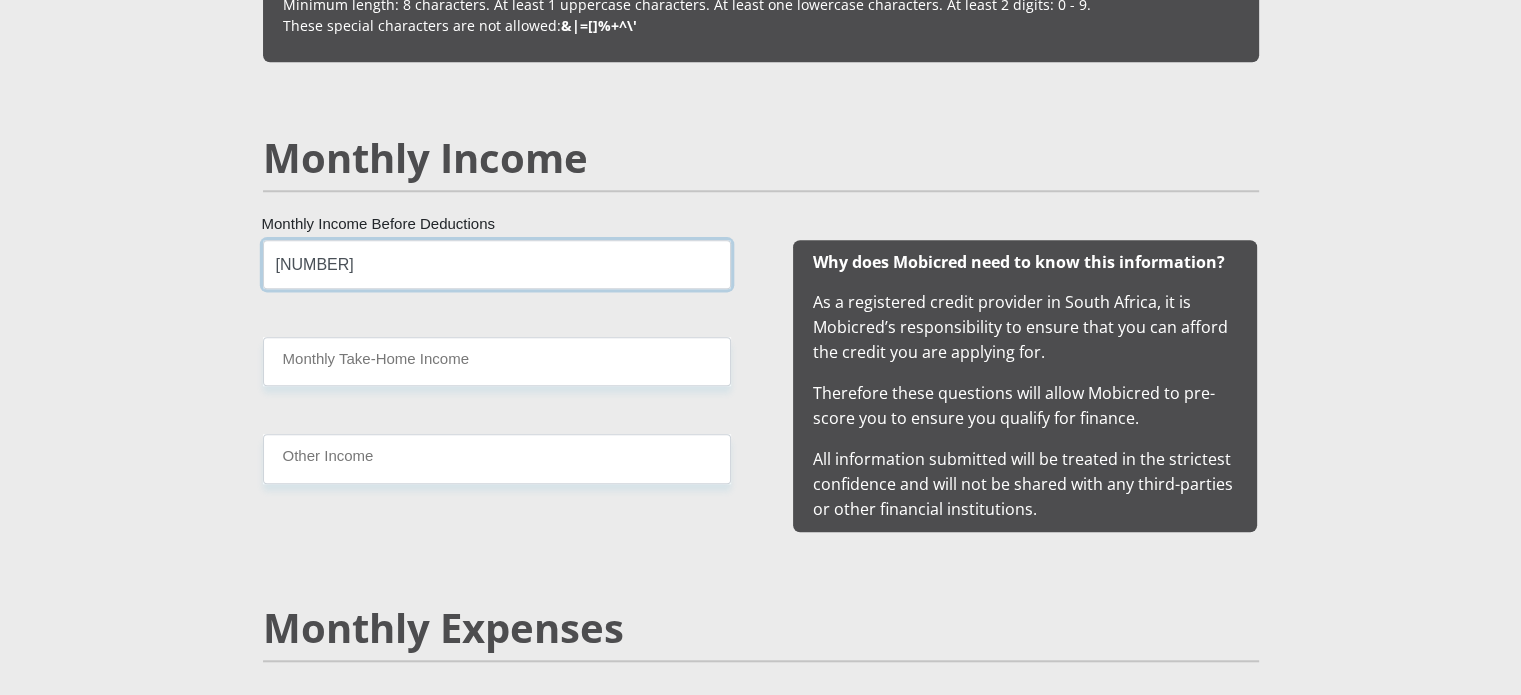 type on "84000" 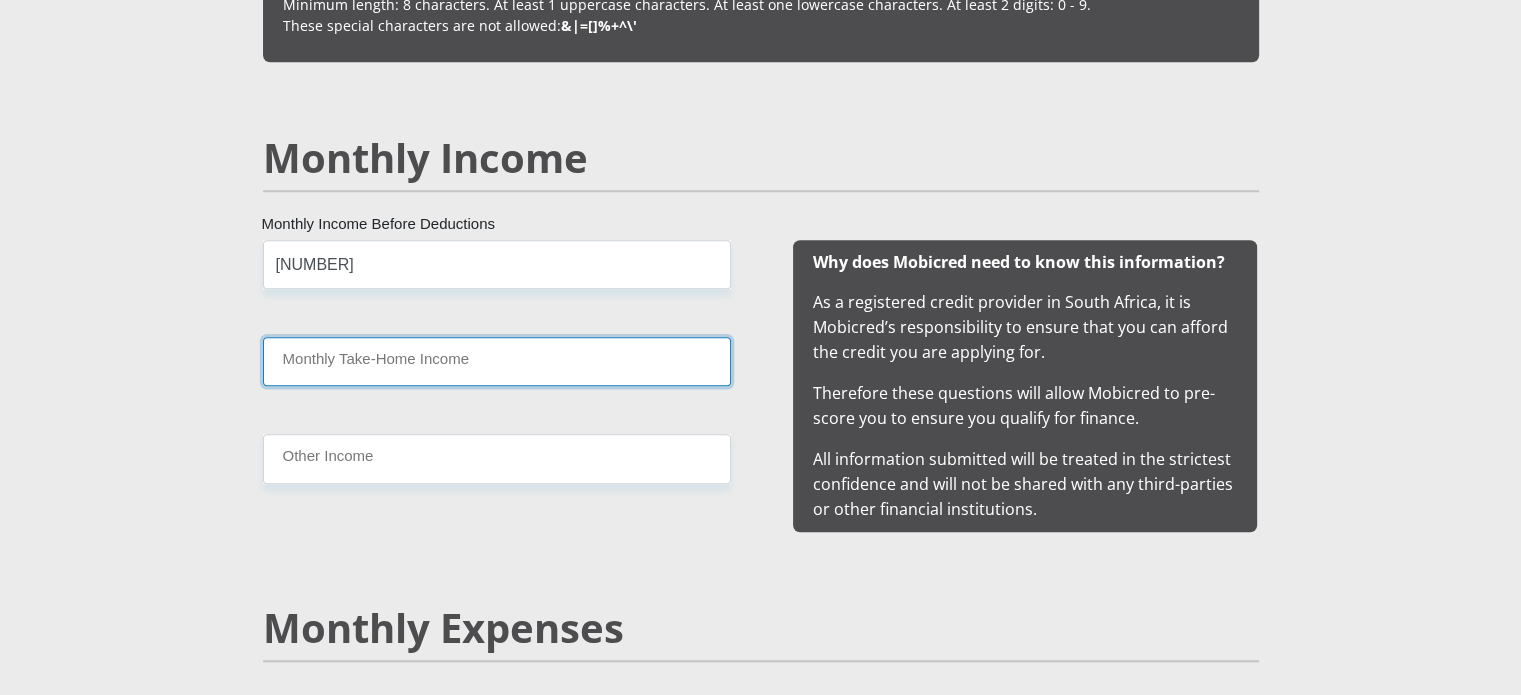 click on "Monthly Take-Home Income" at bounding box center (497, 361) 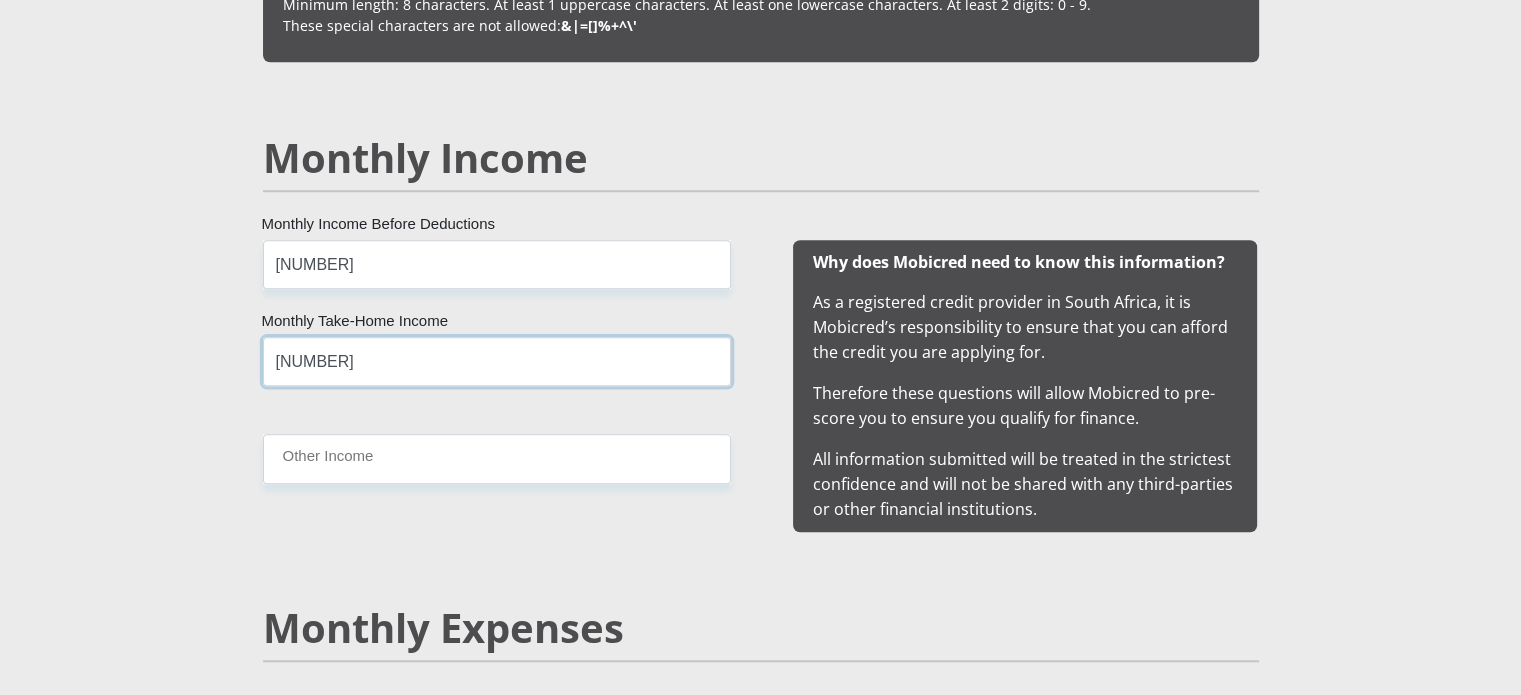type on "44000" 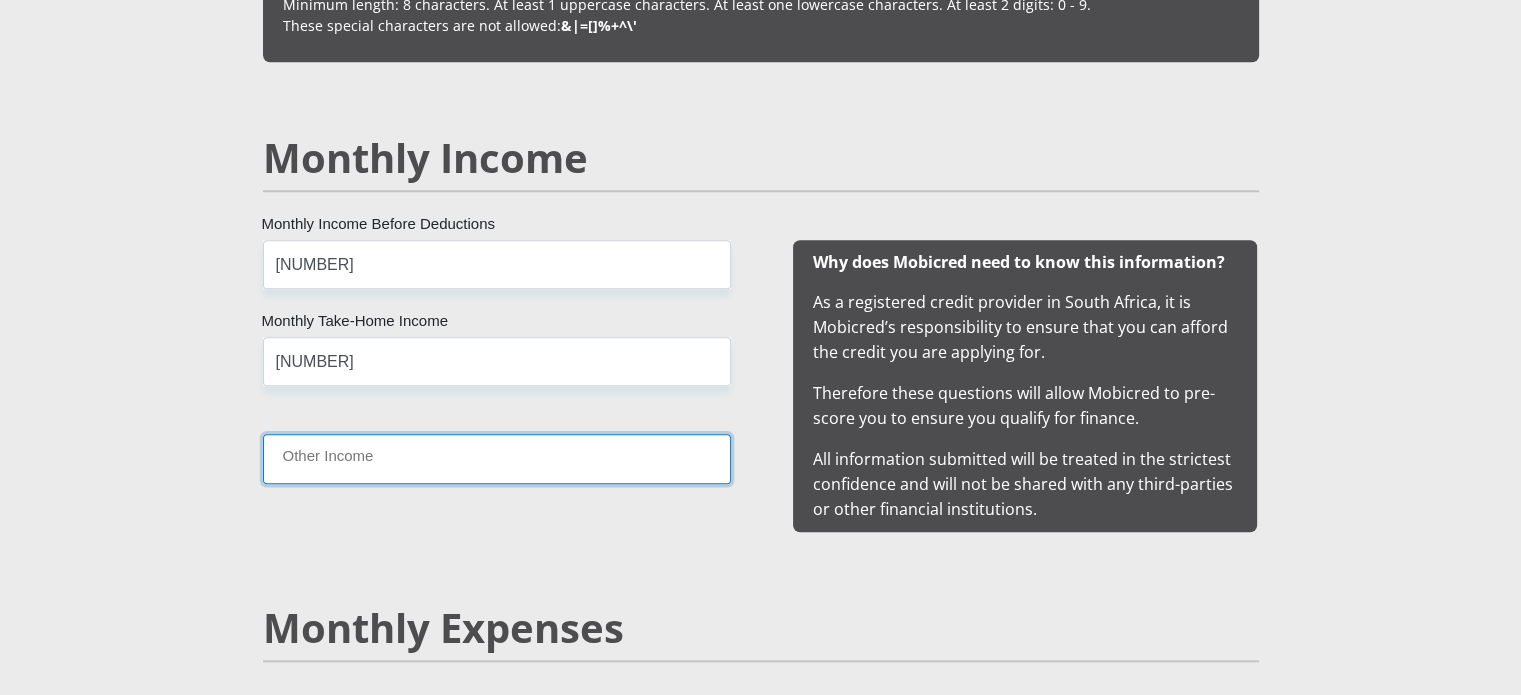 click on "Other Income" at bounding box center (497, 458) 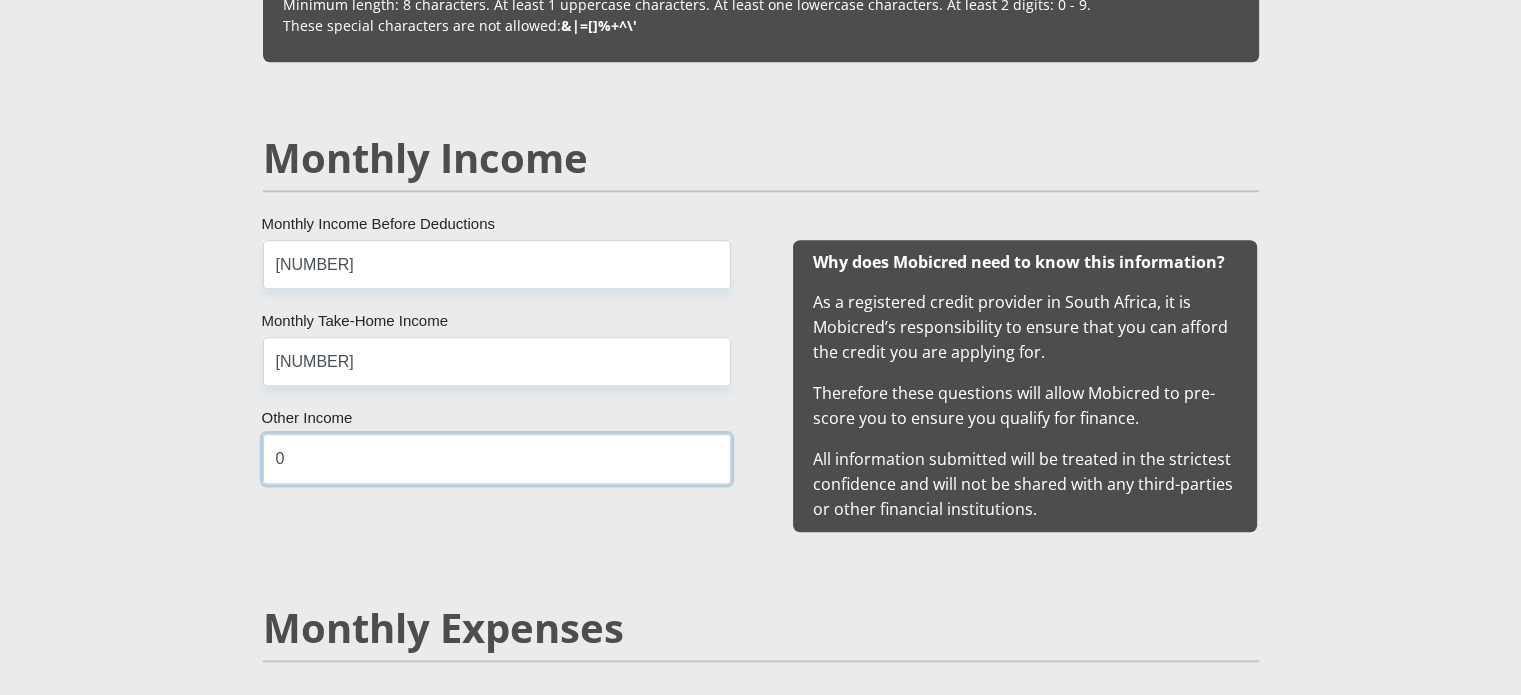 type on "0" 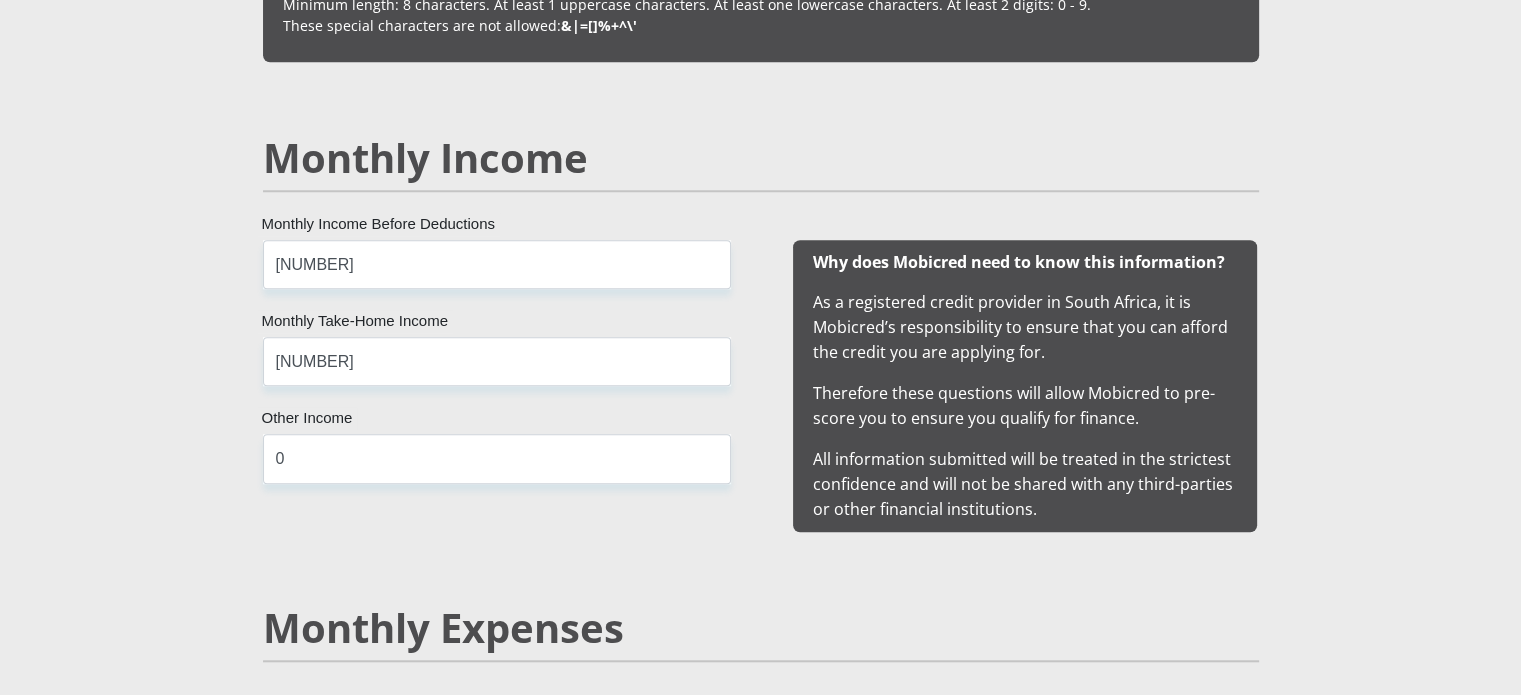 click on "Personal Details
Mr
Ms
Mrs
Dr
Other
Title
Mandi
First Name
Sixaso
Surname
8111195312084
South African ID Number
Please input valid ID number
South Africa
Afghanistan
Aland Islands
Albania
Algeria
America Samoa
American Virgin Islands
Andorra
Angola
Anguilla  Antarctica" at bounding box center (760, 1404) 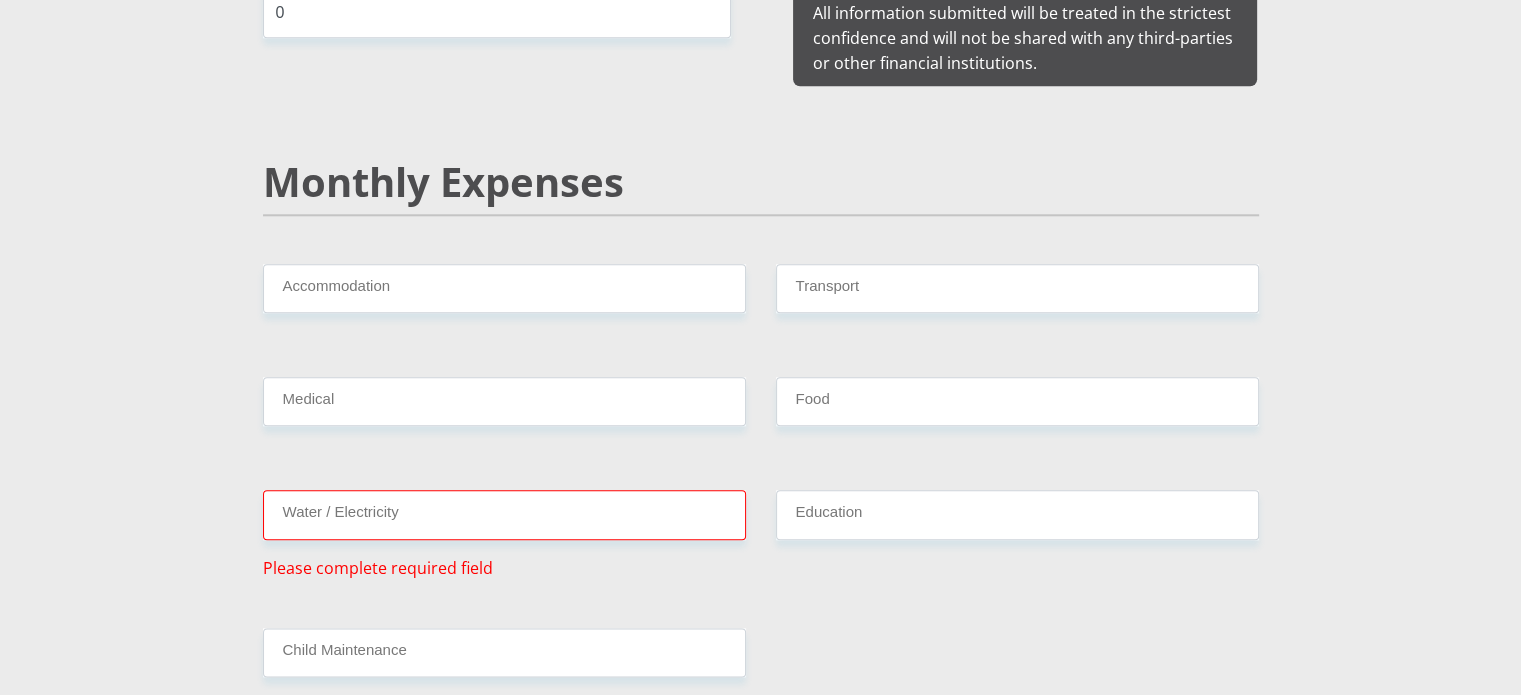 scroll, scrollTop: 2200, scrollLeft: 0, axis: vertical 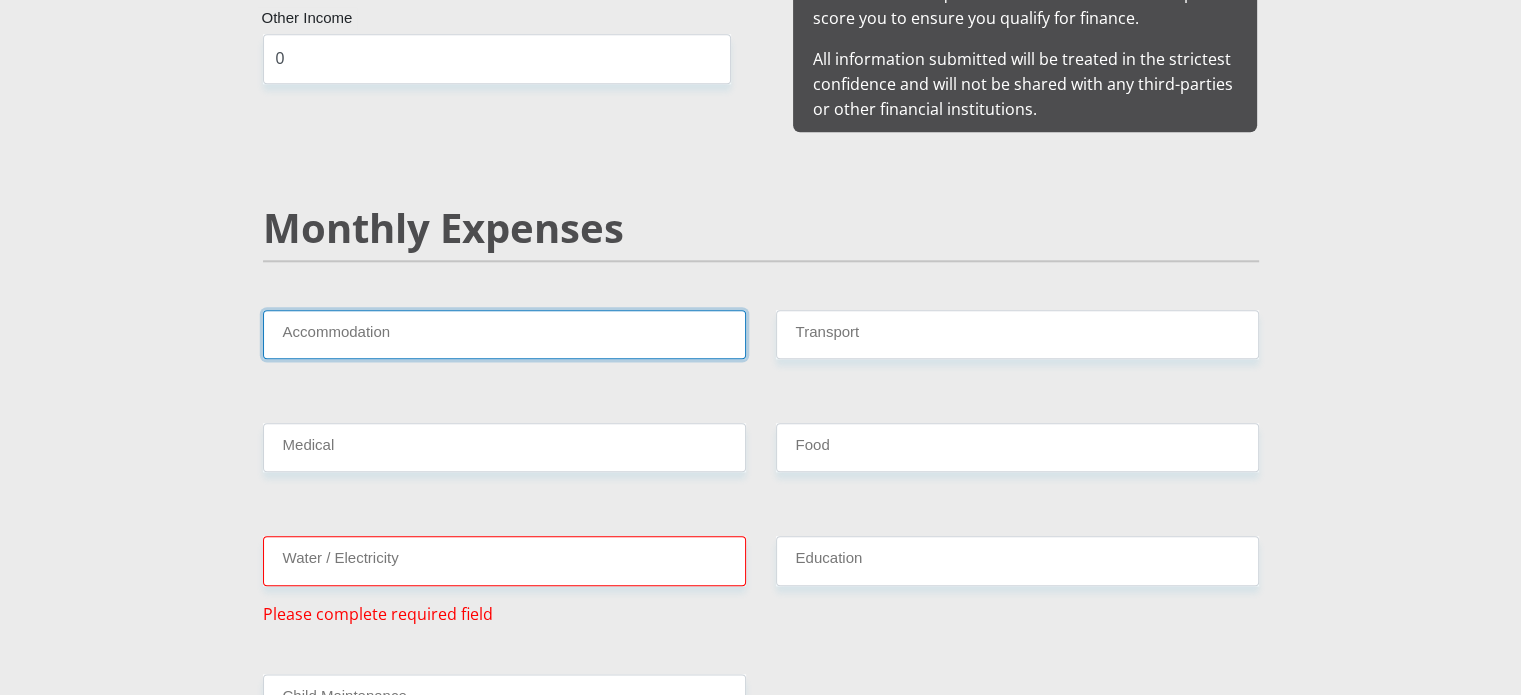 click on "Accommodation" at bounding box center [504, 334] 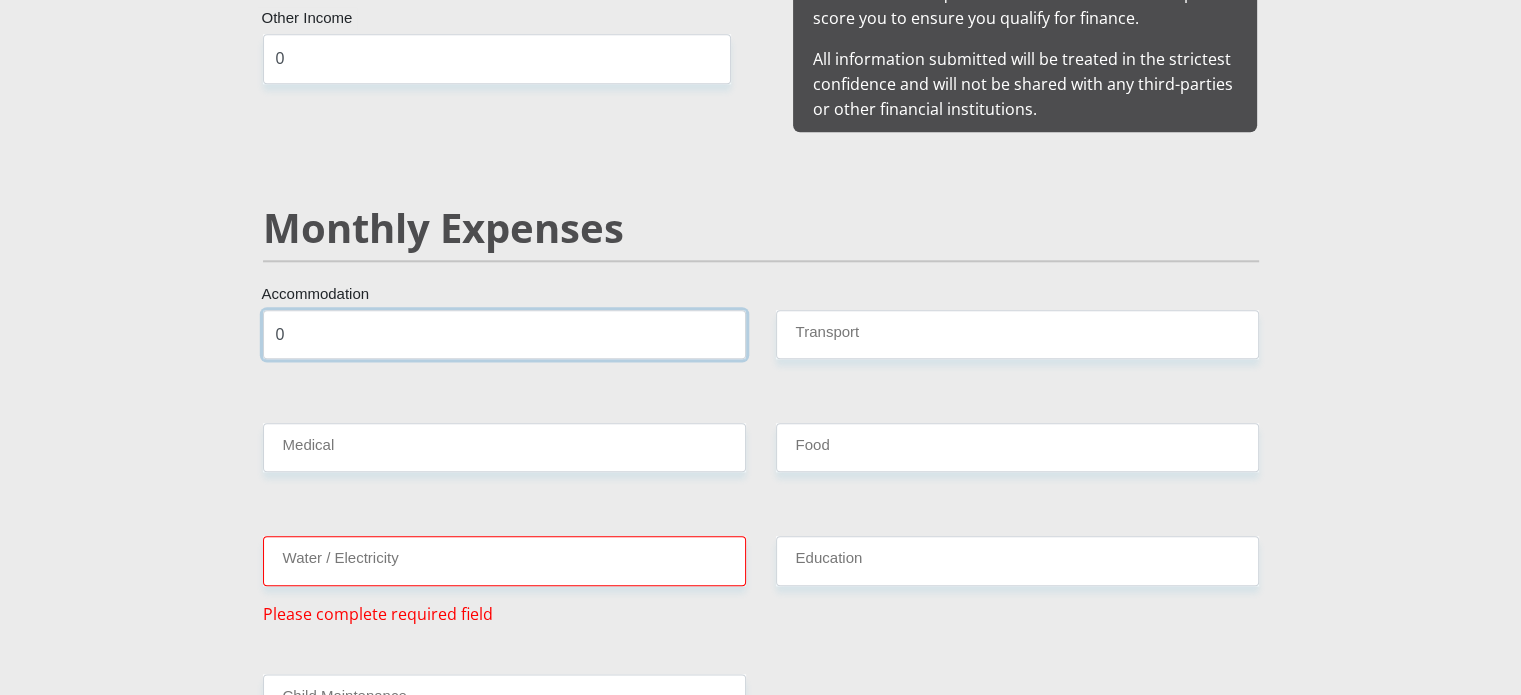 type on "0" 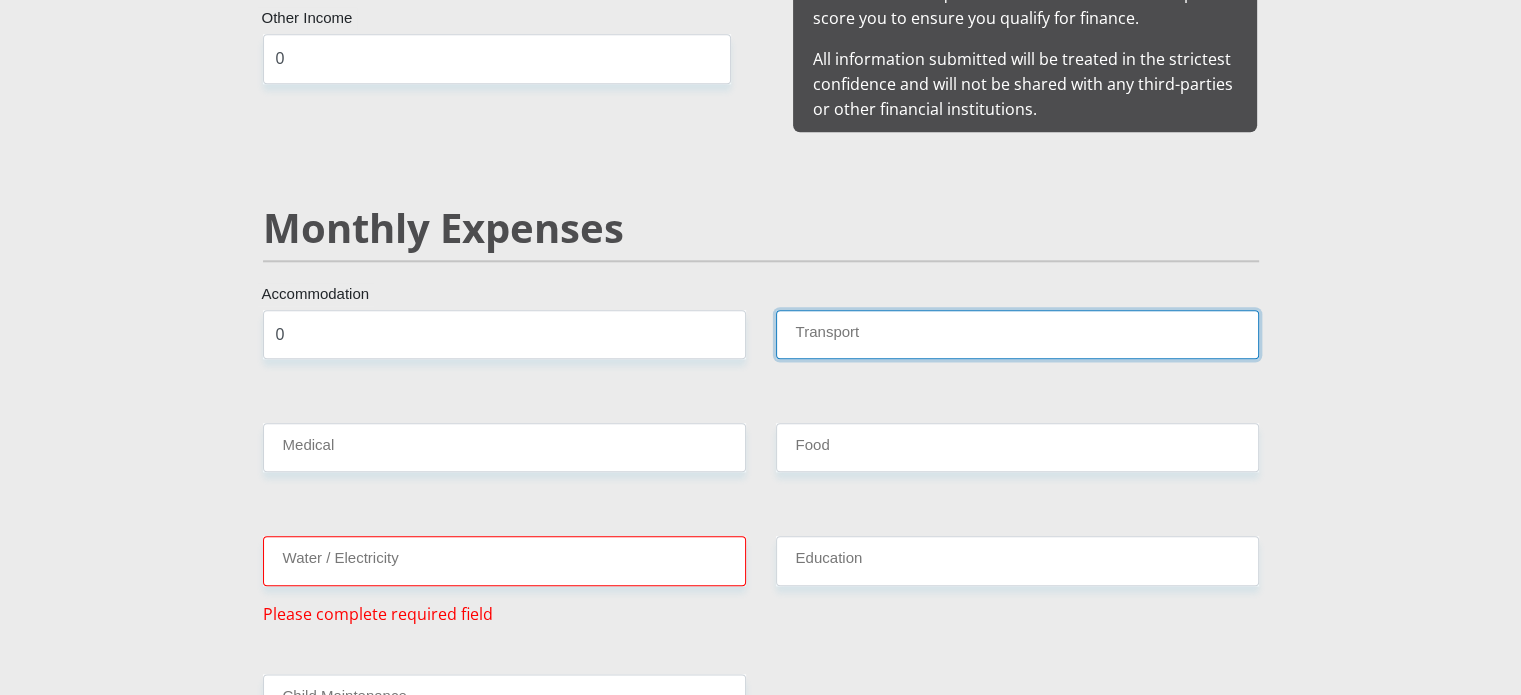 click on "Transport" at bounding box center (1017, 334) 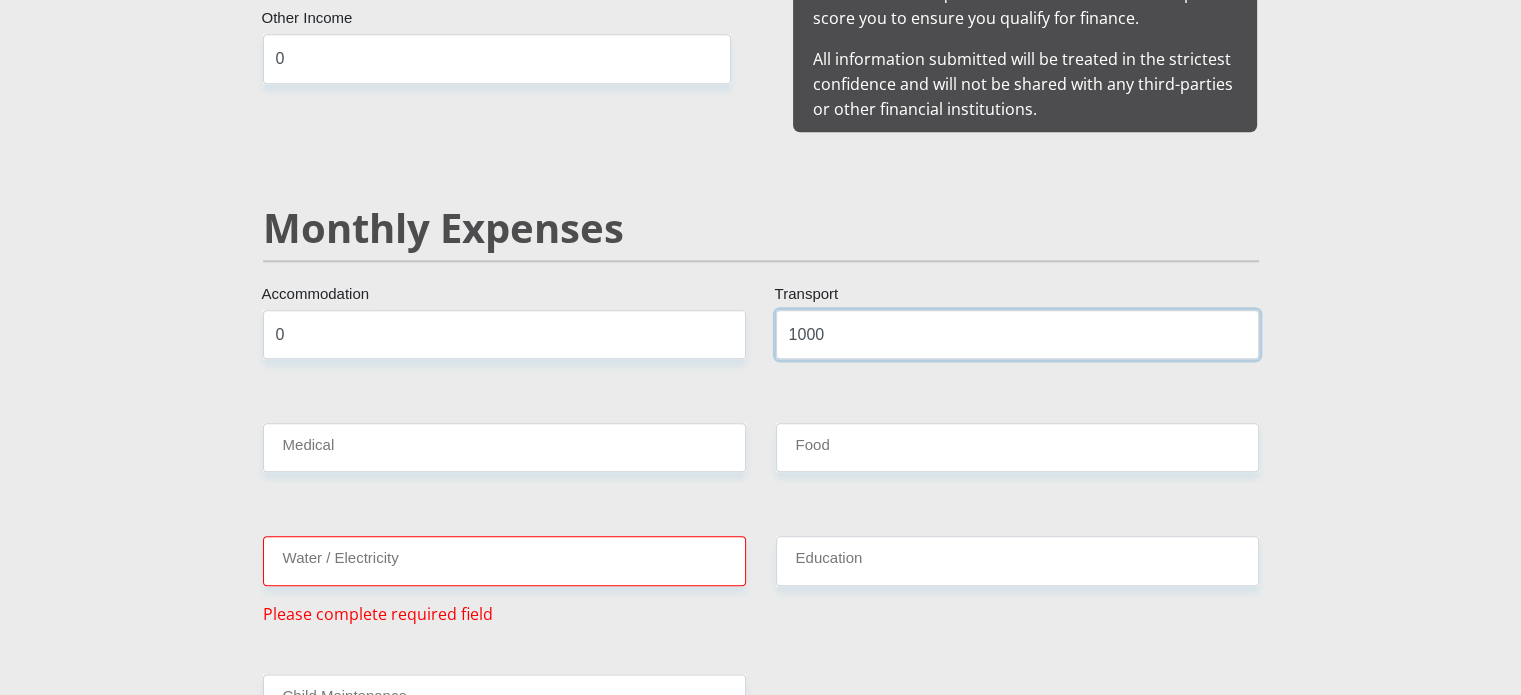 type on "1000" 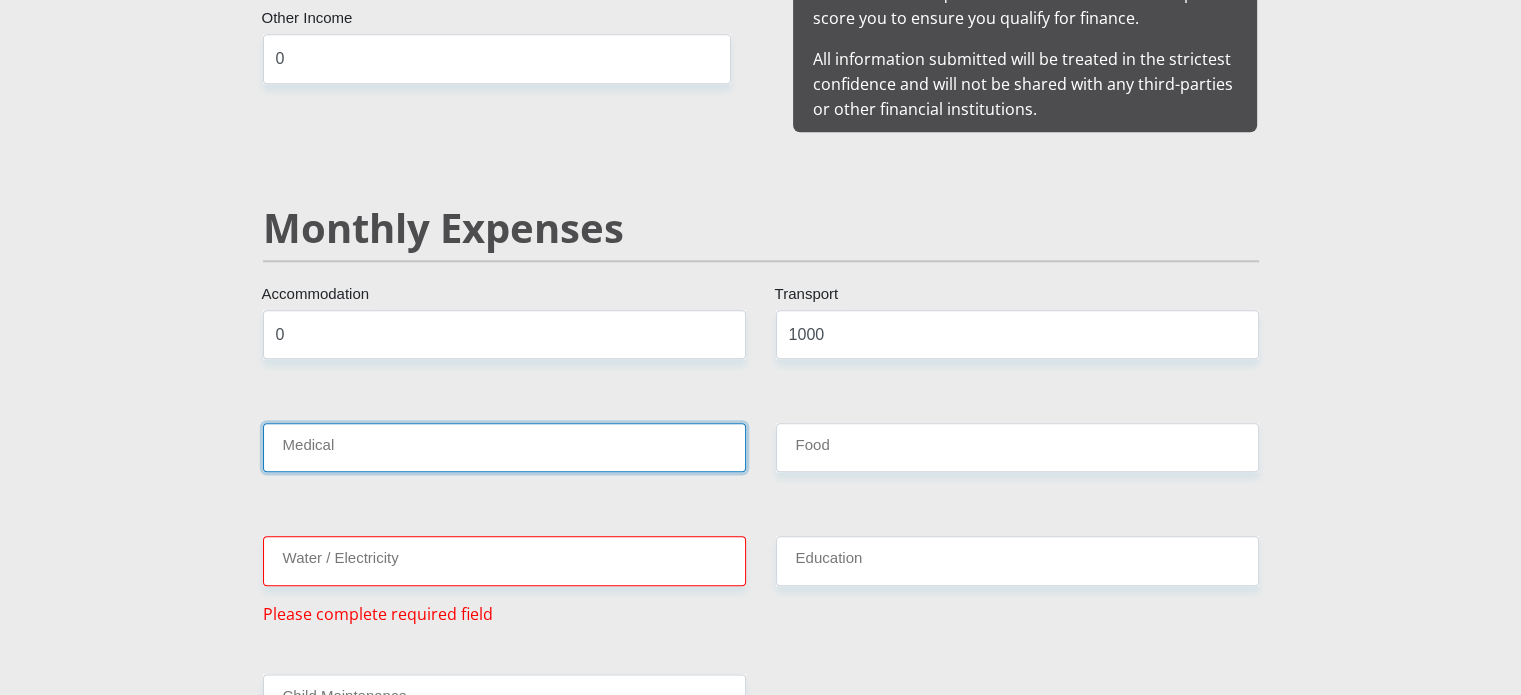 click on "Medical" at bounding box center [504, 447] 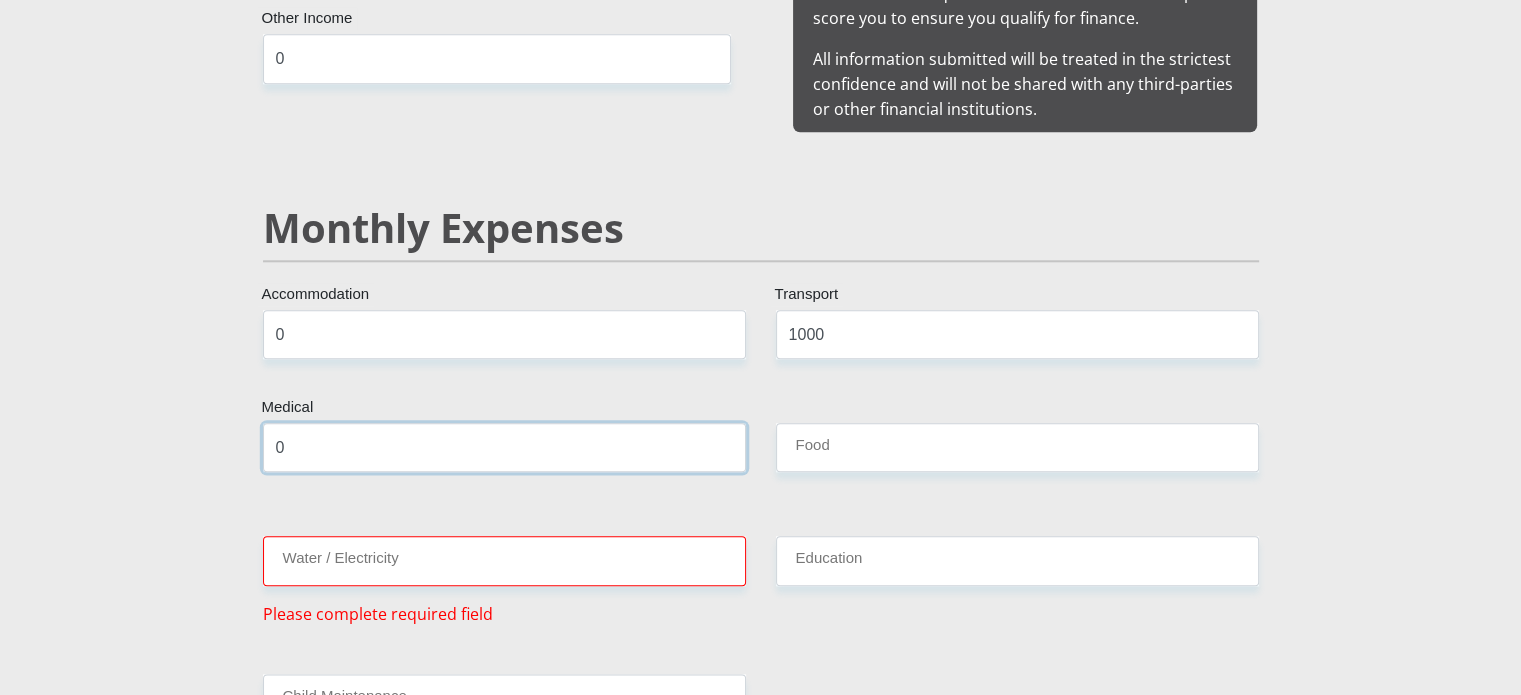 type on "0" 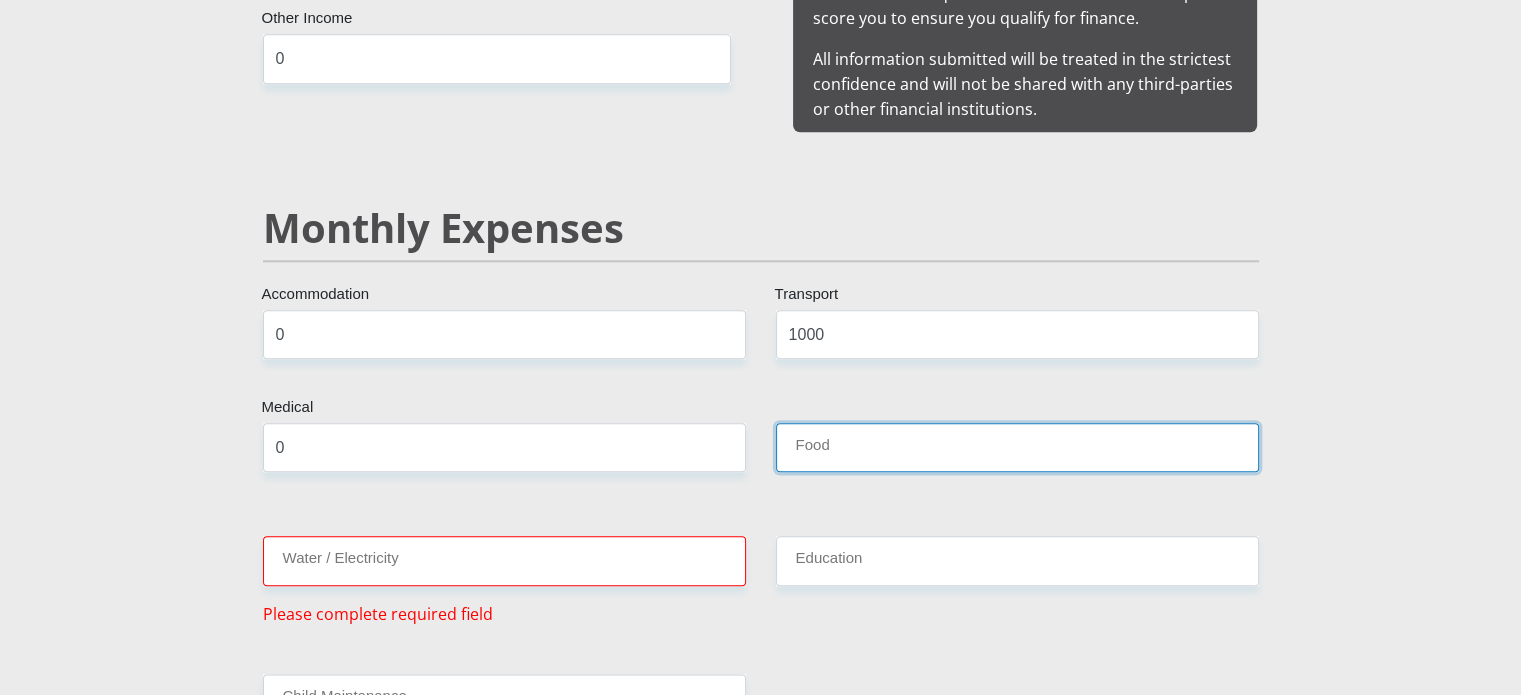 click on "Food" at bounding box center [1017, 447] 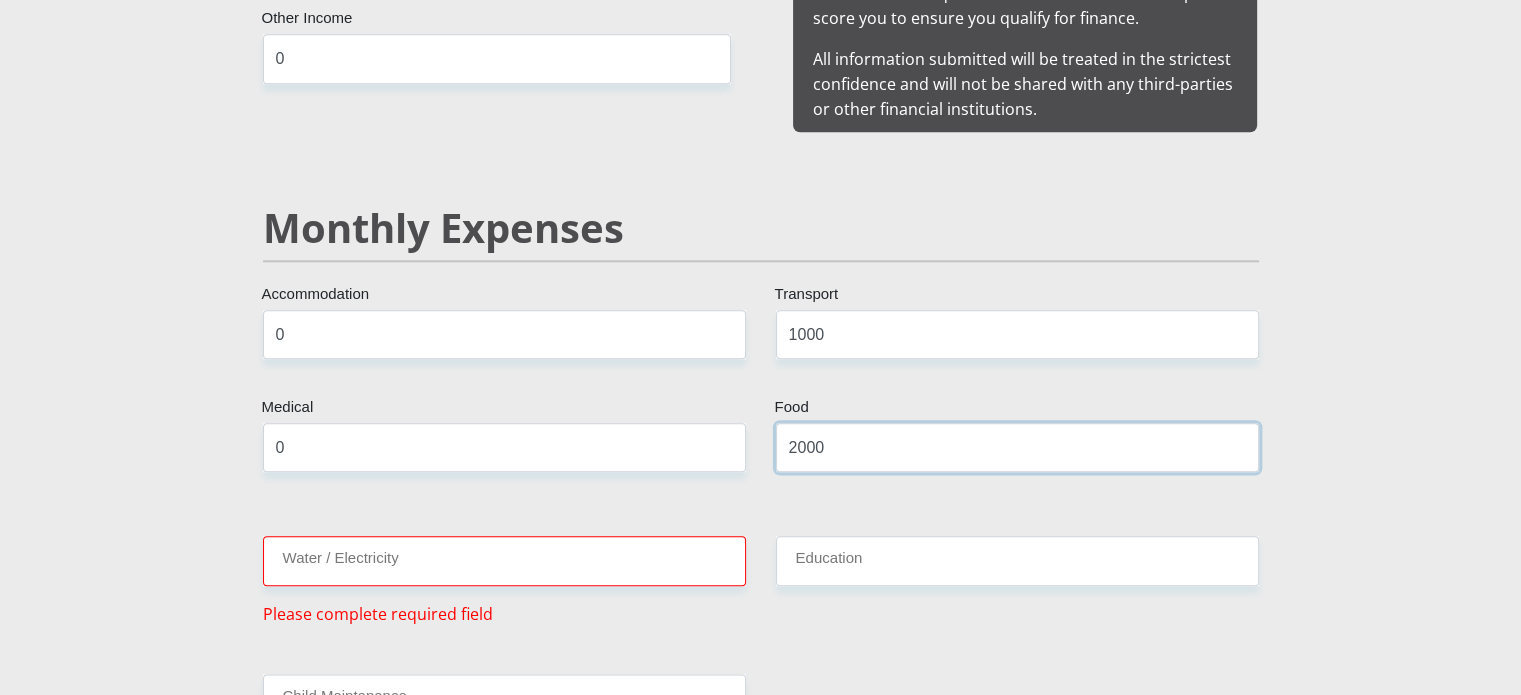 type on "2000" 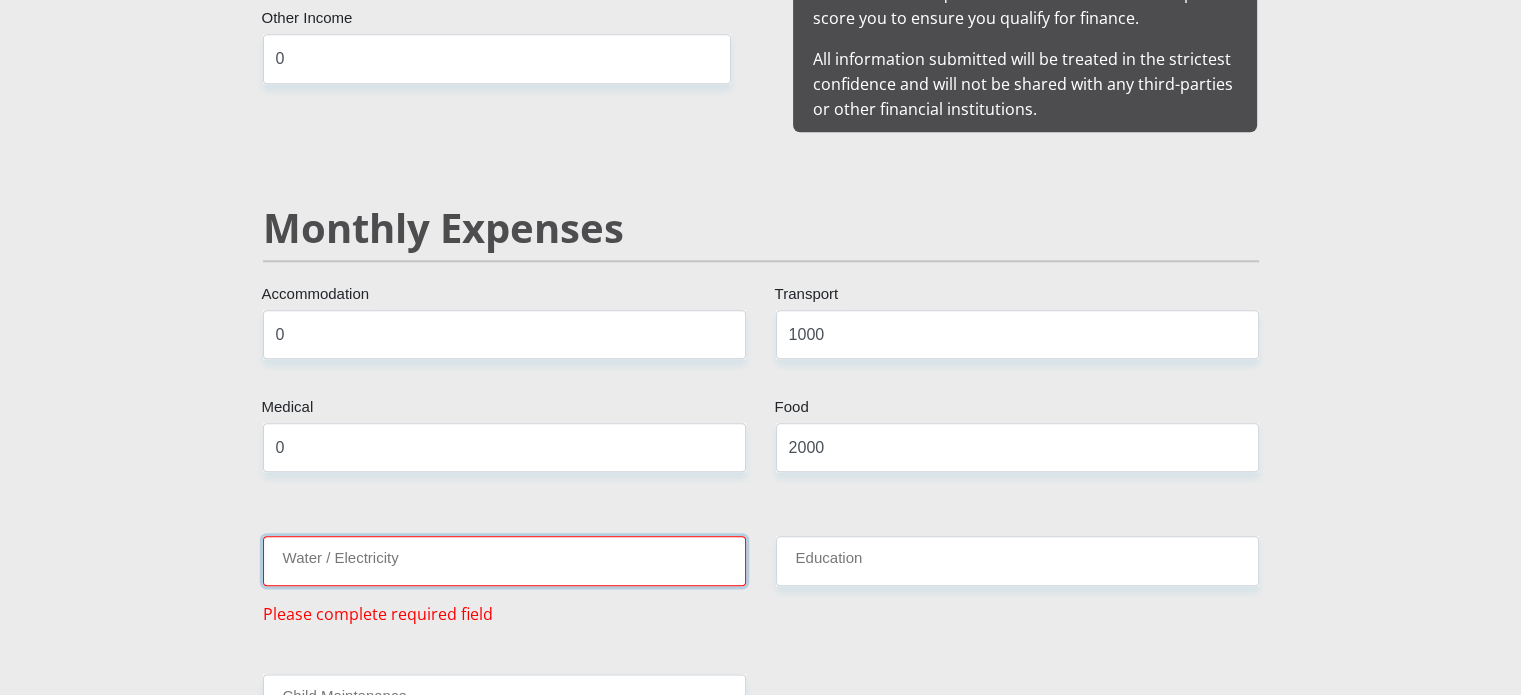 click on "Water / Electricity" at bounding box center [504, 560] 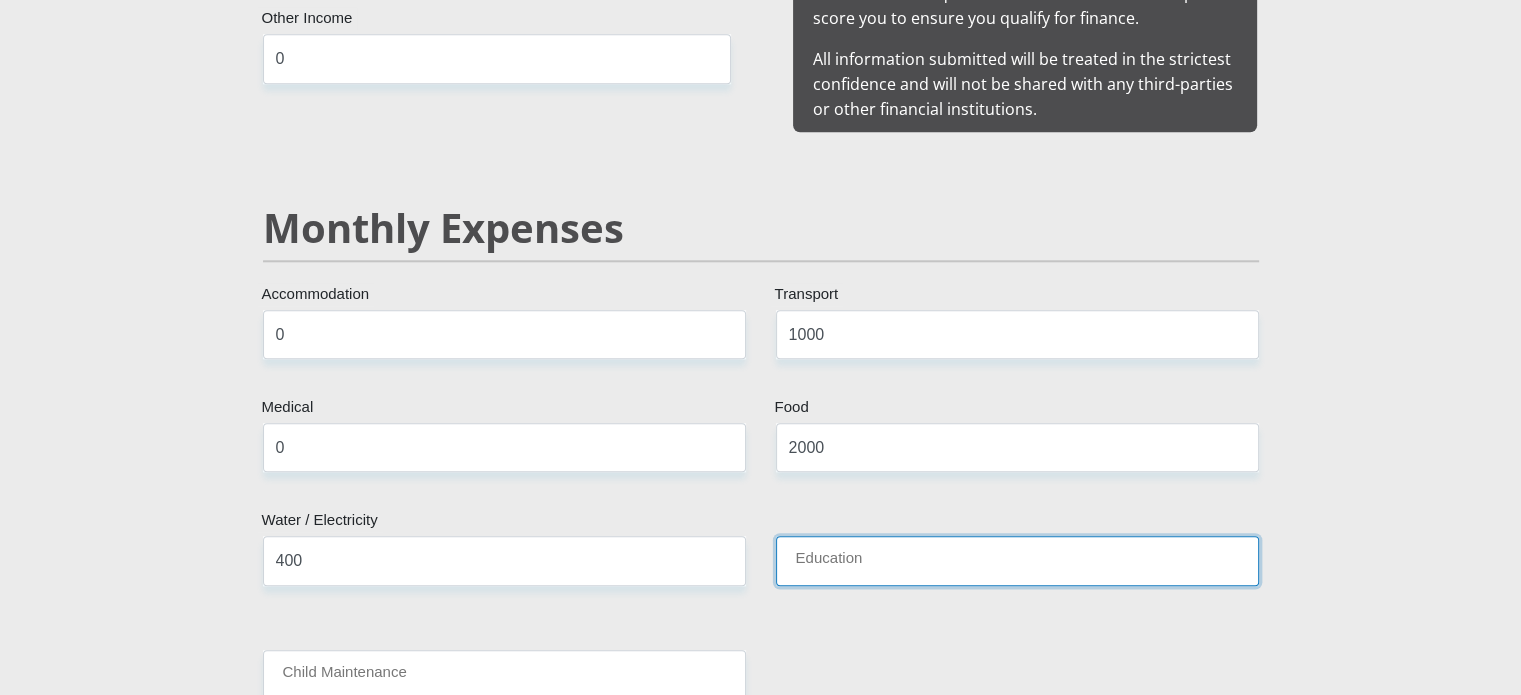click on "Education" at bounding box center (1017, 560) 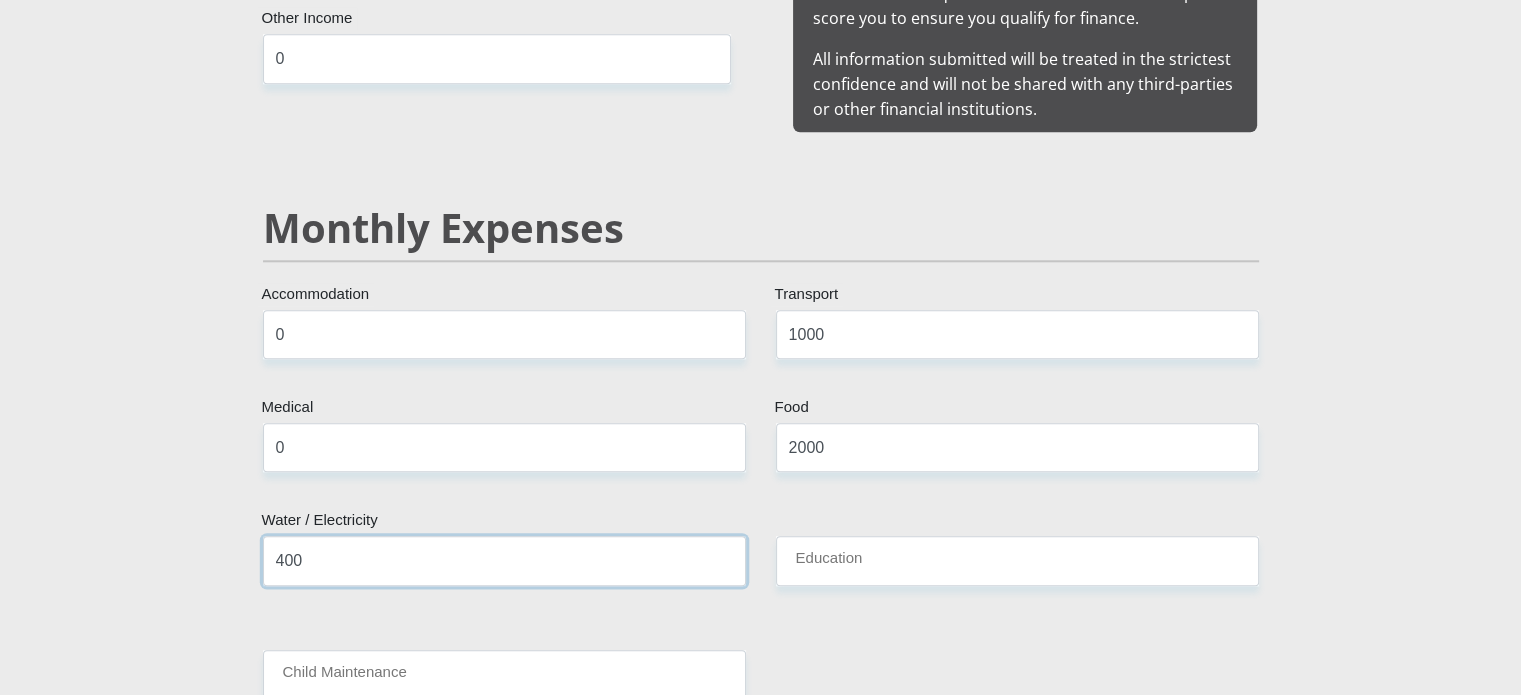 click on "400" at bounding box center [504, 560] 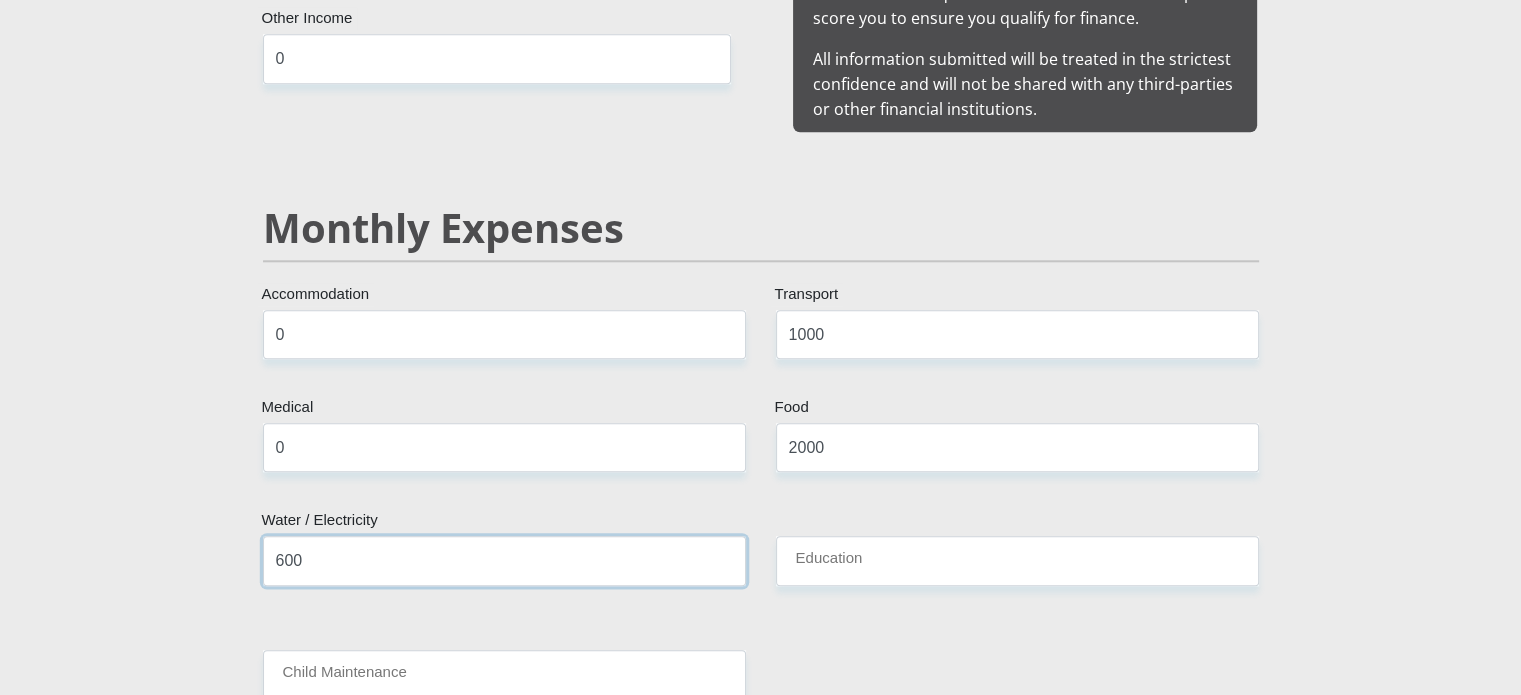 type on "600" 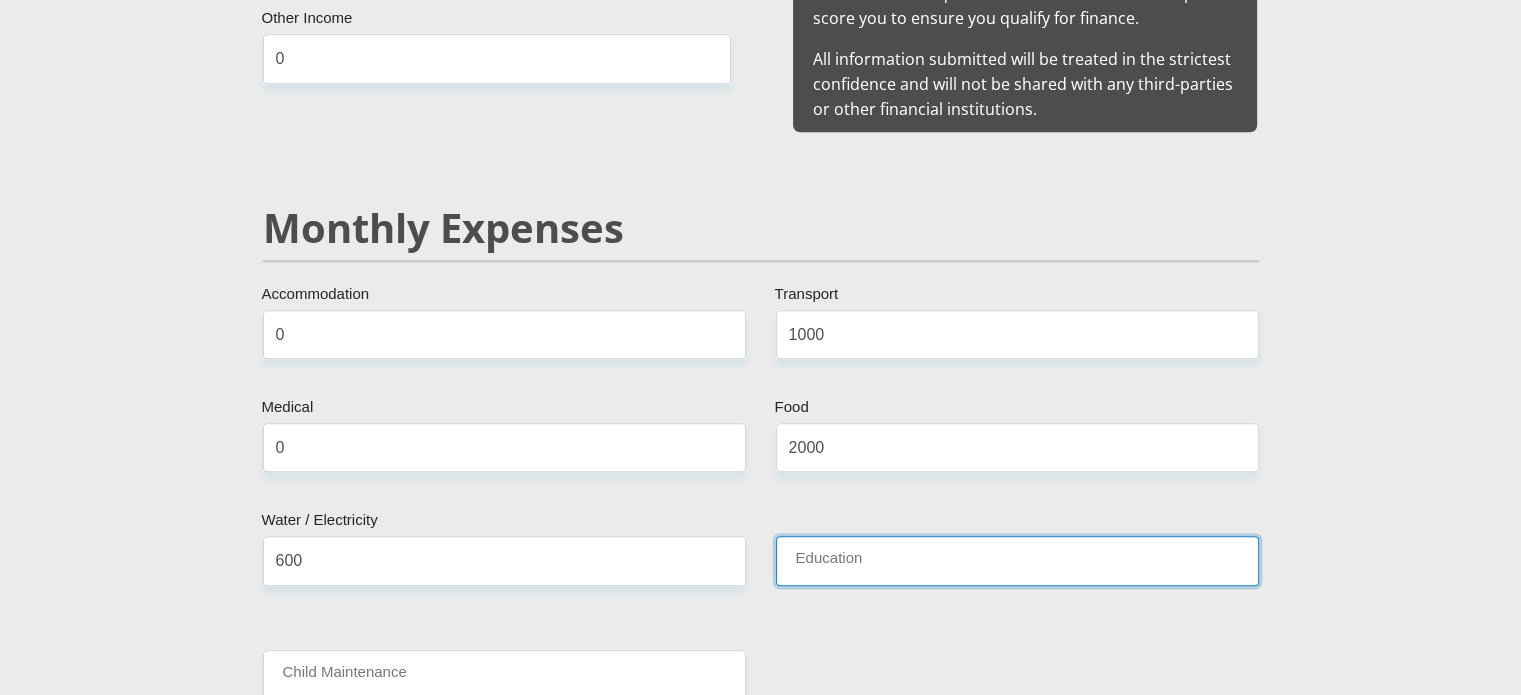 click on "Education" at bounding box center [1017, 560] 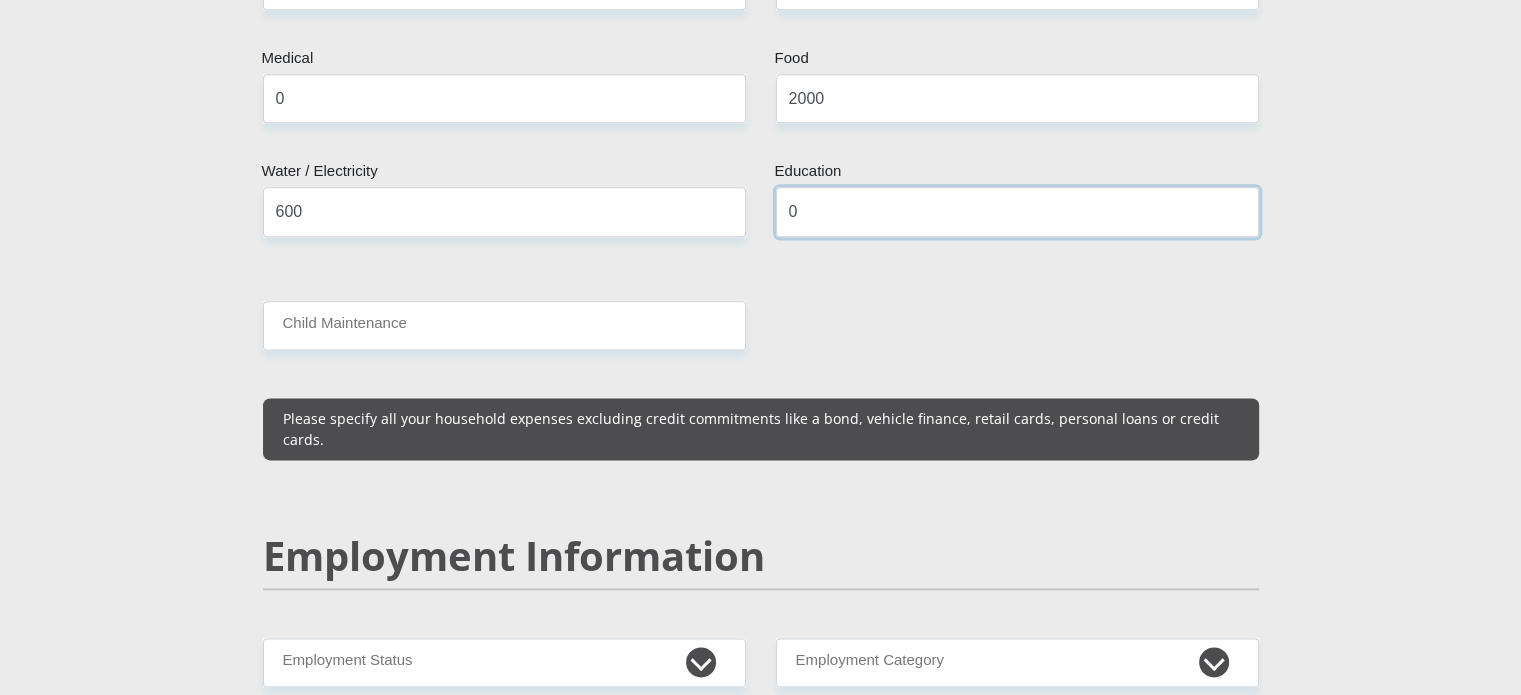 scroll, scrollTop: 2600, scrollLeft: 0, axis: vertical 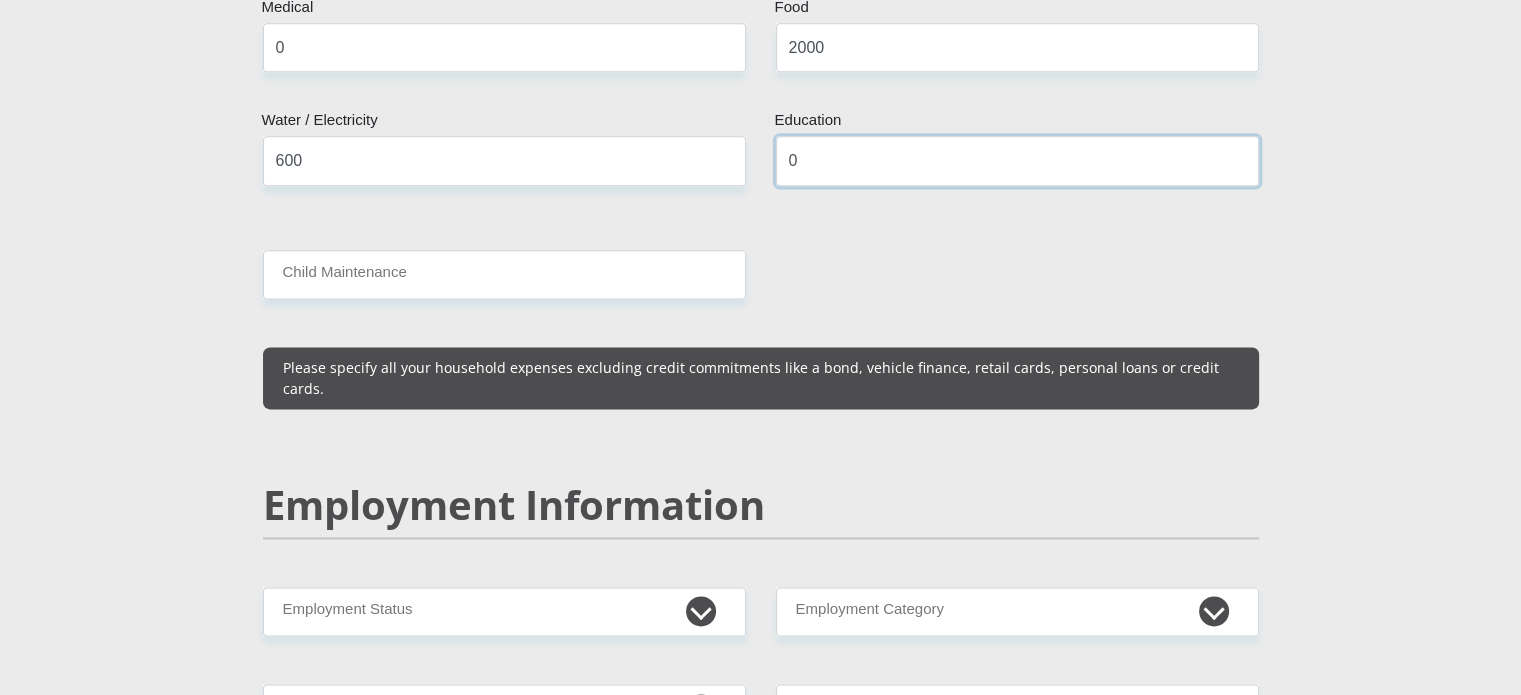 type on "0" 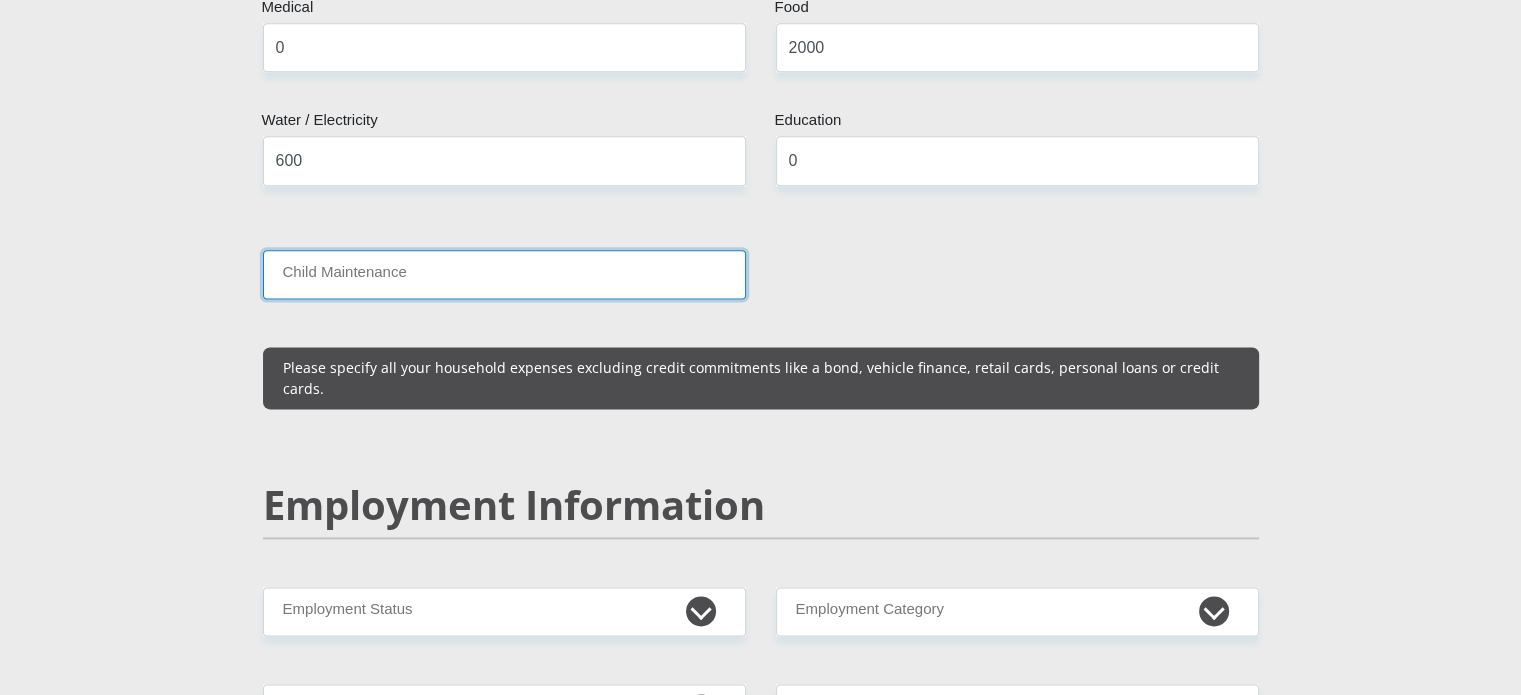 click on "Child Maintenance" at bounding box center [504, 274] 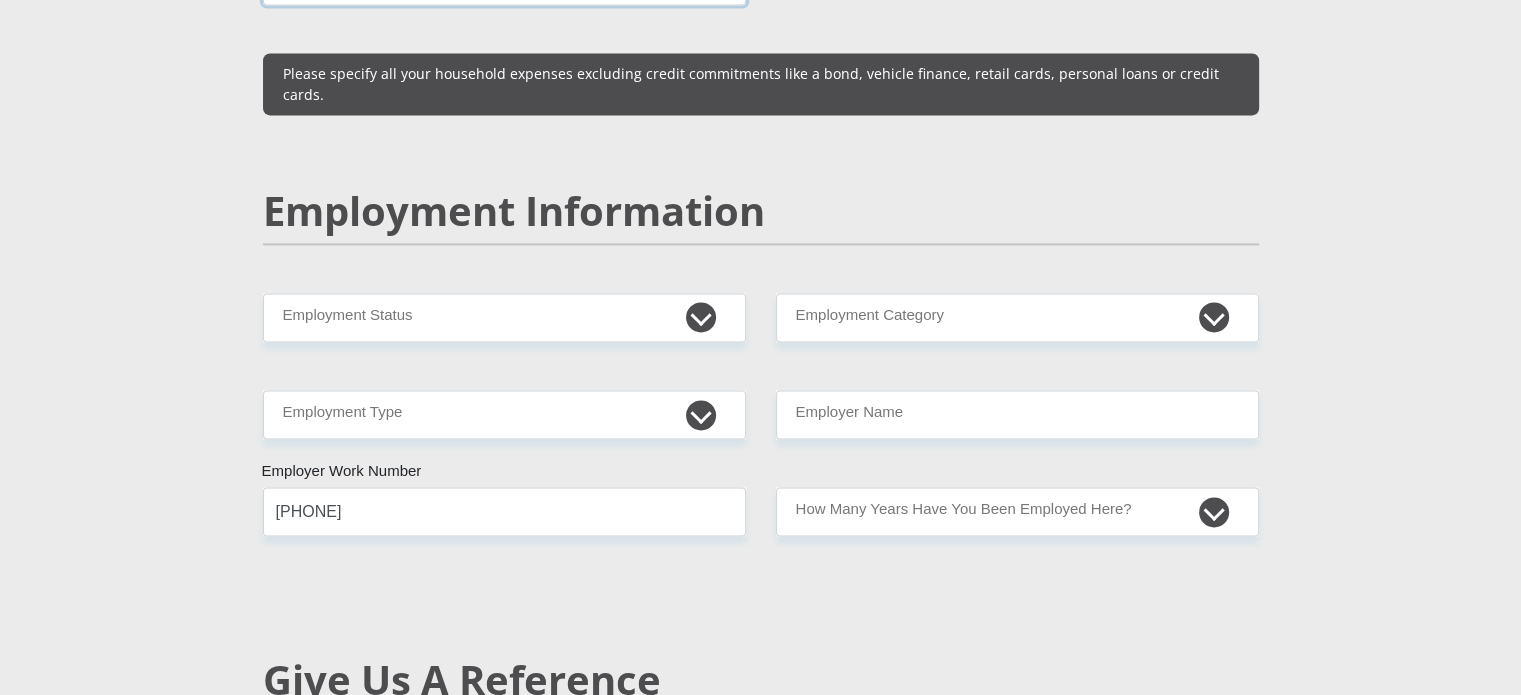 scroll, scrollTop: 2900, scrollLeft: 0, axis: vertical 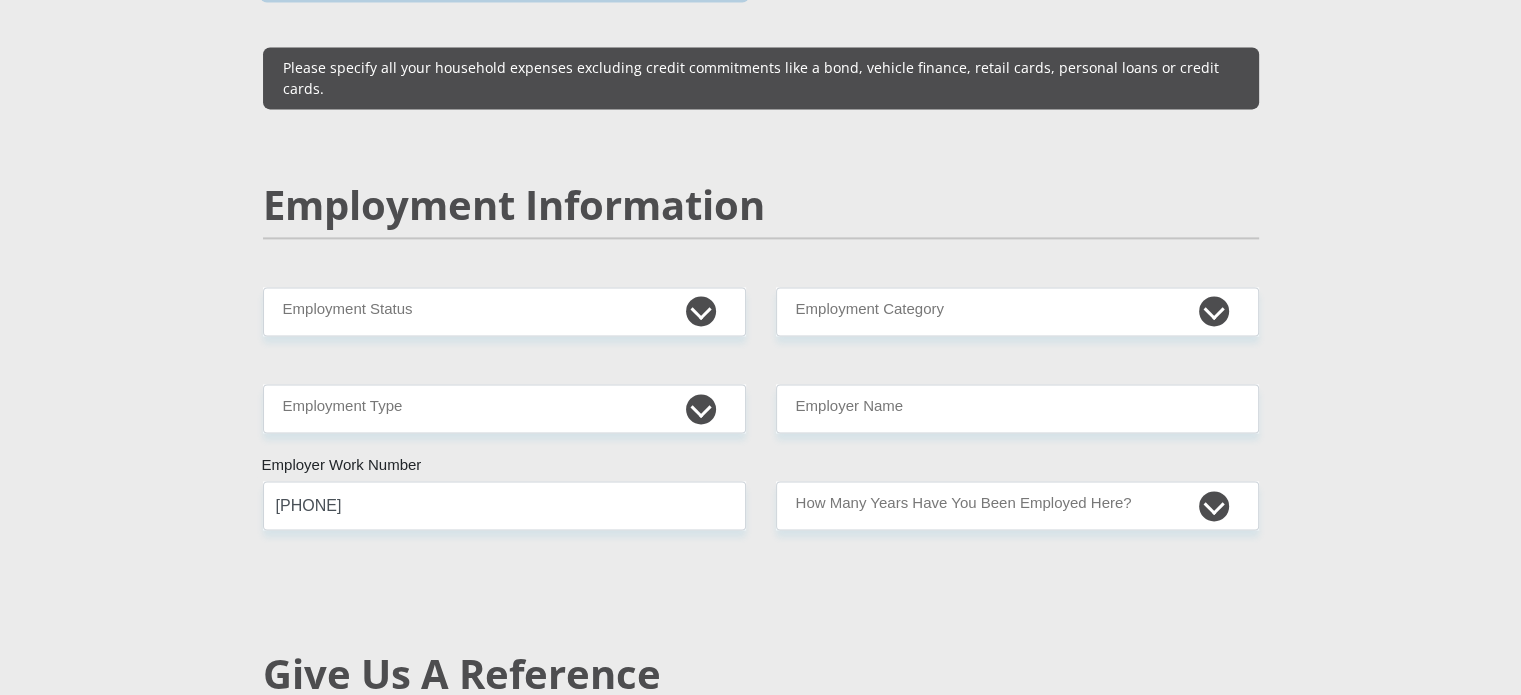 type on "0" 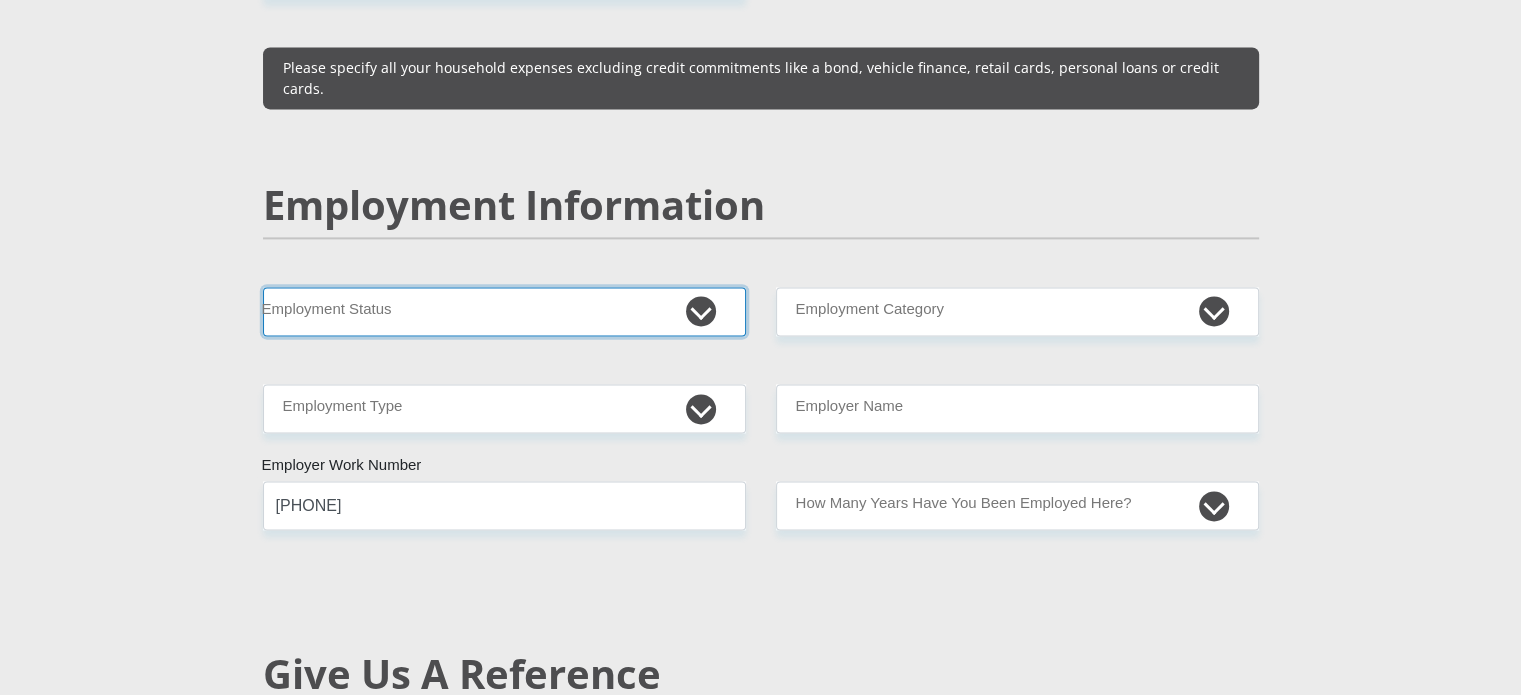 click on "Permanent/Full-time
Part-time/Casual
Contract Worker
Self-Employed
Housewife
Retired
Student
Medically Boarded
Disability
Unemployed" at bounding box center [504, 311] 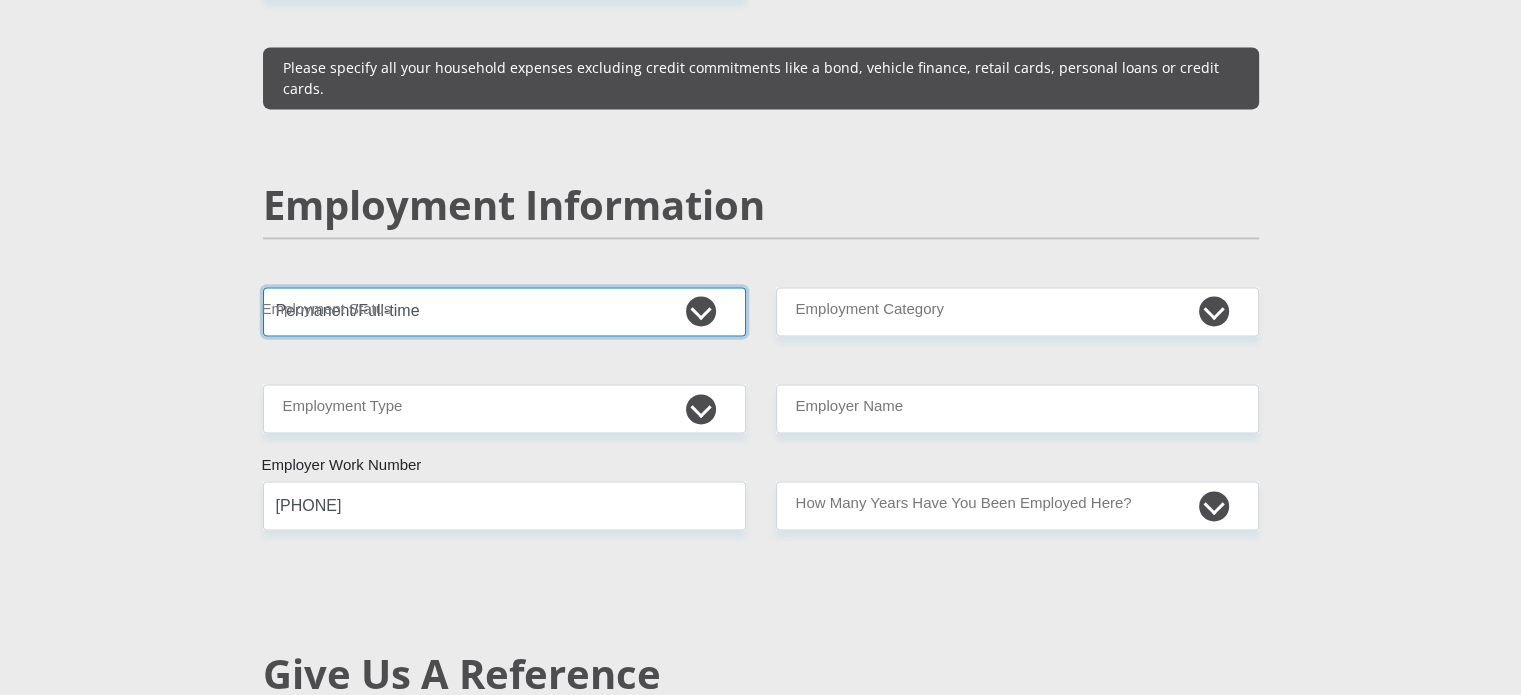 click on "Permanent/Full-time
Part-time/Casual
Contract Worker
Self-Employed
Housewife
Retired
Student
Medically Boarded
Disability
Unemployed" at bounding box center (504, 311) 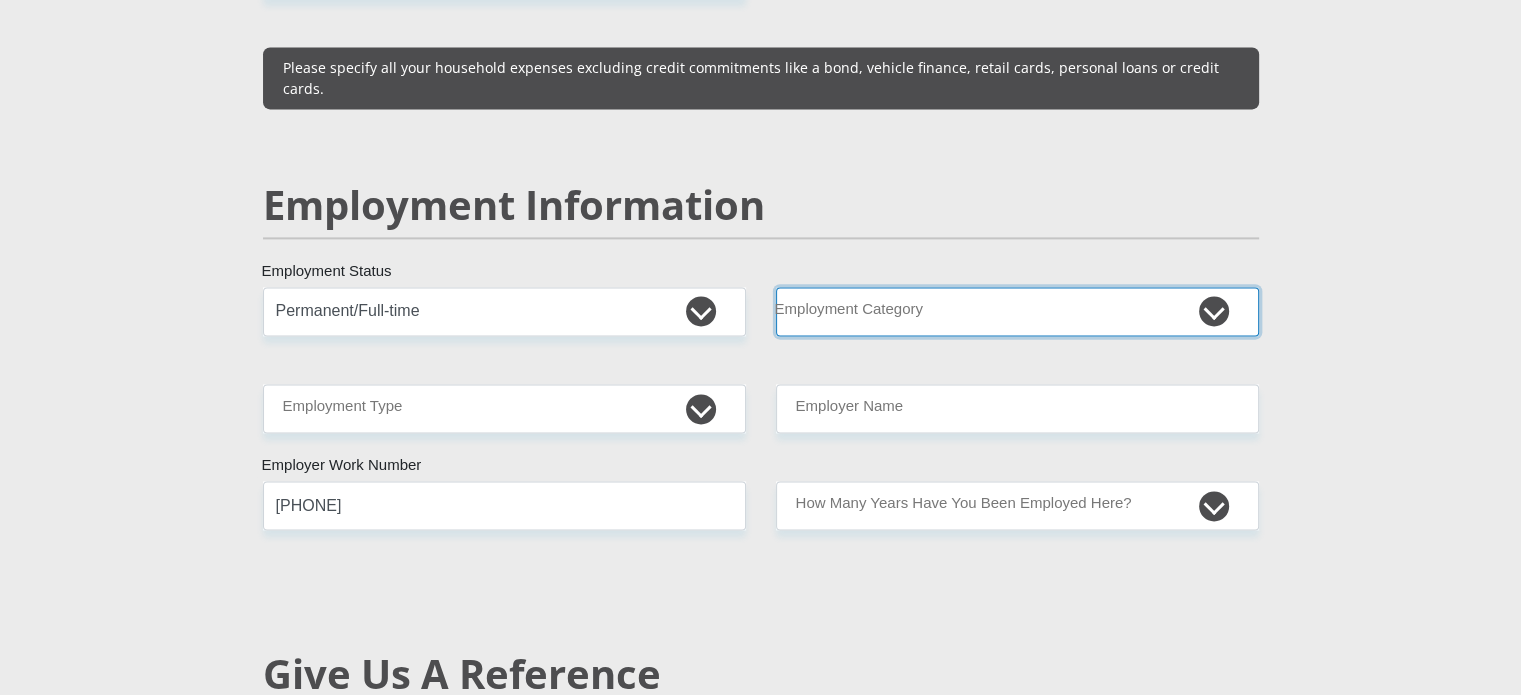 click on "AGRICULTURE
ALCOHOL & TOBACCO
CONSTRUCTION MATERIALS
METALLURGY
EQUIPMENT FOR RENEWABLE ENERGY
SPECIALIZED CONTRACTORS
CAR
GAMING (INCL. INTERNET
OTHER WHOLESALE
UNLICENSED PHARMACEUTICALS
CURRENCY EXCHANGE HOUSES
OTHER FINANCIAL INSTITUTIONS & INSURANCE
REAL ESTATE AGENTS
OIL & GAS
OTHER MATERIALS (E.G. IRON ORE)
PRECIOUS STONES & PRECIOUS METALS
POLITICAL ORGANIZATIONS
RELIGIOUS ORGANIZATIONS(NOT SECTS)
ACTI. HAVING BUSINESS DEAL WITH PUBLIC ADMINISTRATION
LAUNDROMATS" at bounding box center (1017, 311) 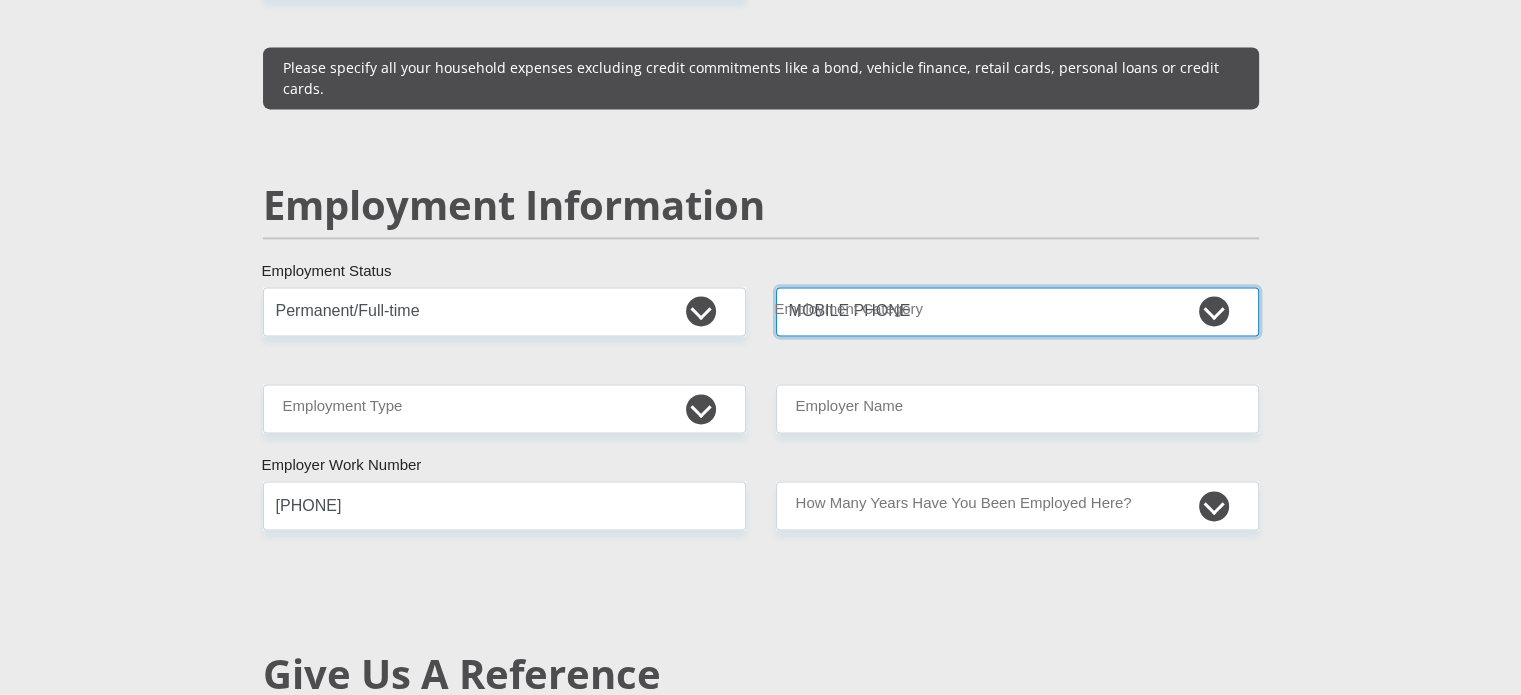 click on "AGRICULTURE
ALCOHOL & TOBACCO
CONSTRUCTION MATERIALS
METALLURGY
EQUIPMENT FOR RENEWABLE ENERGY
SPECIALIZED CONTRACTORS
CAR
GAMING (INCL. INTERNET
OTHER WHOLESALE
UNLICENSED PHARMACEUTICALS
CURRENCY EXCHANGE HOUSES
OTHER FINANCIAL INSTITUTIONS & INSURANCE
REAL ESTATE AGENTS
OIL & GAS
OTHER MATERIALS (E.G. IRON ORE)
PRECIOUS STONES & PRECIOUS METALS
POLITICAL ORGANIZATIONS
RELIGIOUS ORGANIZATIONS(NOT SECTS)
ACTI. HAVING BUSINESS DEAL WITH PUBLIC ADMINISTRATION
LAUNDROMATS" at bounding box center (1017, 311) 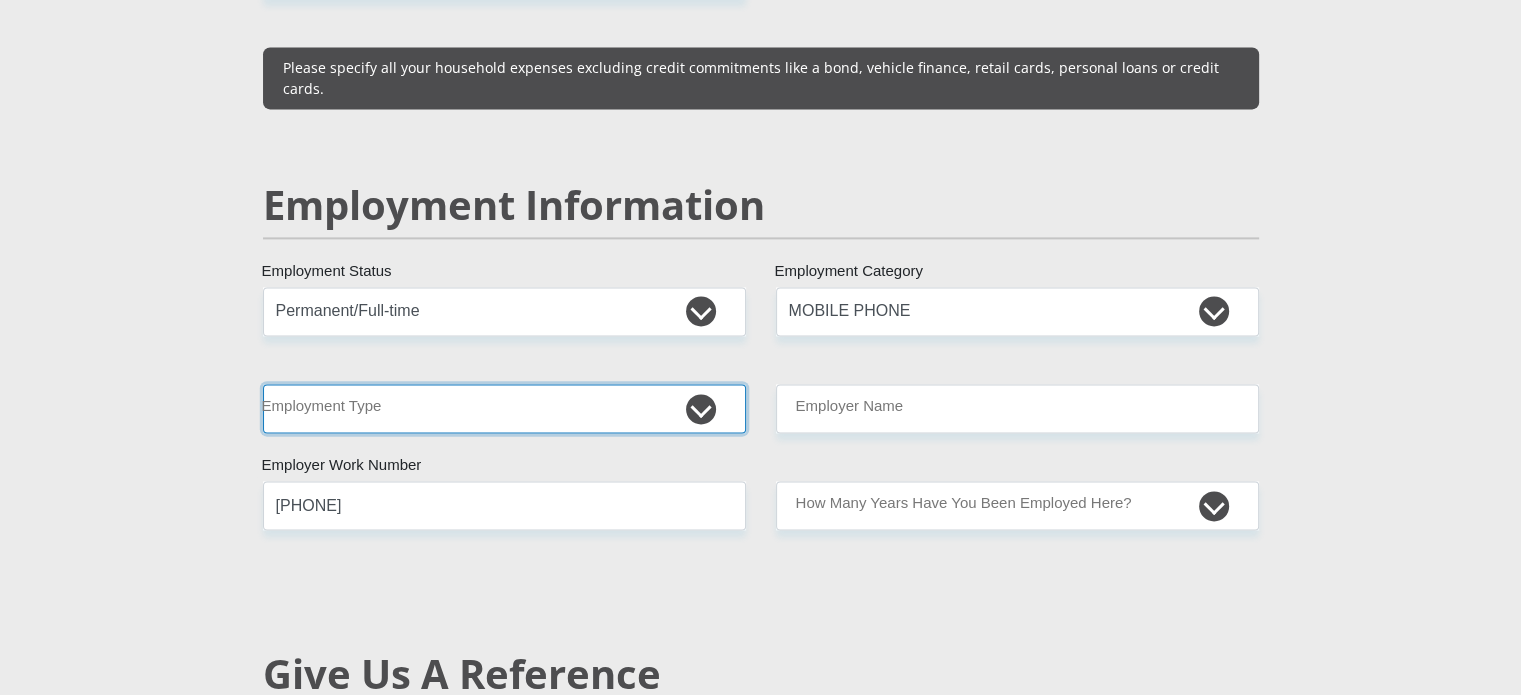 click on "College/Lecturer
Craft Seller
Creative
Driver
Executive
Farmer
Forces - Non Commissioned
Forces - Officer
Hawker
Housewife
Labourer
Licenced Professional
Manager
Miner
Non Licenced Professional
Office Staff/Clerk
Outside Worker
Pensioner
Permanent Teacher
Production/Manufacturing
Sales
Self-Employed
Semi-Professional Worker
Service Industry  Social Worker  Student" at bounding box center (504, 408) 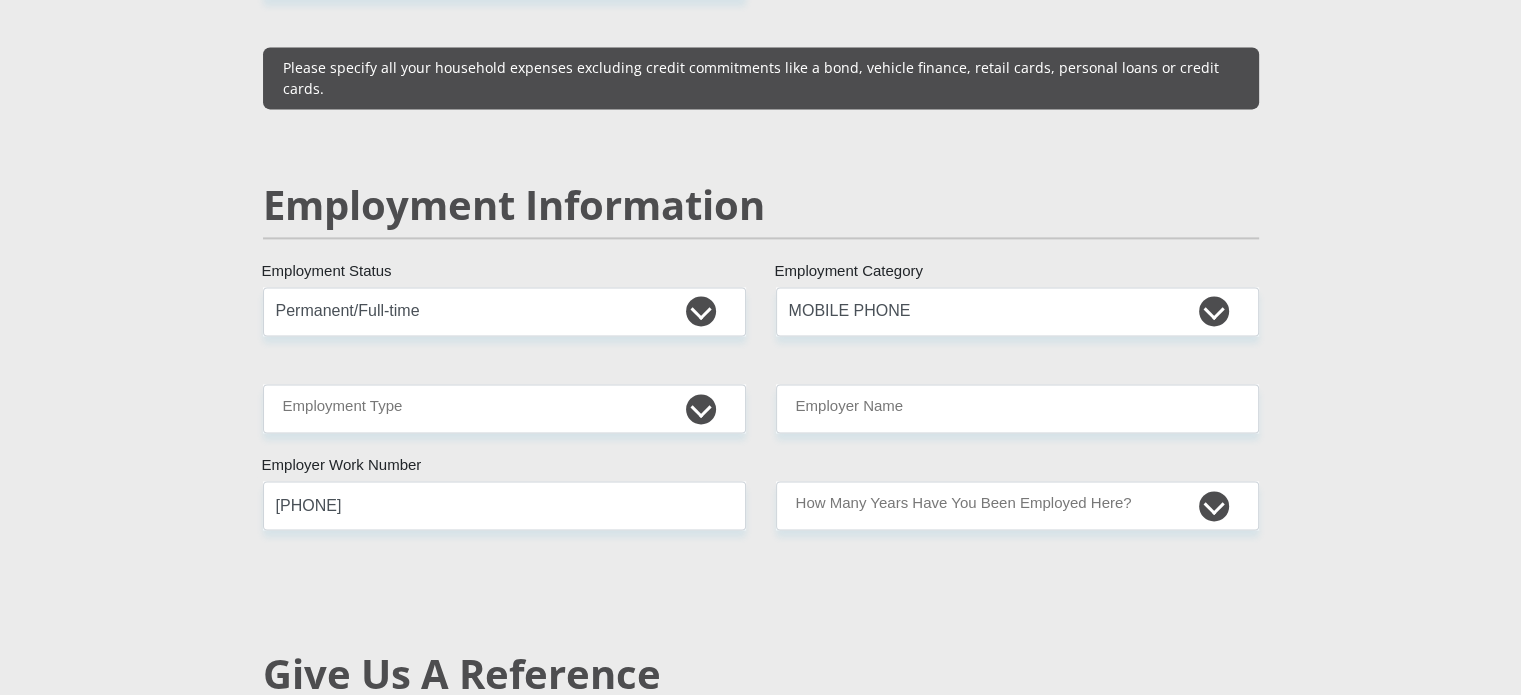 click on "Personal Details
Mr
Ms
Mrs
Dr
Other
Title
Mandi
First Name
Sixaso
Surname
8111195312084
South African ID Number
Please input valid ID number
South Africa
Afghanistan
Aland Islands
Albania
Algeria
America Samoa
American Virgin Islands
Andorra
Angola
Anguilla  Antarctica  Aruba" at bounding box center (761, 292) 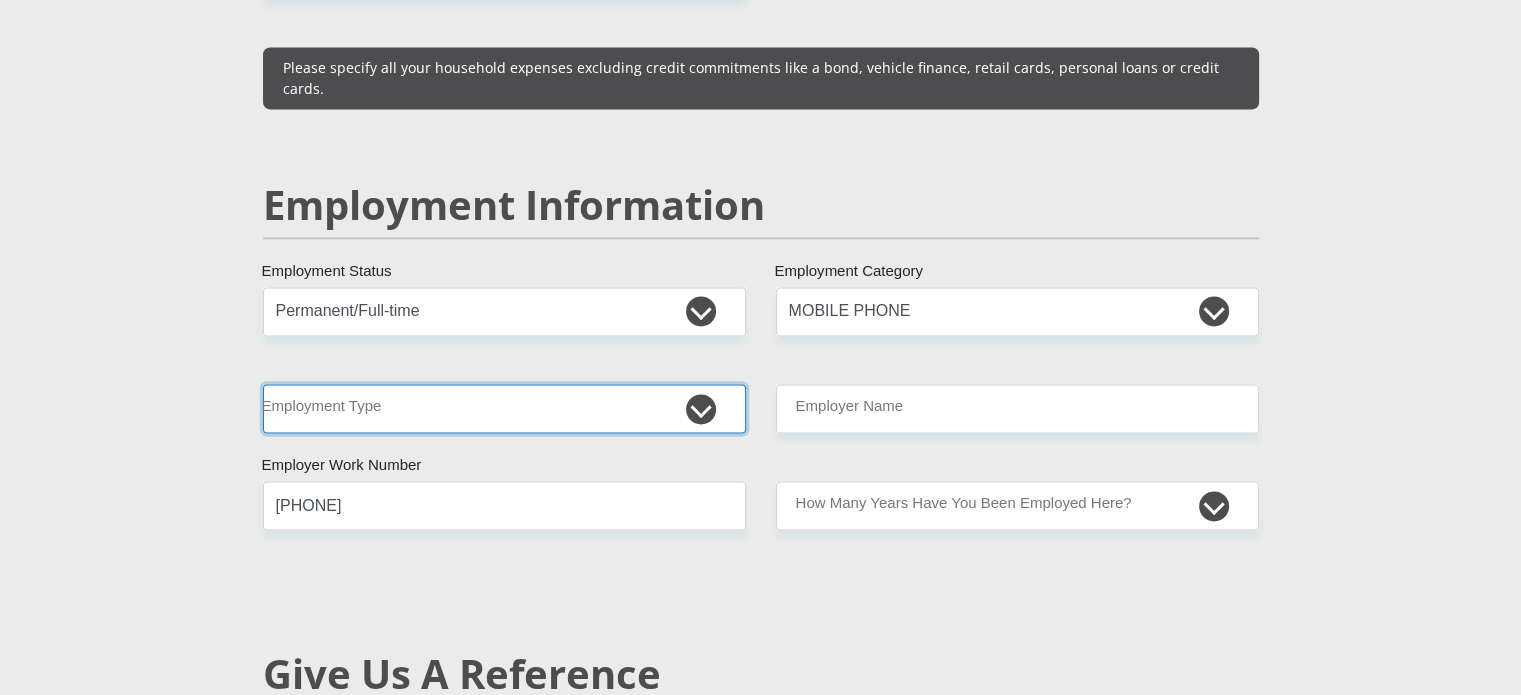 click on "College/Lecturer
Craft Seller
Creative
Driver
Executive
Farmer
Forces - Non Commissioned
Forces - Officer
Hawker
Housewife
Labourer
Licenced Professional
Manager
Miner
Non Licenced Professional
Office Staff/Clerk
Outside Worker
Pensioner
Permanent Teacher
Production/Manufacturing
Sales
Self-Employed
Semi-Professional Worker
Service Industry  Social Worker  Student" at bounding box center [504, 408] 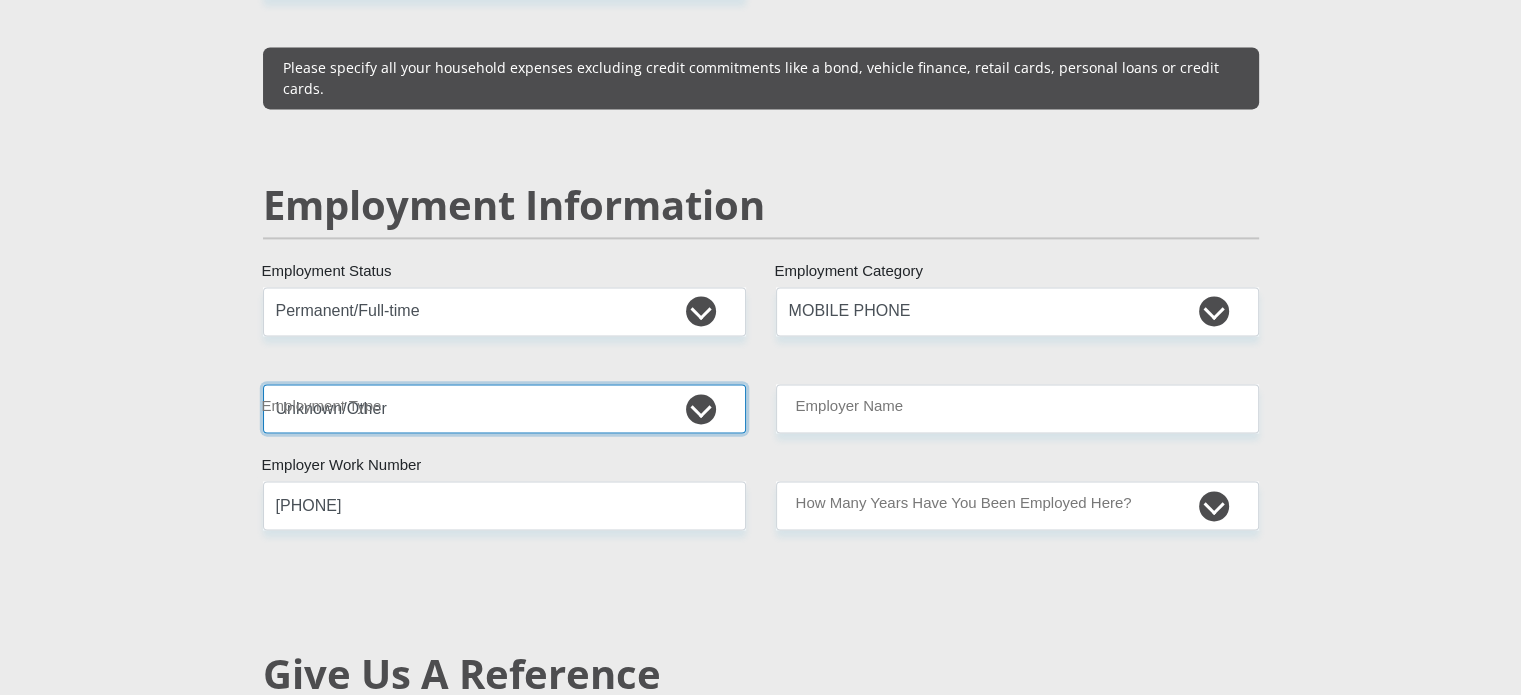 click on "College/Lecturer
Craft Seller
Creative
Driver
Executive
Farmer
Forces - Non Commissioned
Forces - Officer
Hawker
Housewife
Labourer
Licenced Professional
Manager
Miner
Non Licenced Professional
Office Staff/Clerk
Outside Worker
Pensioner
Permanent Teacher
Production/Manufacturing
Sales
Self-Employed
Semi-Professional Worker
Service Industry  Social Worker  Student" at bounding box center [504, 408] 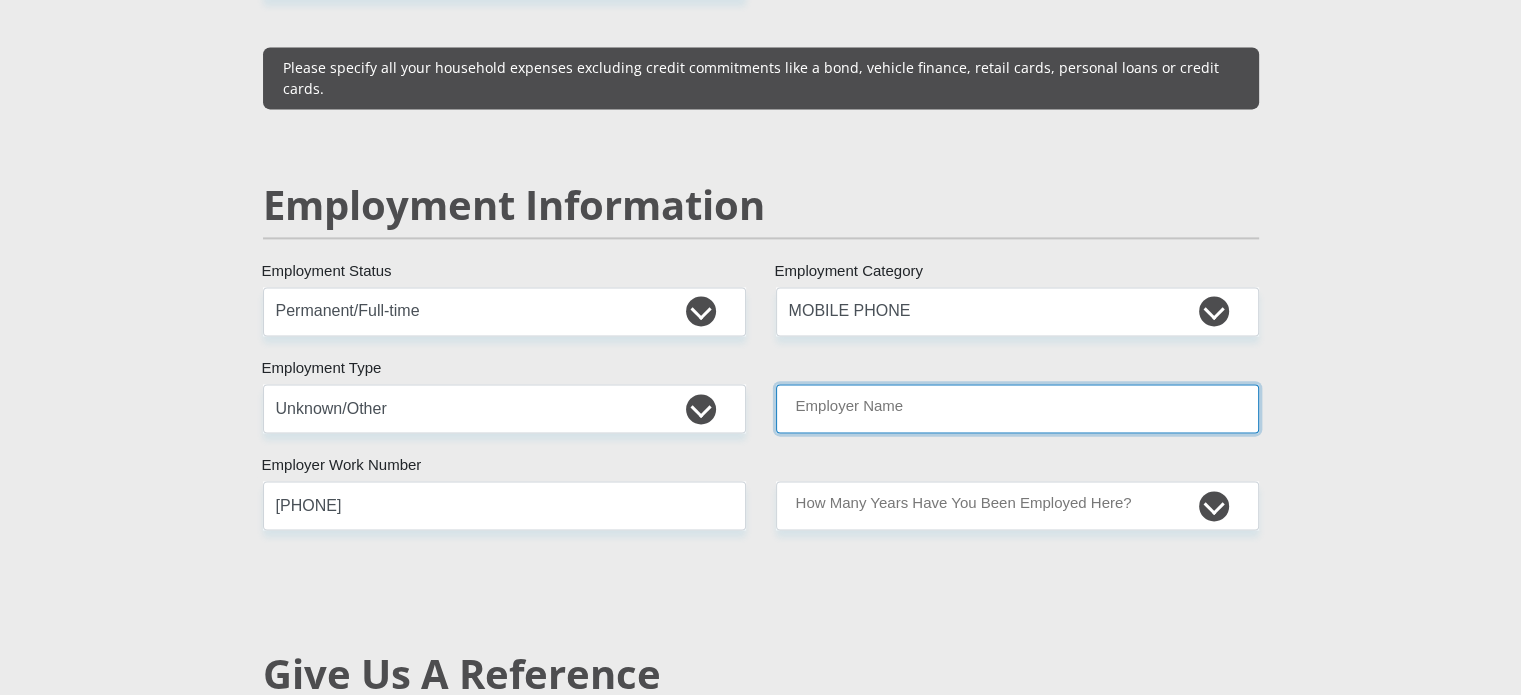 click on "Employer Name" at bounding box center [1017, 408] 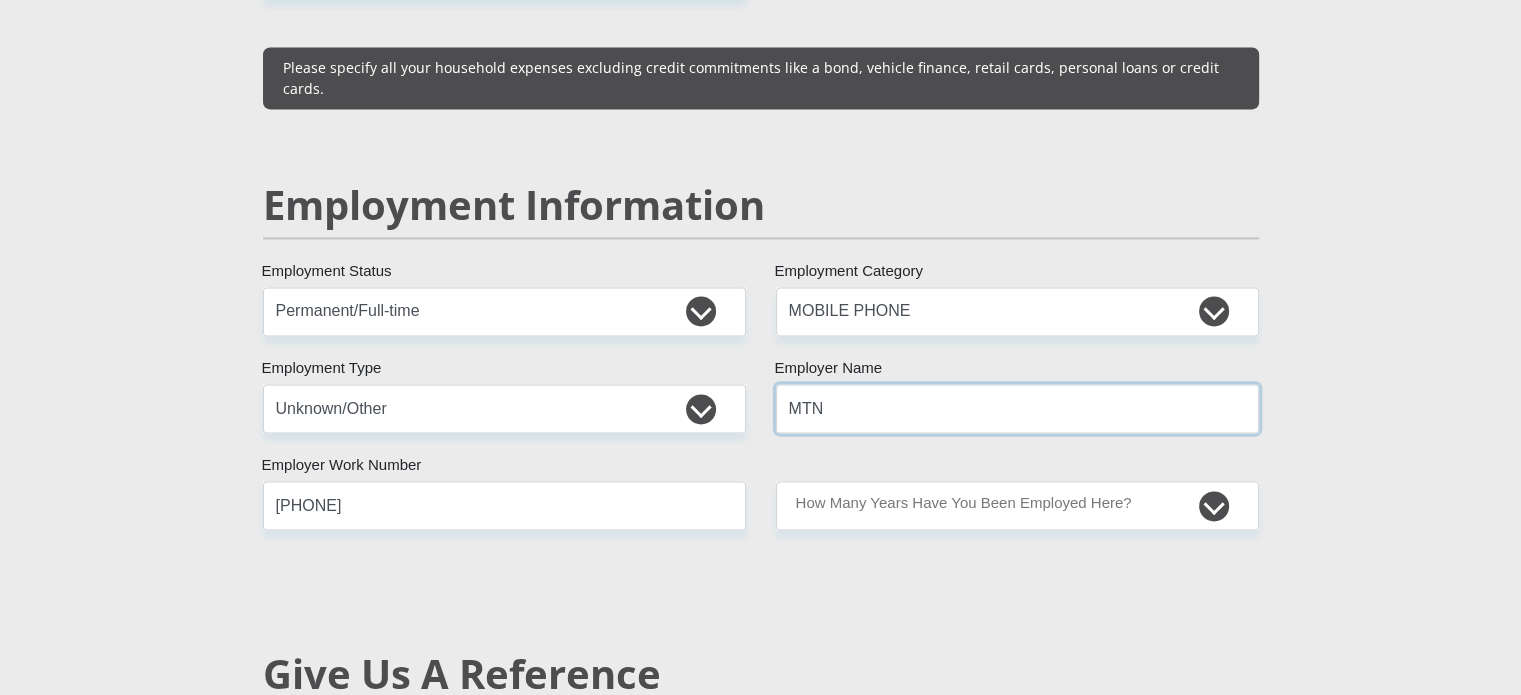 type on "MTN" 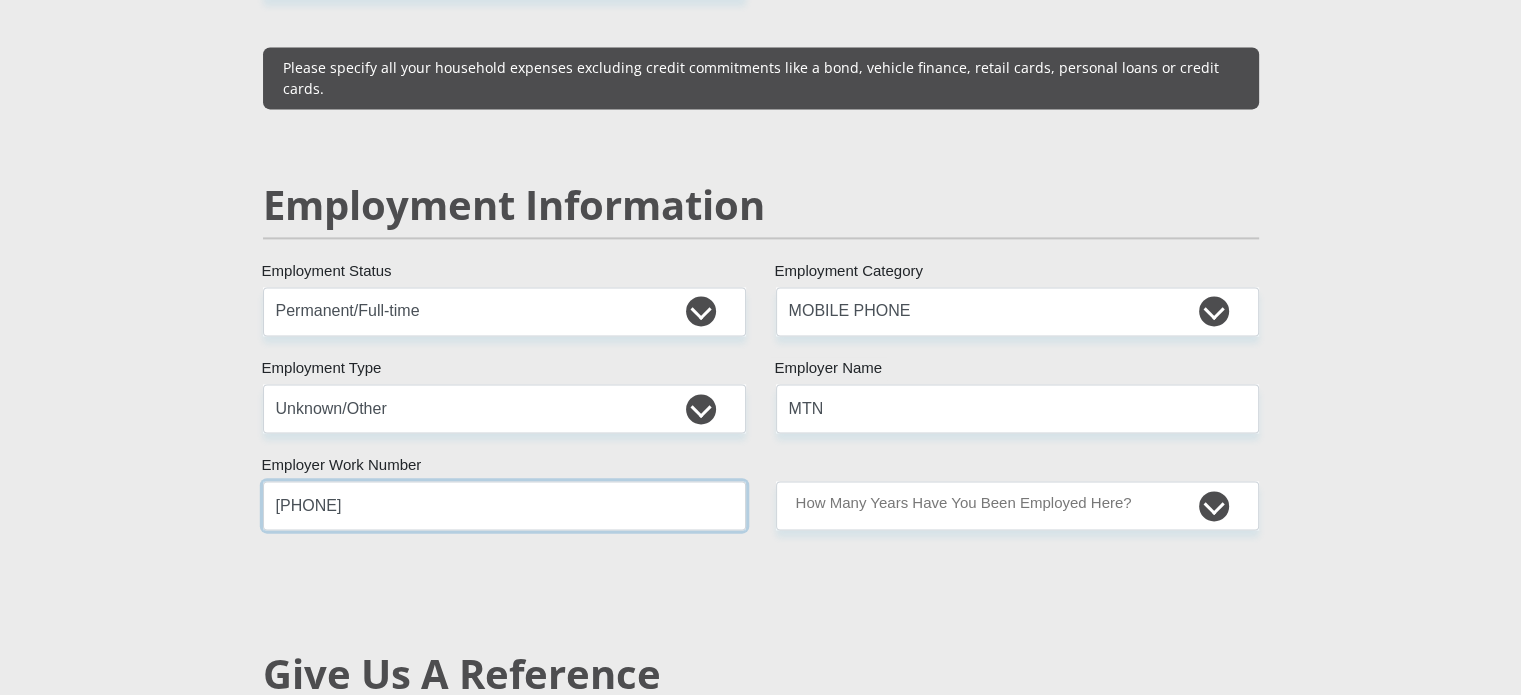 click on "0832144526" at bounding box center (504, 505) 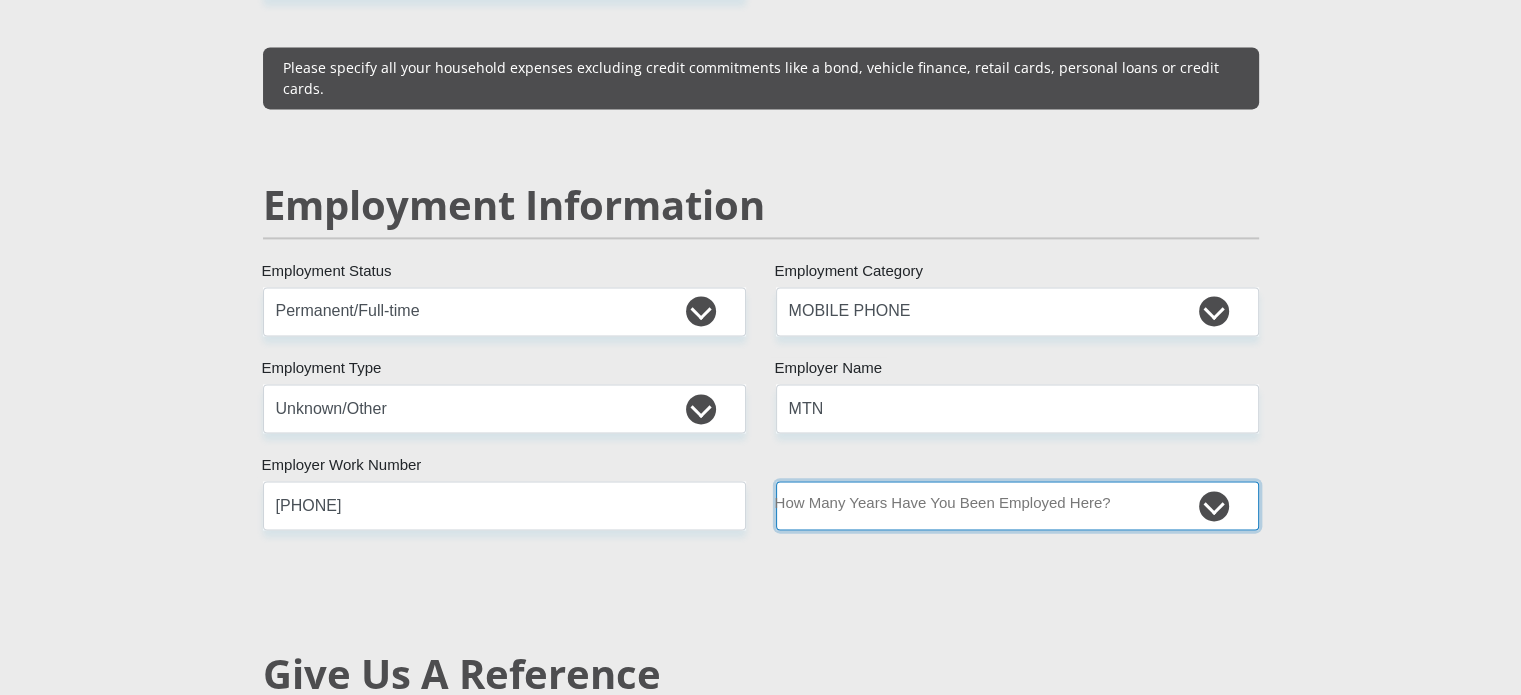 click on "less than 1 year
1-3 years
3-5 years
5+ years" at bounding box center (1017, 505) 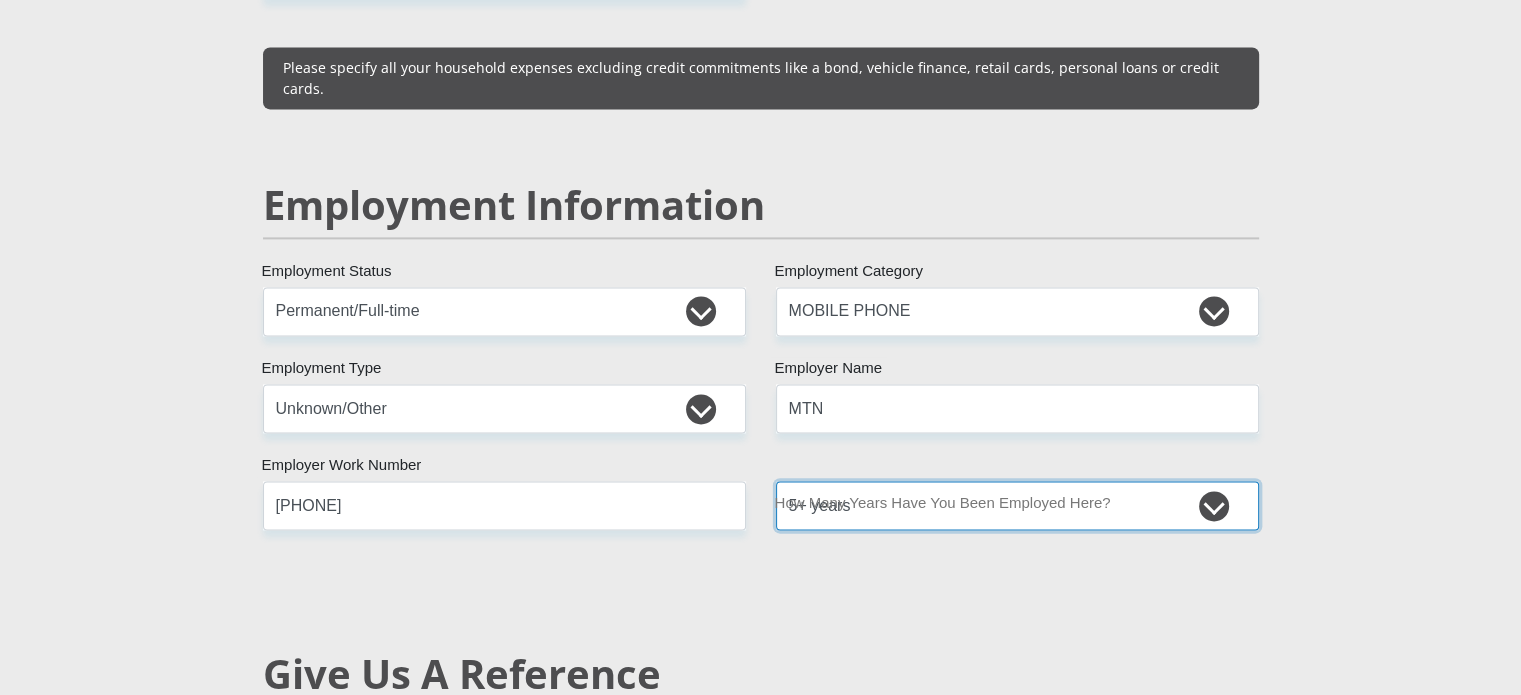 click on "less than 1 year
1-3 years
3-5 years
5+ years" at bounding box center (1017, 505) 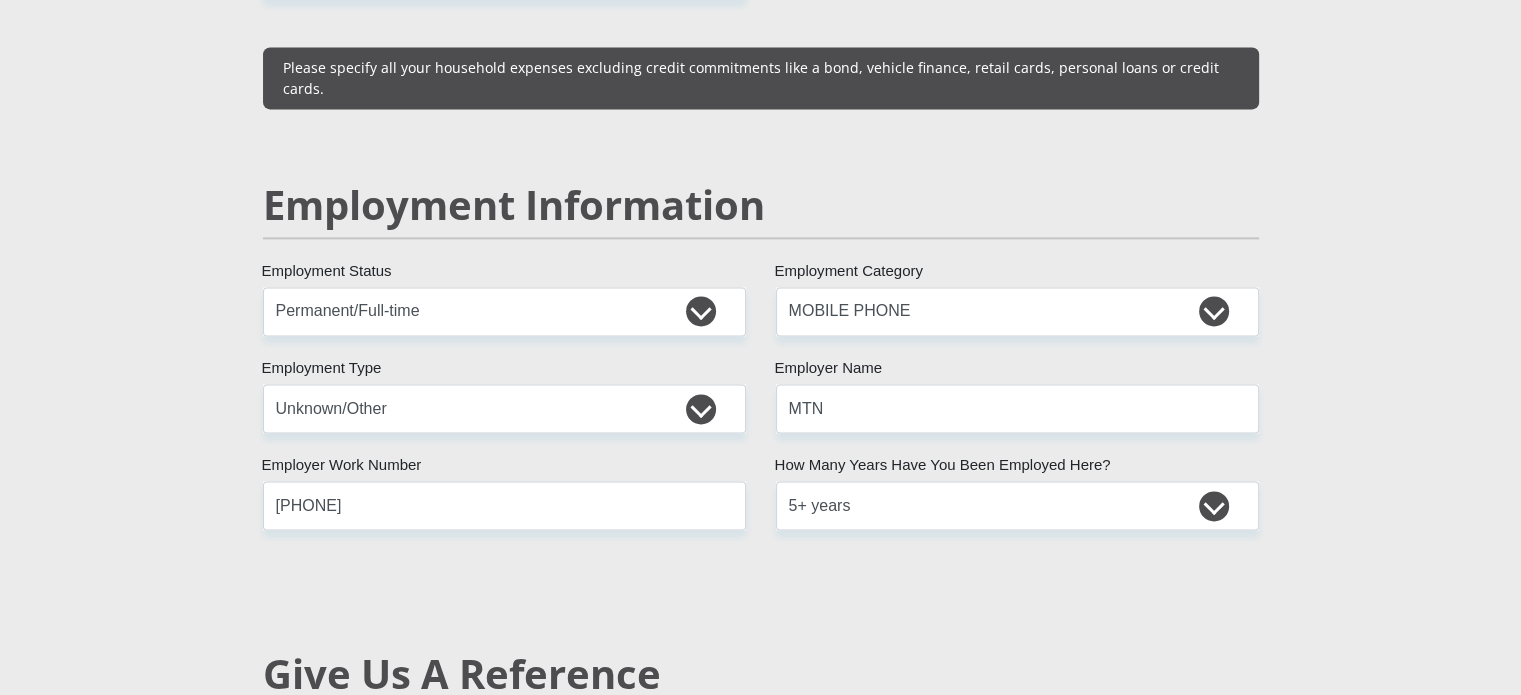 click on "Mr
Ms
Mrs
Dr
Other
Title
Mandi
First Name
Sixaso
Surname
8111195312084
South African ID Number
Please input valid ID number
South Africa
Afghanistan
Aland Islands
Albania
Algeria
America Samoa
American Virgin Islands
Andorra
Angola
Anguilla
Antarctica
Antigua and Barbuda
Argentina" at bounding box center [761, 278] 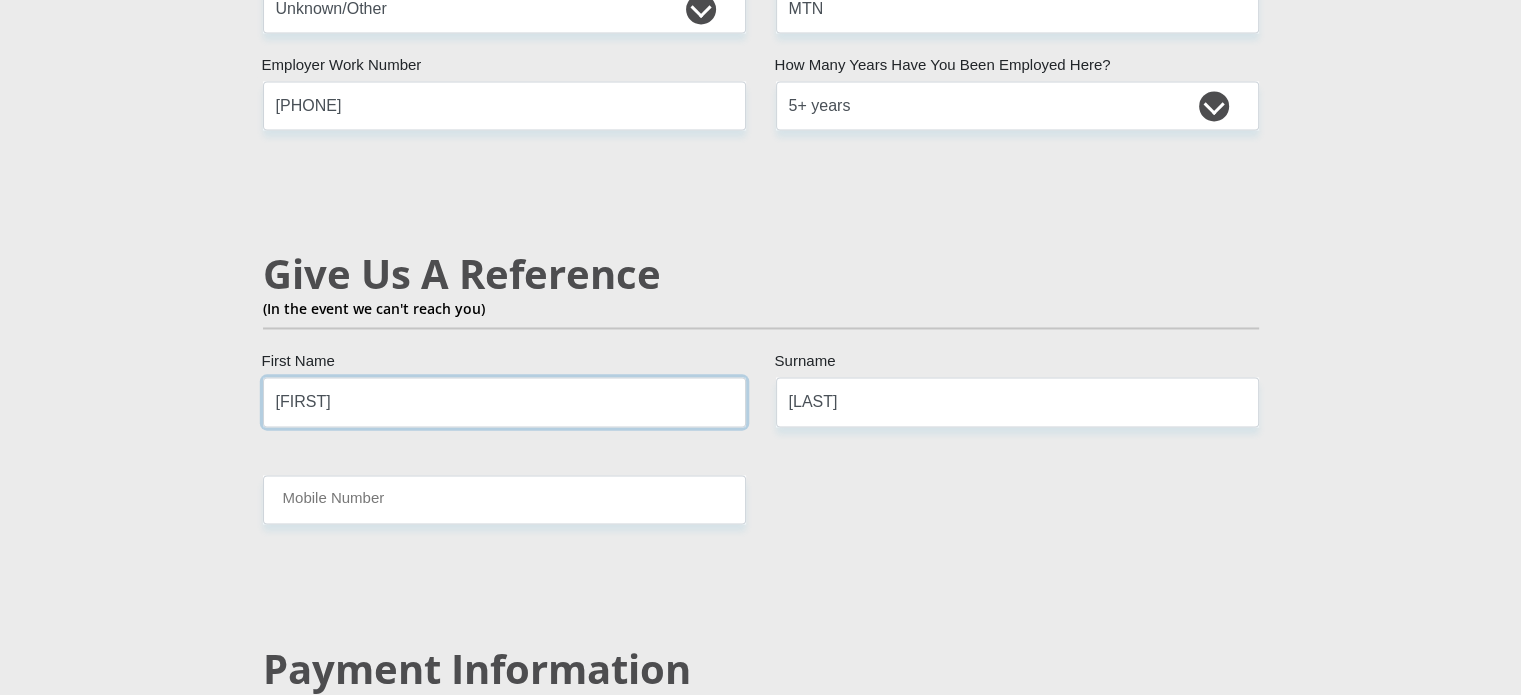 drag, startPoint x: 344, startPoint y: 380, endPoint x: 224, endPoint y: 400, distance: 121.65525 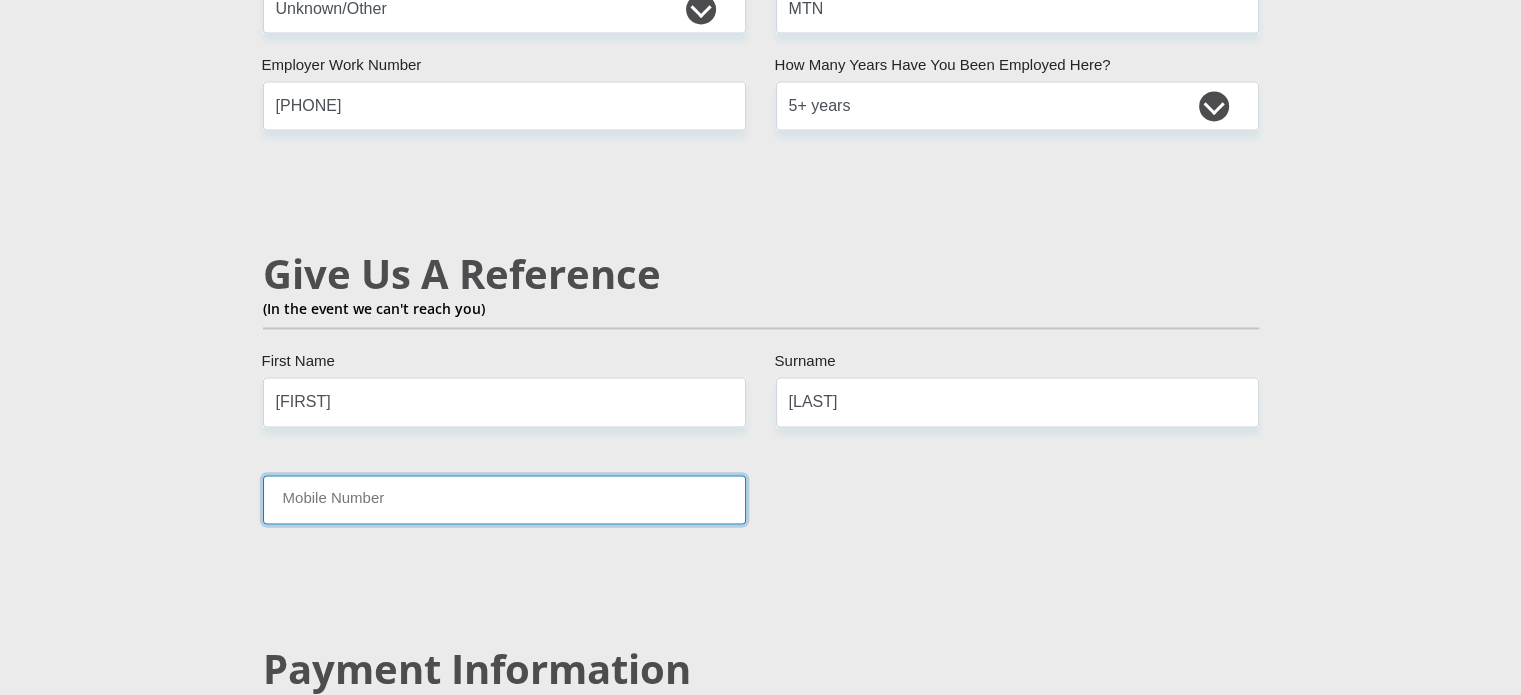 click on "Mobile Number" at bounding box center (504, 499) 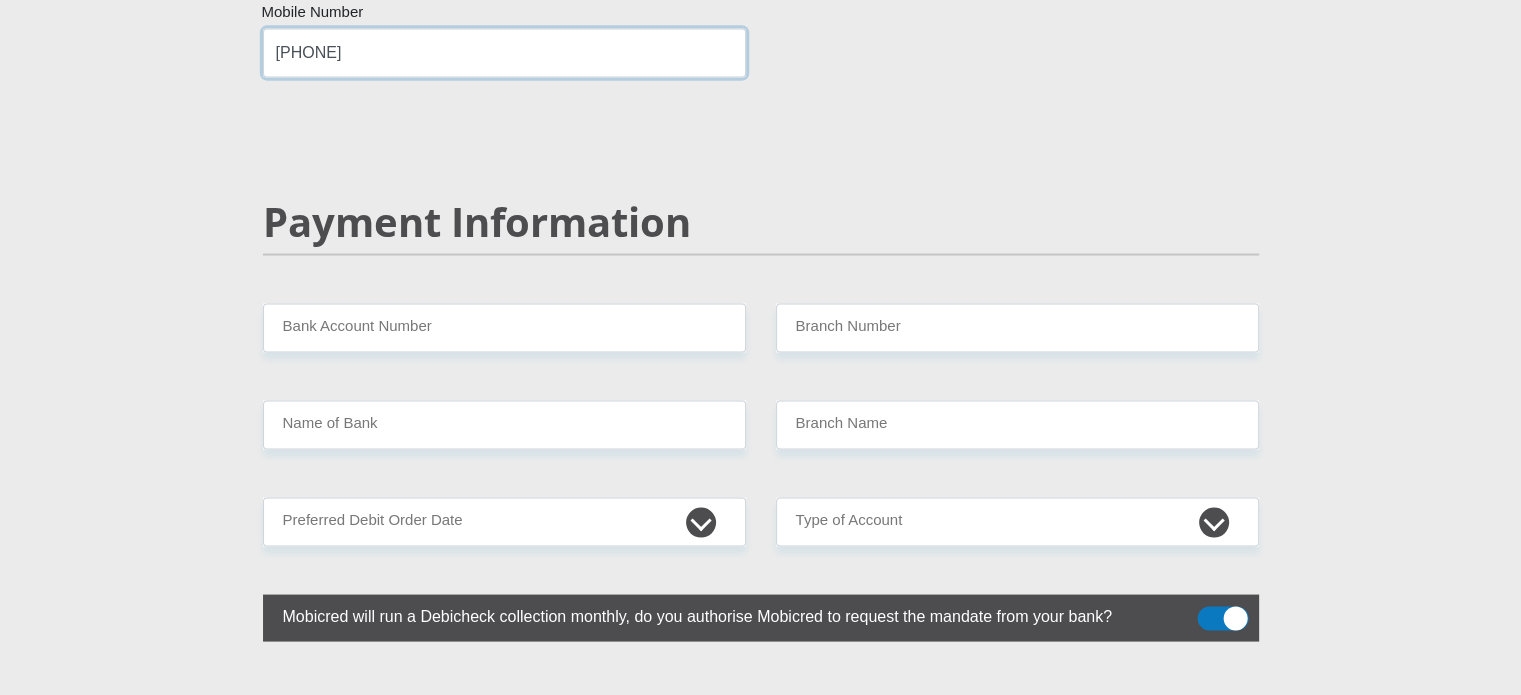 scroll, scrollTop: 3700, scrollLeft: 0, axis: vertical 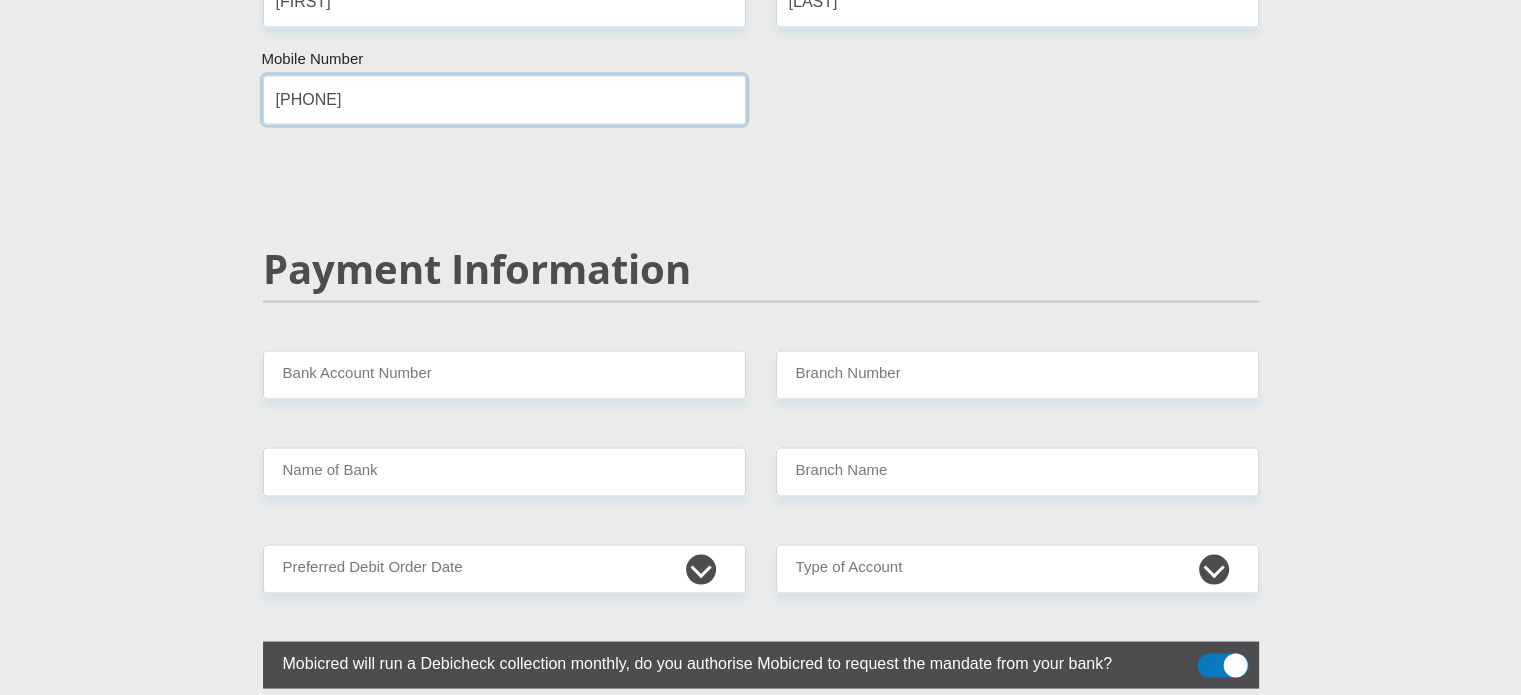 type on "0765100487" 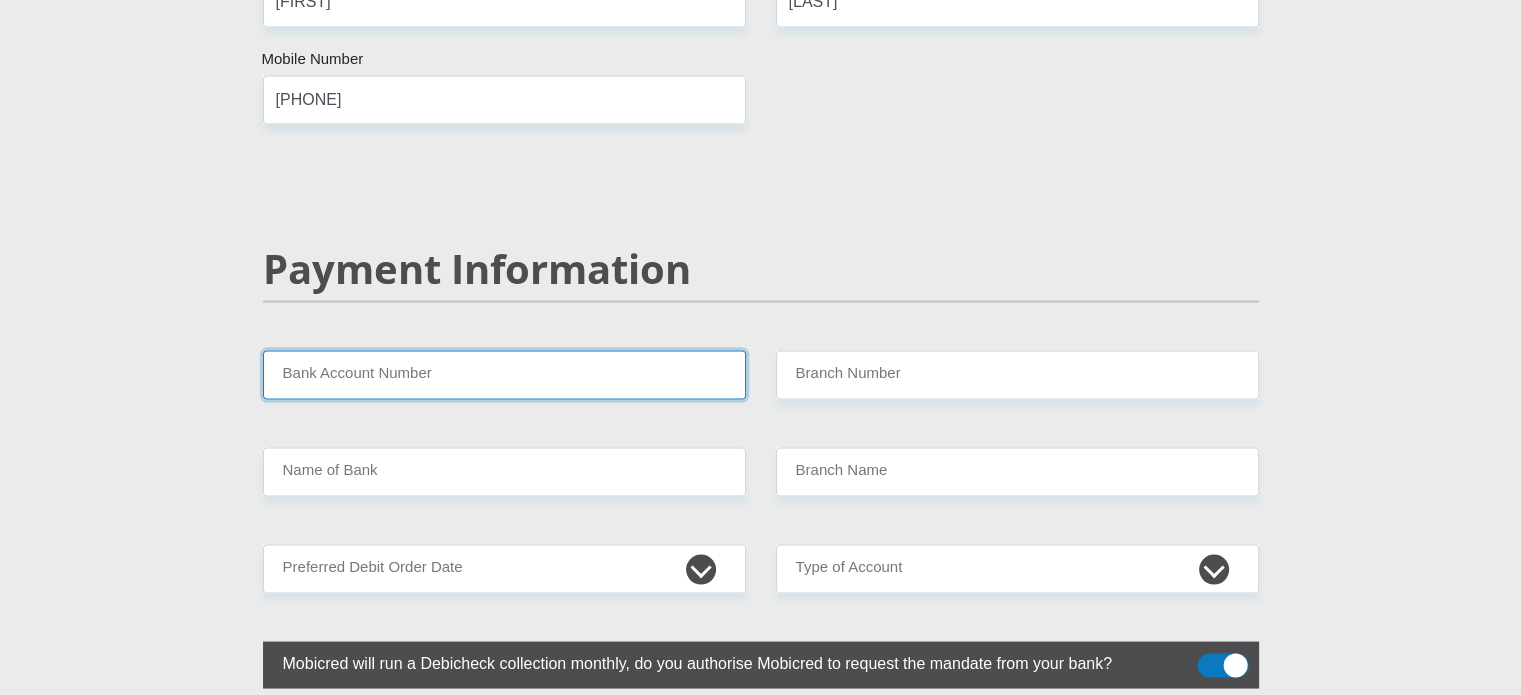 click on "Bank Account Number" at bounding box center (504, 374) 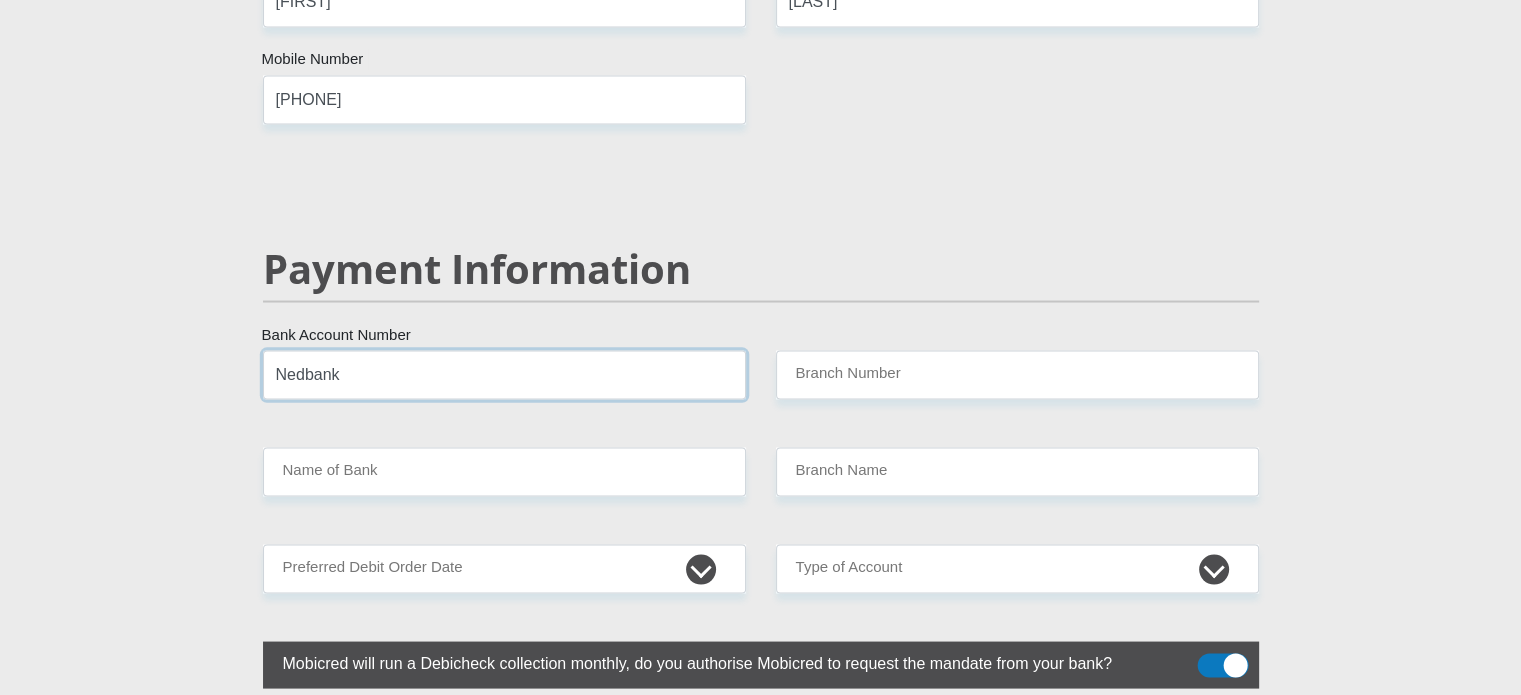 drag, startPoint x: 229, startPoint y: 345, endPoint x: 211, endPoint y: 345, distance: 18 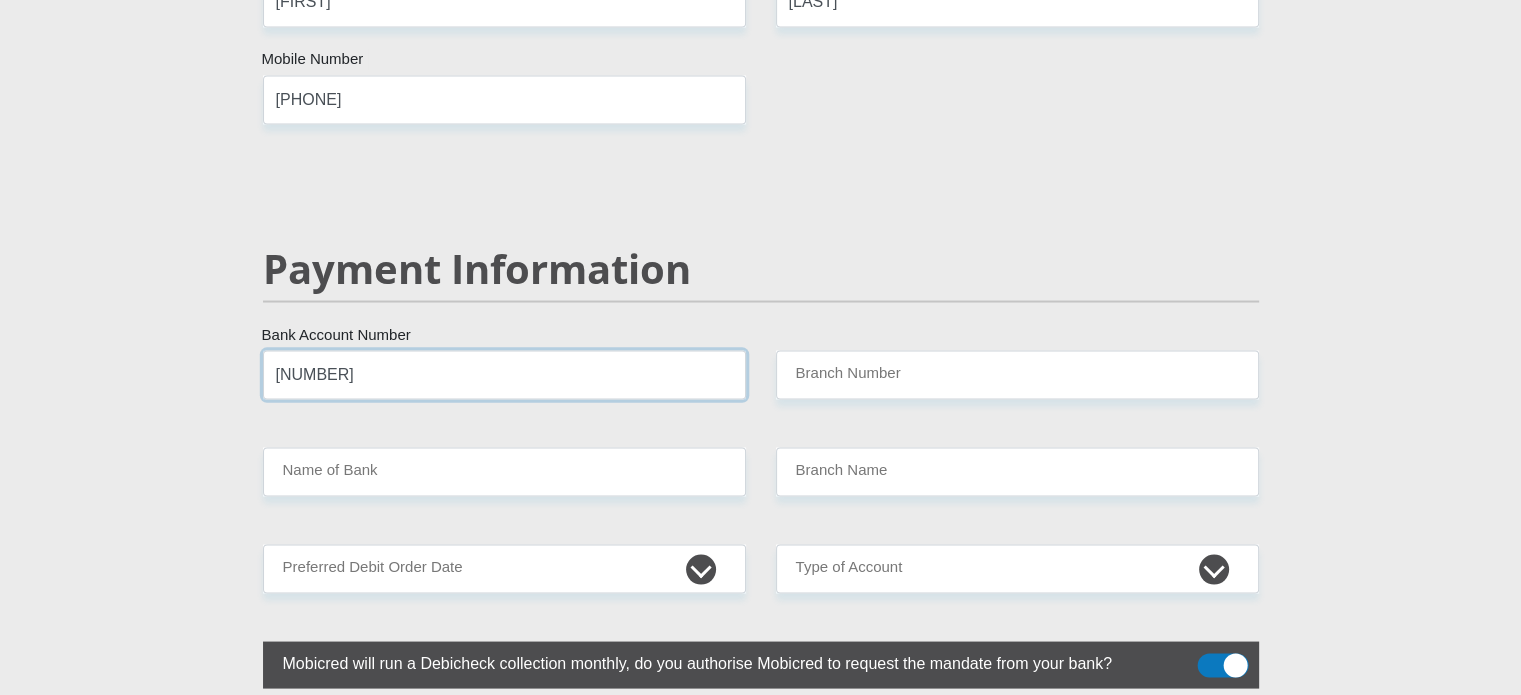 type on "1825011745" 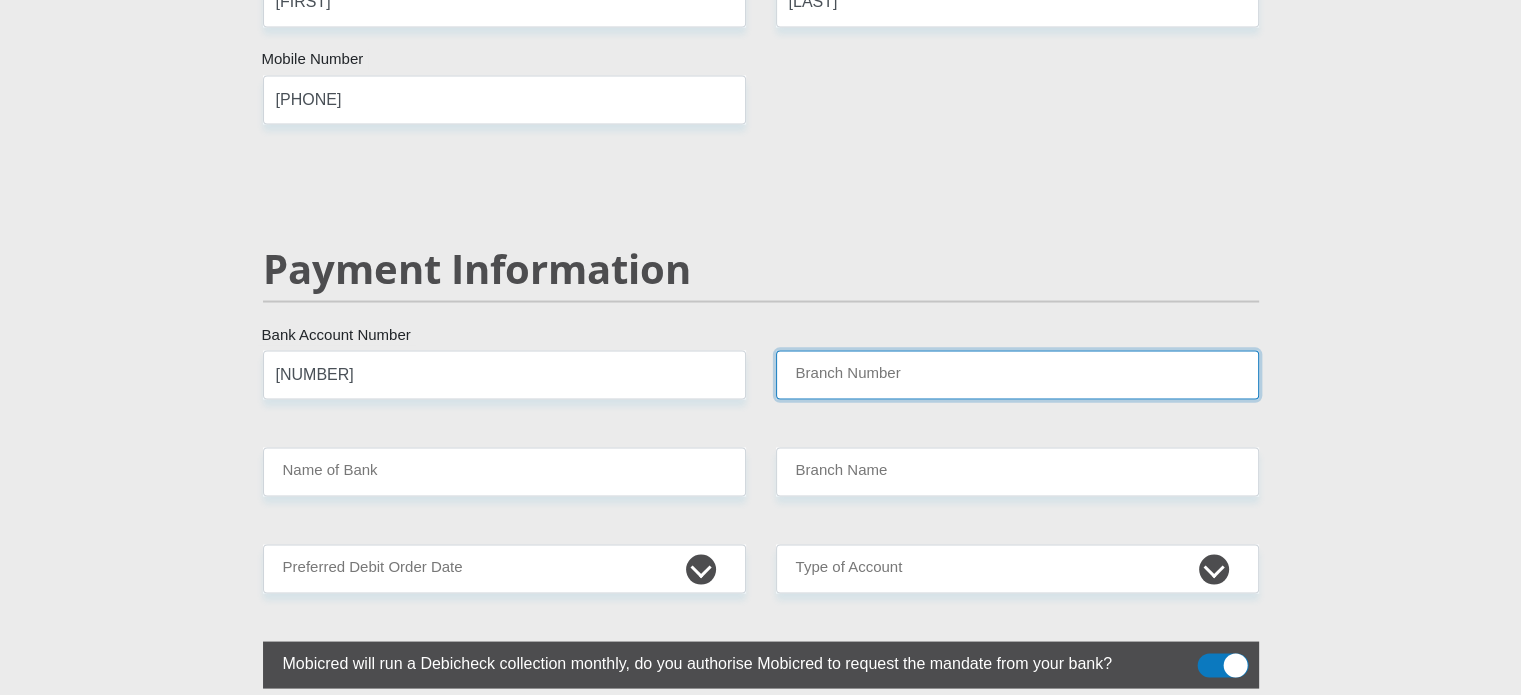 click on "Branch Number" at bounding box center (1017, 374) 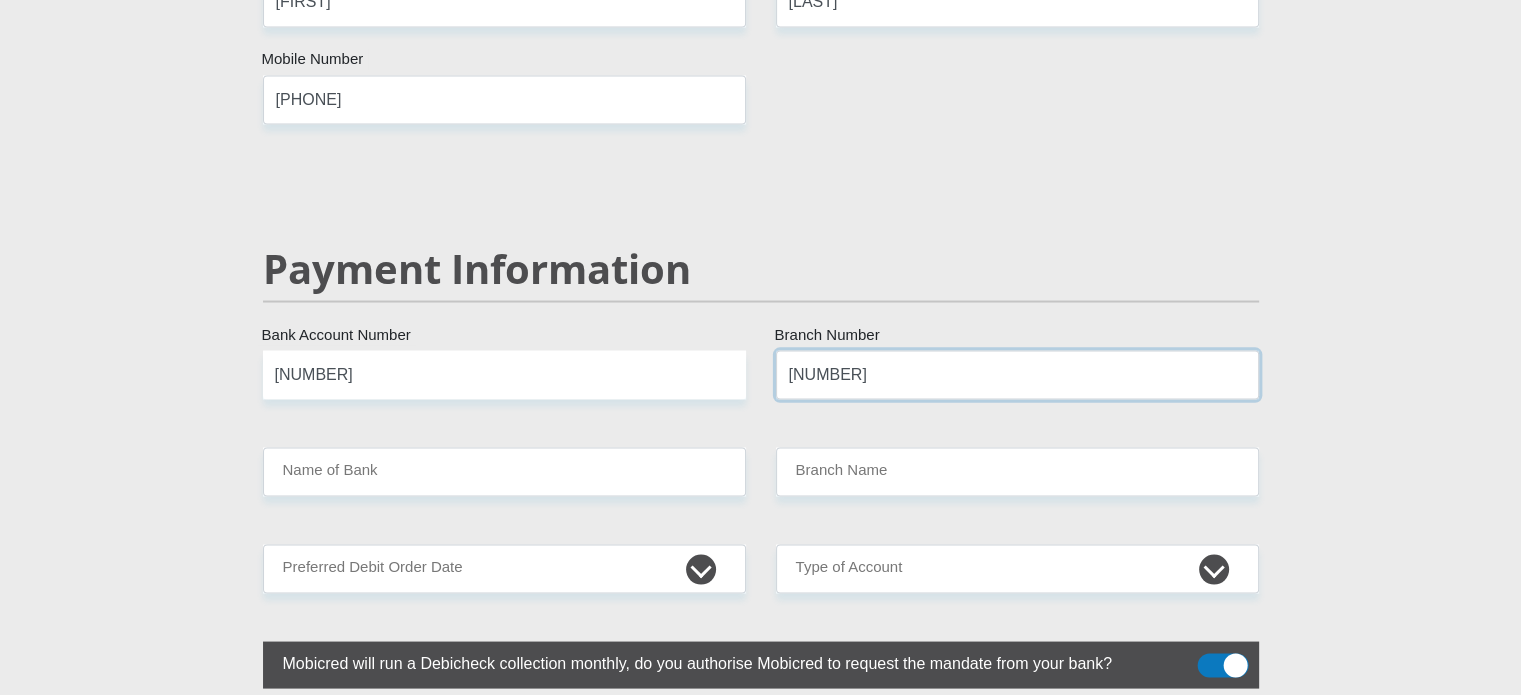 type on "182505" 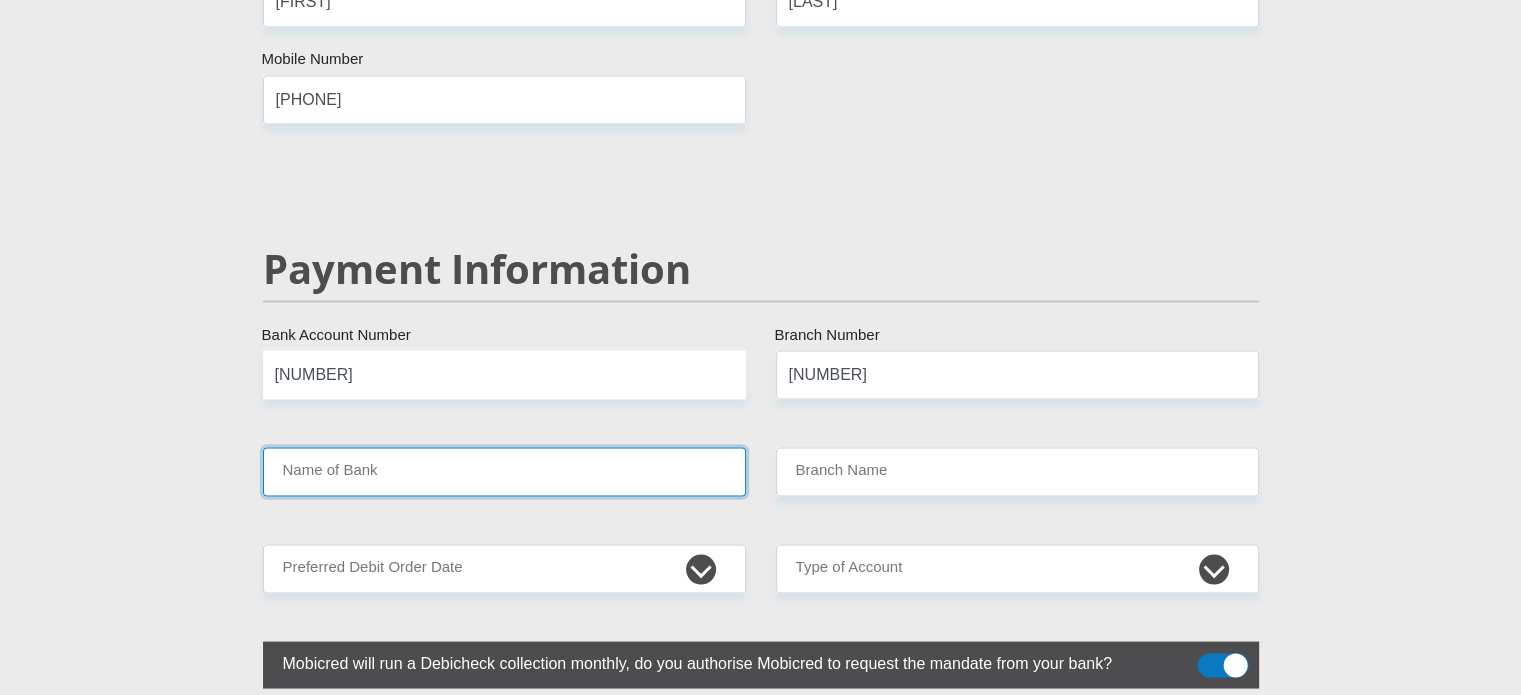 click on "Name of Bank" at bounding box center [504, 471] 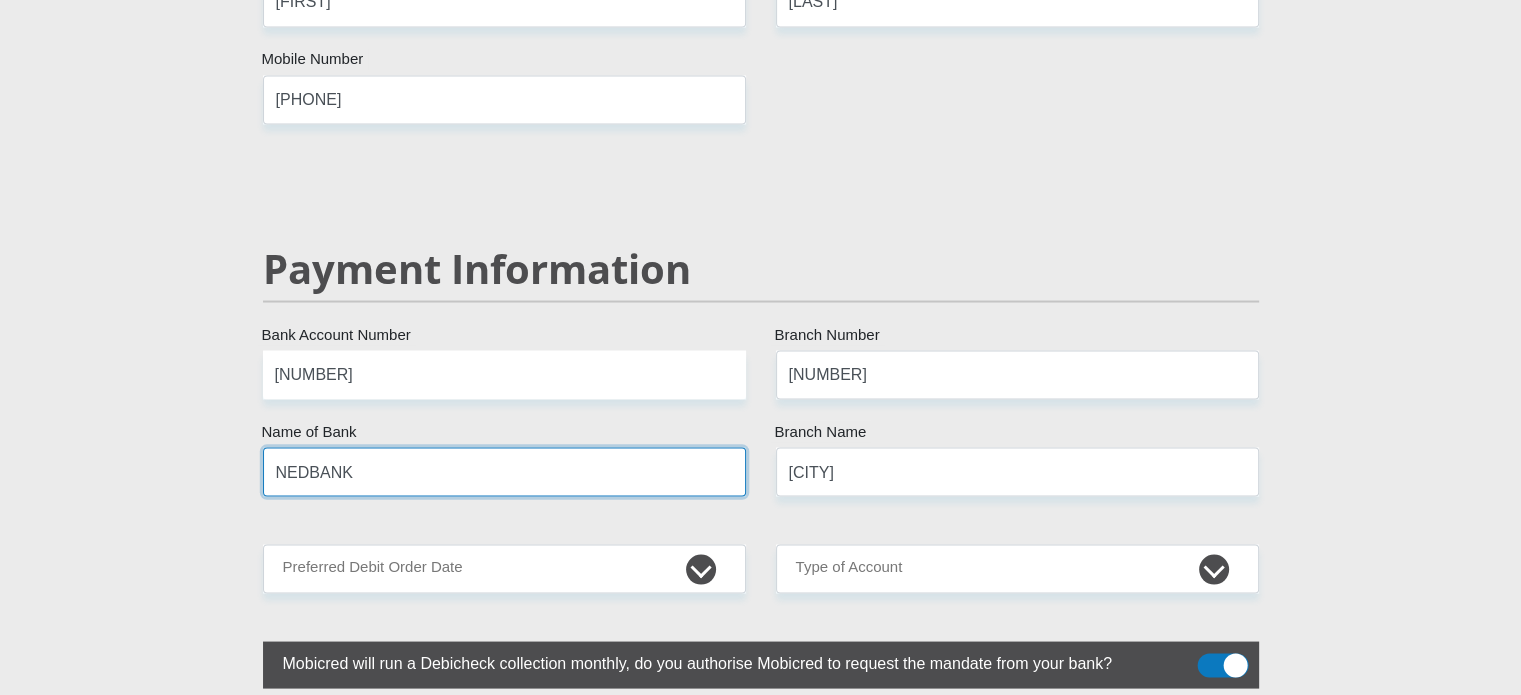 click on "NEDBANK" at bounding box center (504, 471) 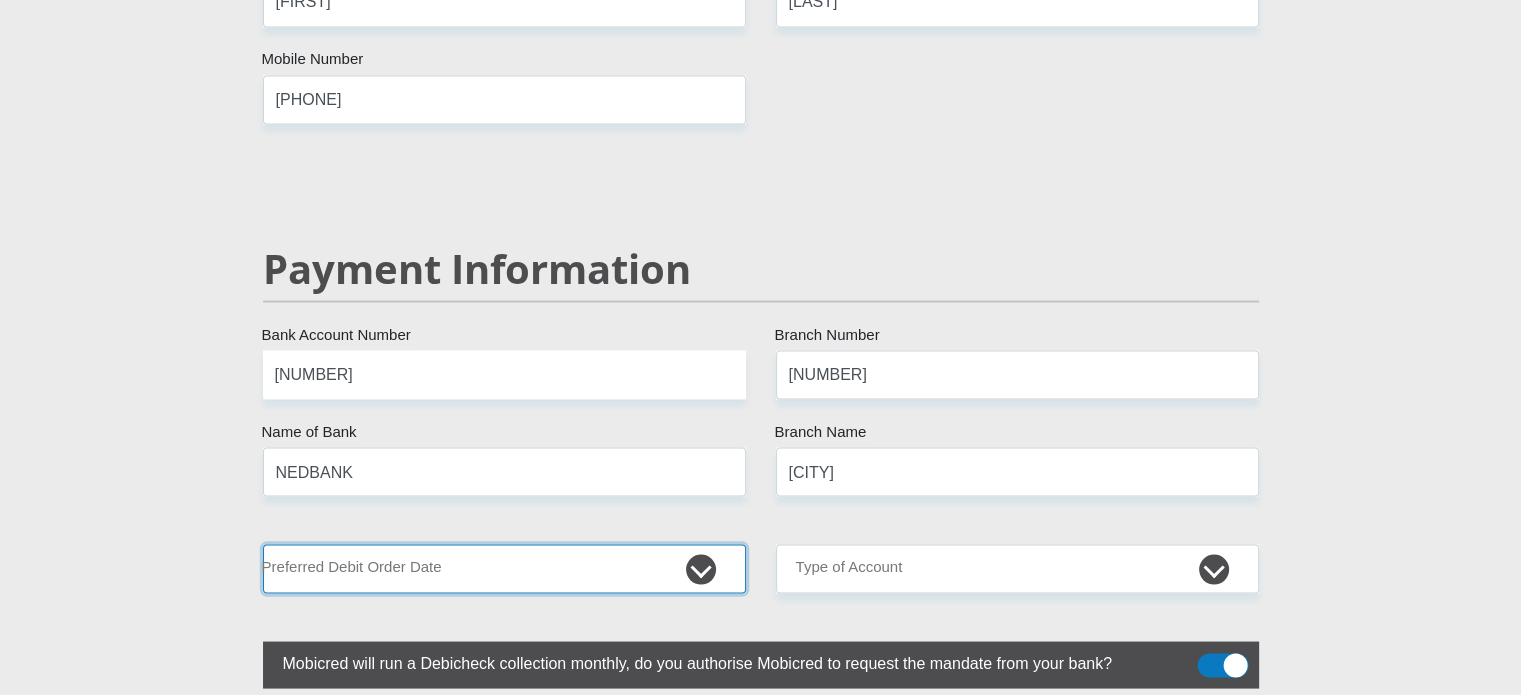 click on "1st
2nd
3rd
4th
5th
7th
18th
19th
20th
21st
22nd
23rd
24th
25th
26th
27th
28th
29th
30th" at bounding box center (504, 568) 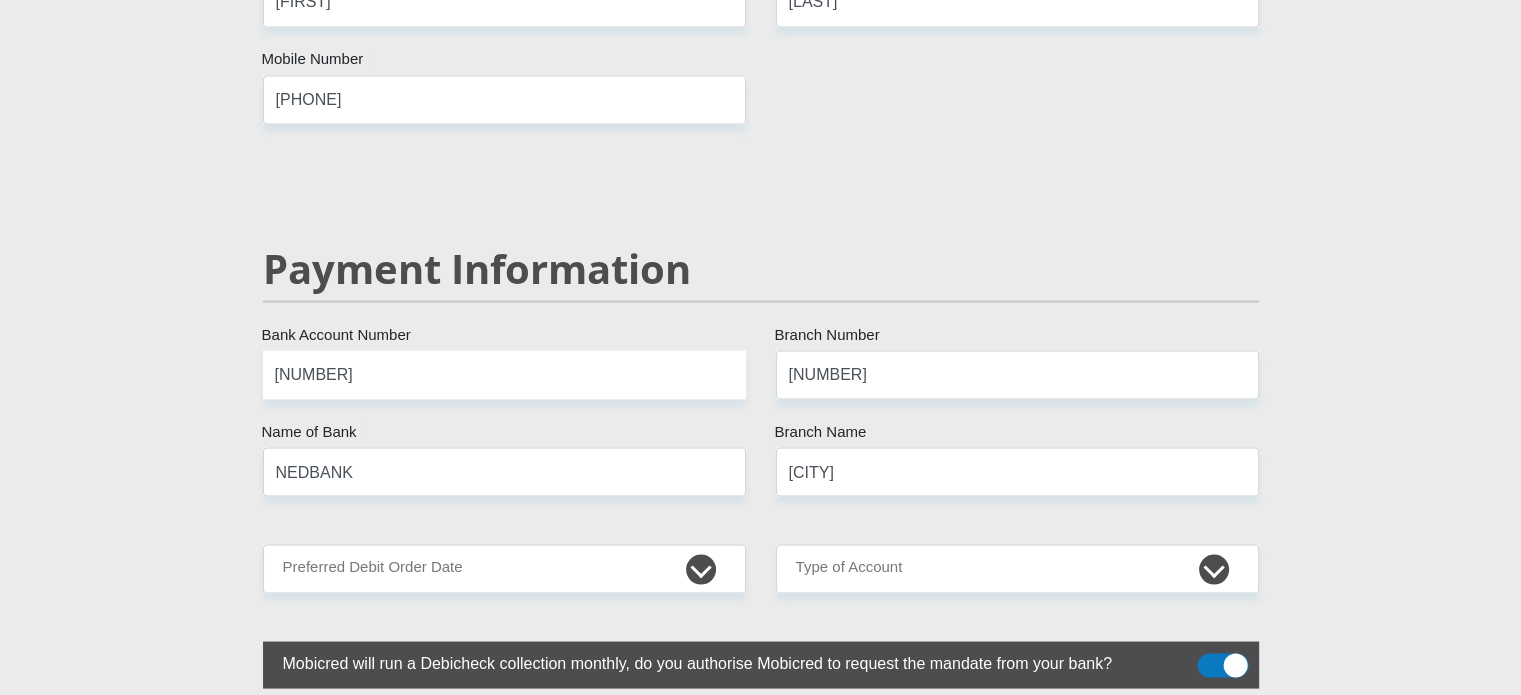 click on "Personal Details
Mr
Ms
Mrs
Dr
Other
Title
Mandi
First Name
Sixaso
Surname
8111195312084
South African ID Number
Please input valid ID number
South Africa
Afghanistan
Aland Islands
Albania
Algeria
America Samoa
American Virgin Islands
Andorra
Angola
Anguilla  Antarctica" at bounding box center (760, -508) 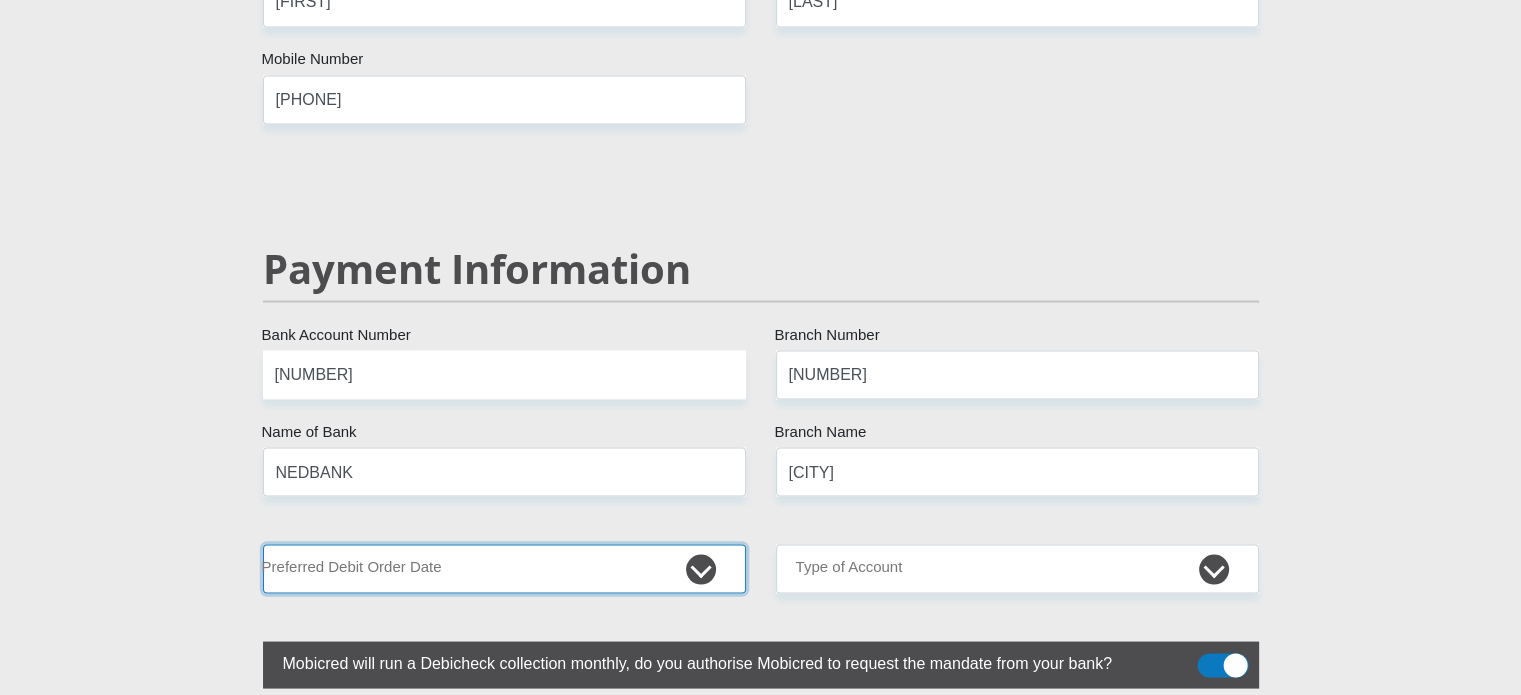 click on "1st
2nd
3rd
4th
5th
7th
18th
19th
20th
21st
22nd
23rd
24th
25th
26th
27th
28th
29th
30th" at bounding box center [504, 568] 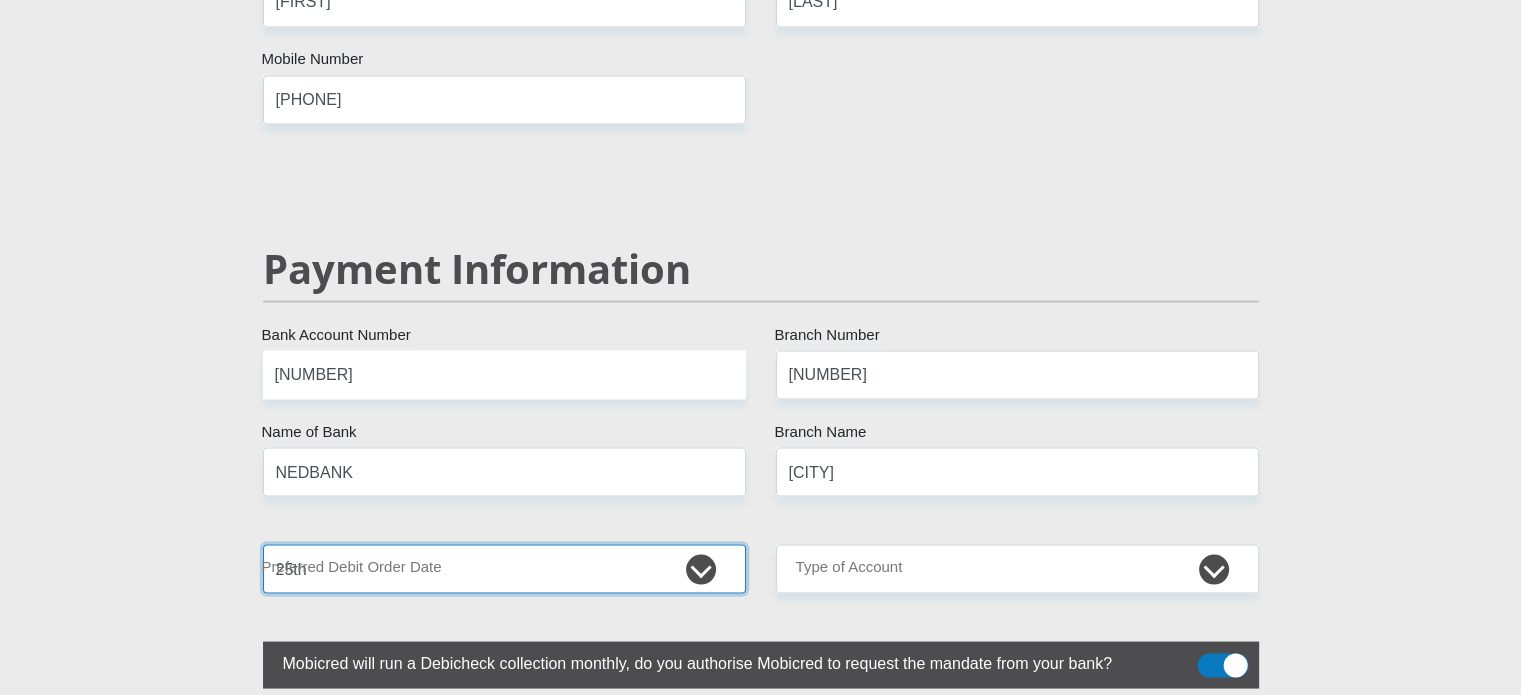 click on "1st
2nd
3rd
4th
5th
7th
18th
19th
20th
21st
22nd
23rd
24th
25th
26th
27th
28th
29th
30th" at bounding box center (504, 568) 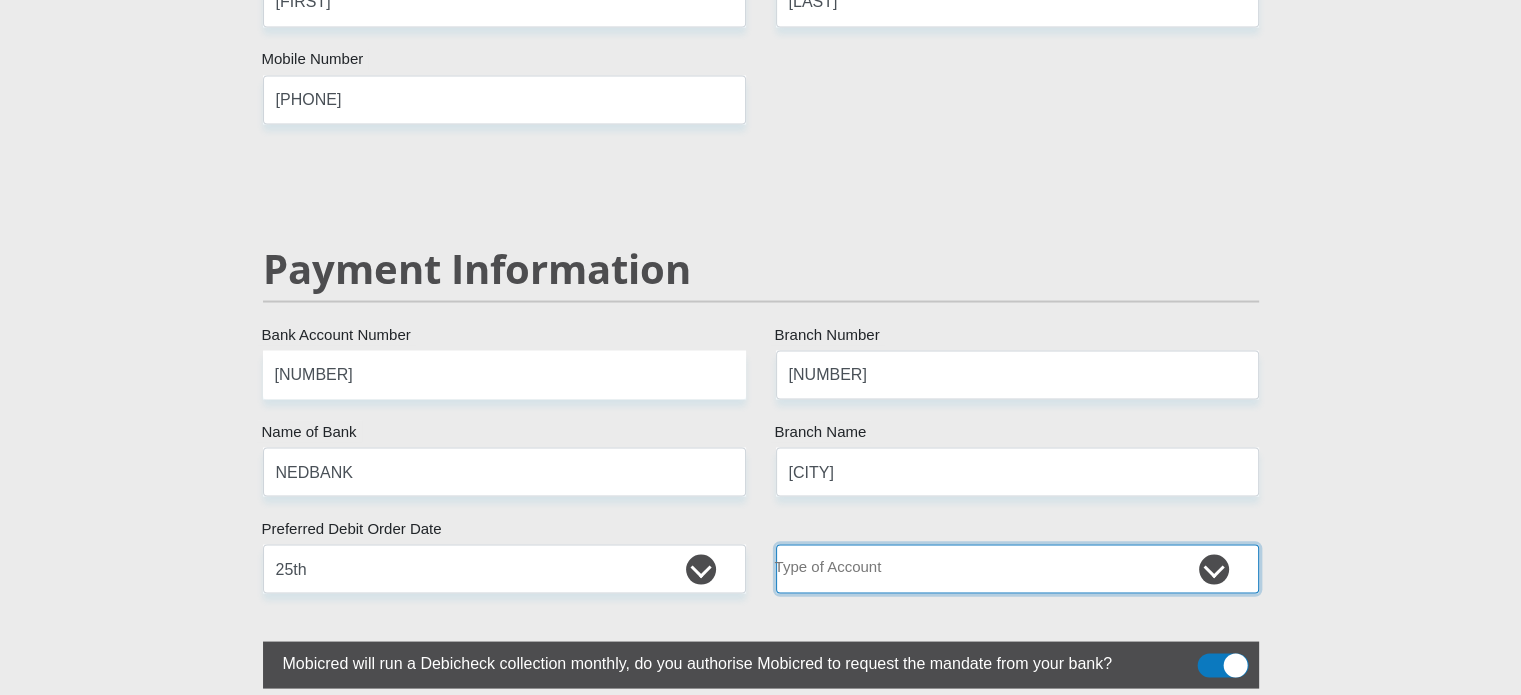 click on "Cheque
Savings" at bounding box center [1017, 568] 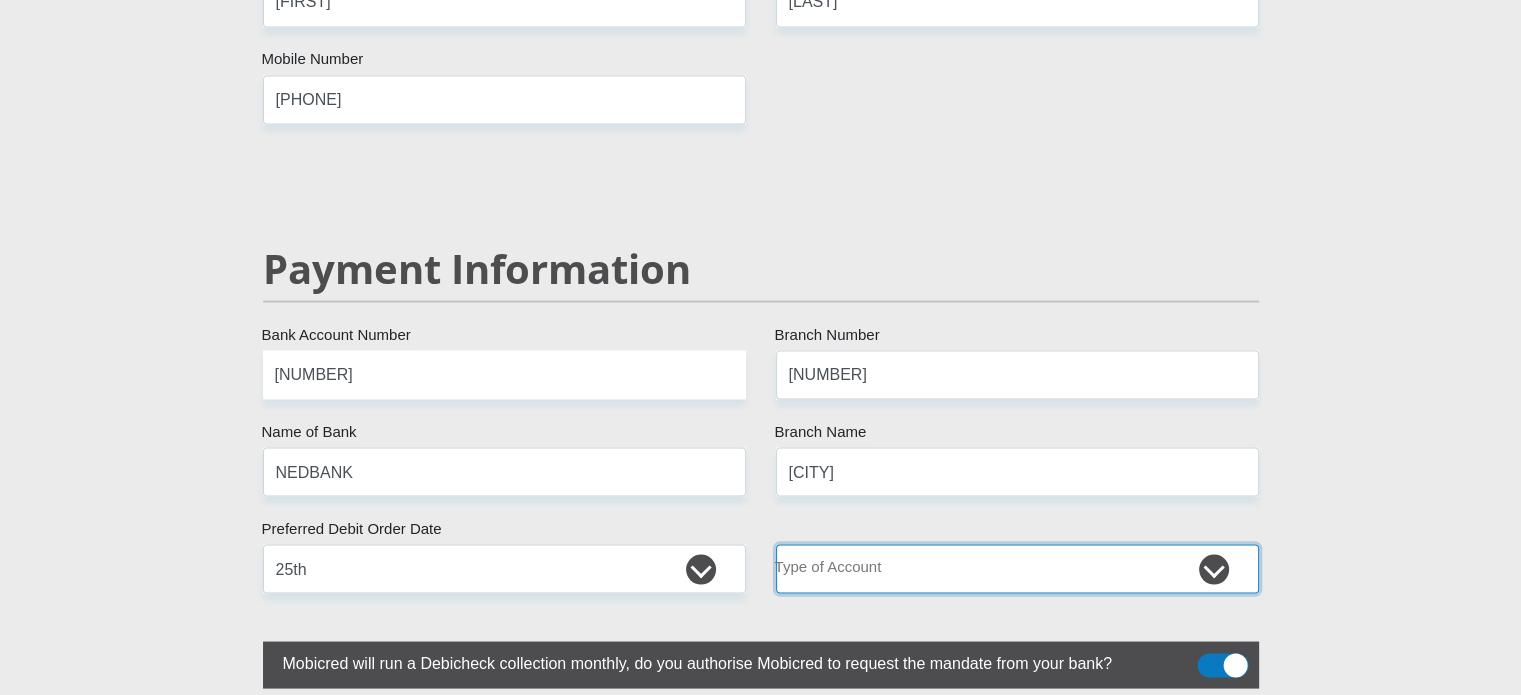 select on "CUR" 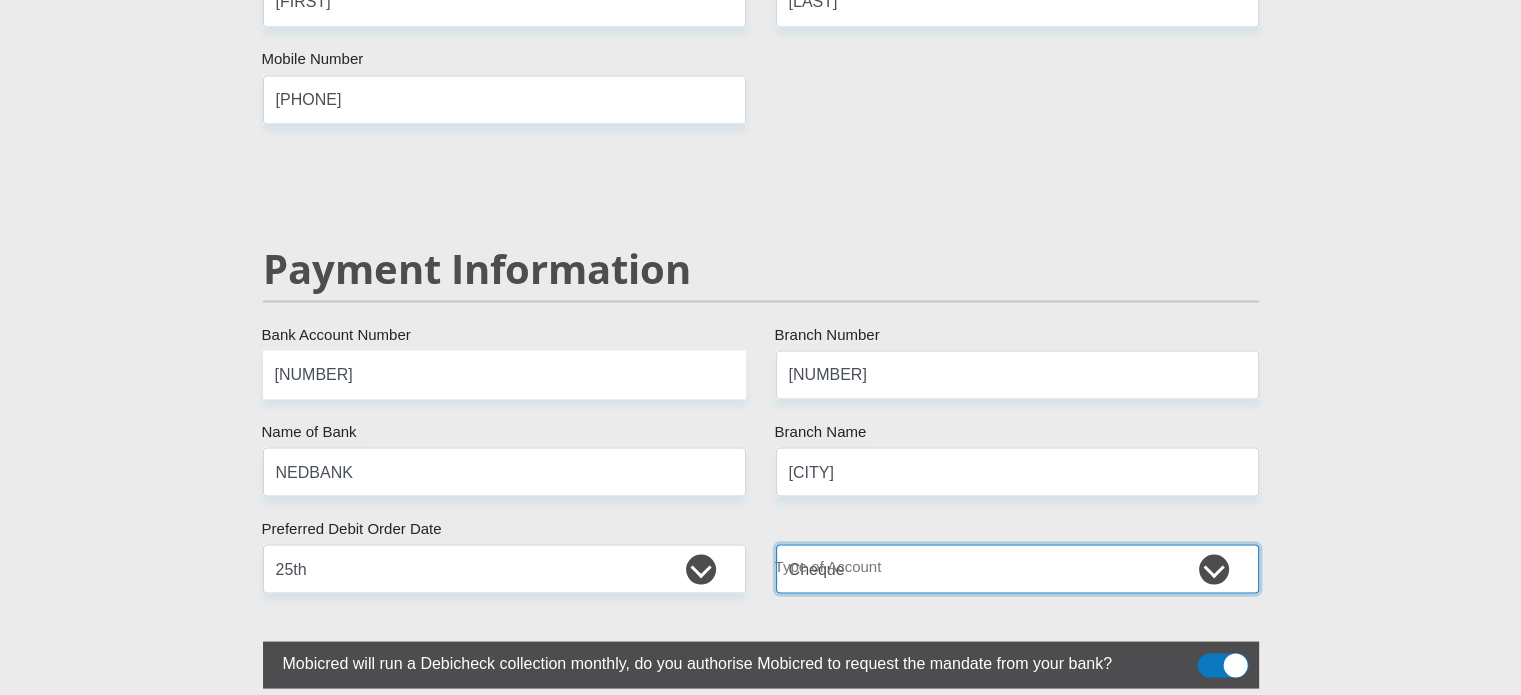 click on "Cheque
Savings" at bounding box center (1017, 568) 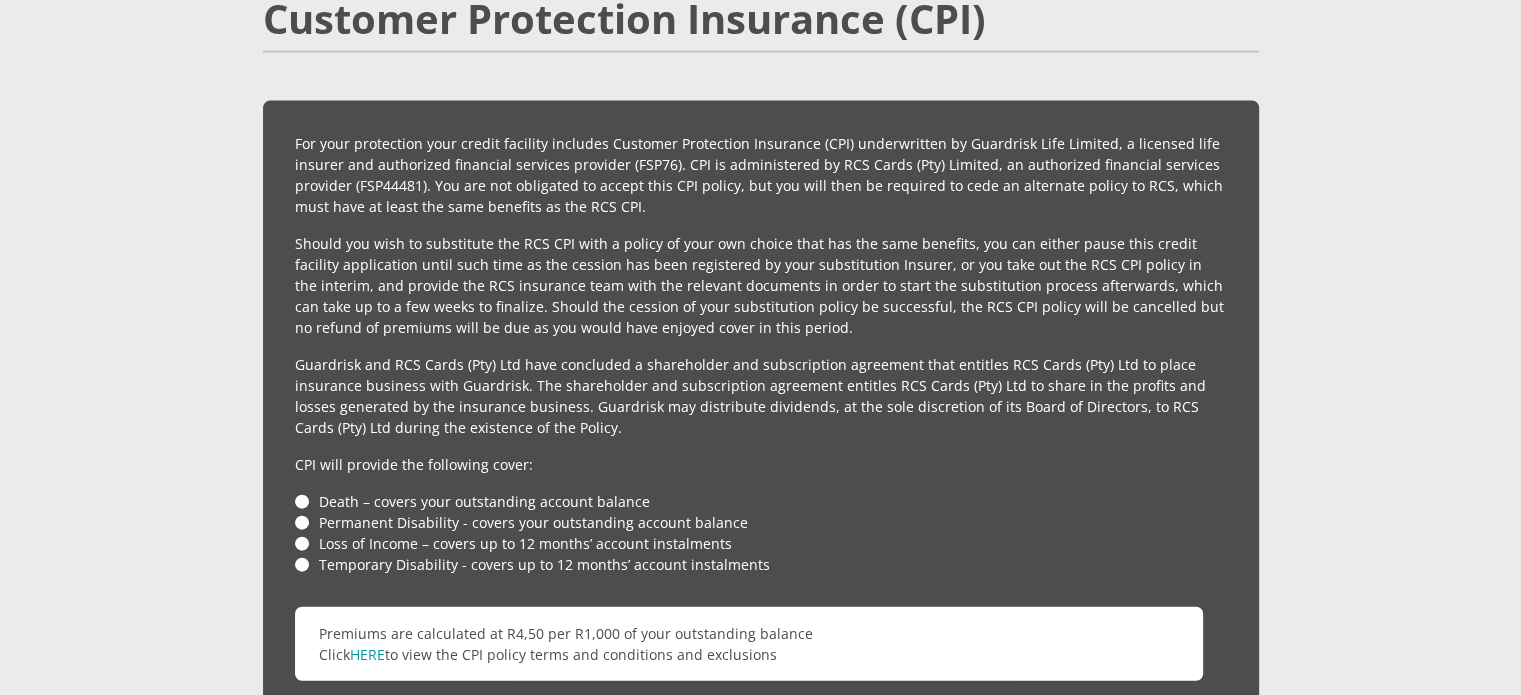 scroll, scrollTop: 4500, scrollLeft: 0, axis: vertical 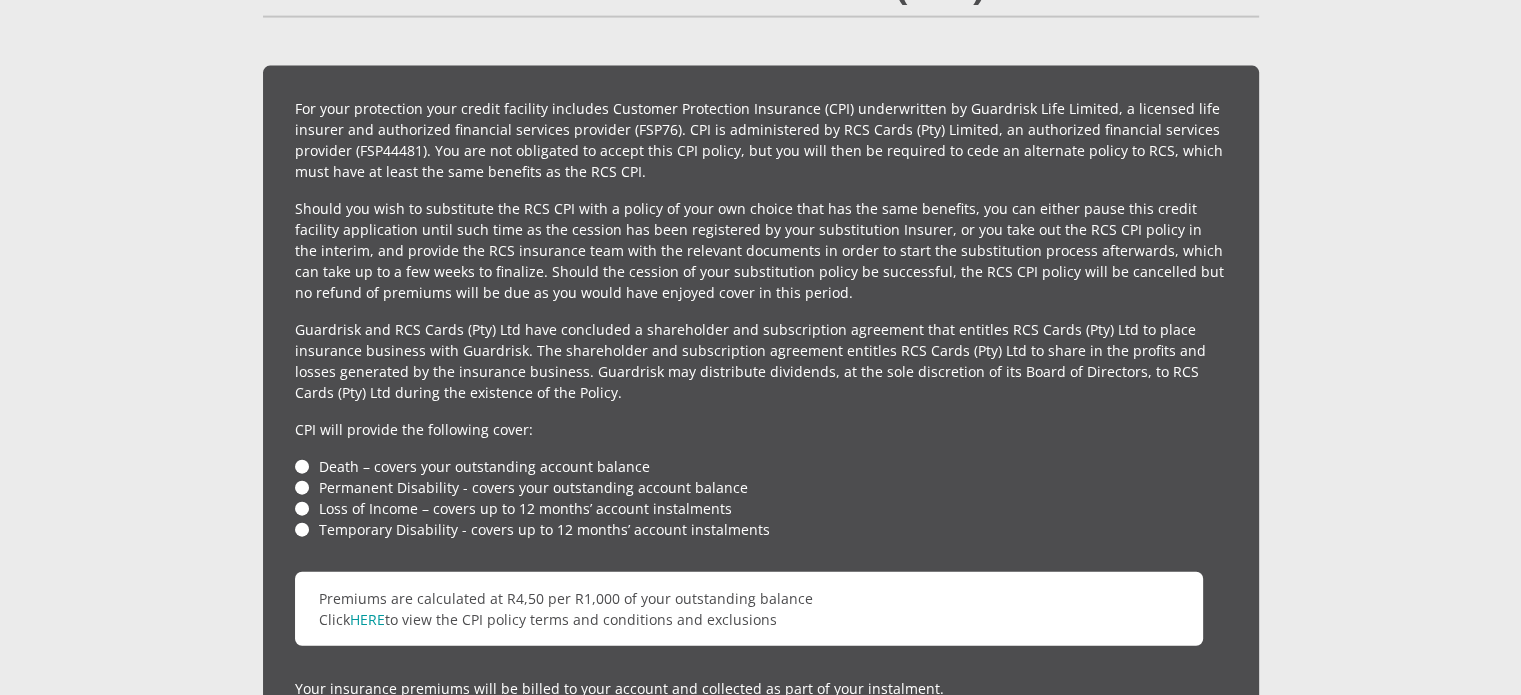 click on "Death – covers your outstanding account balance" at bounding box center (761, 466) 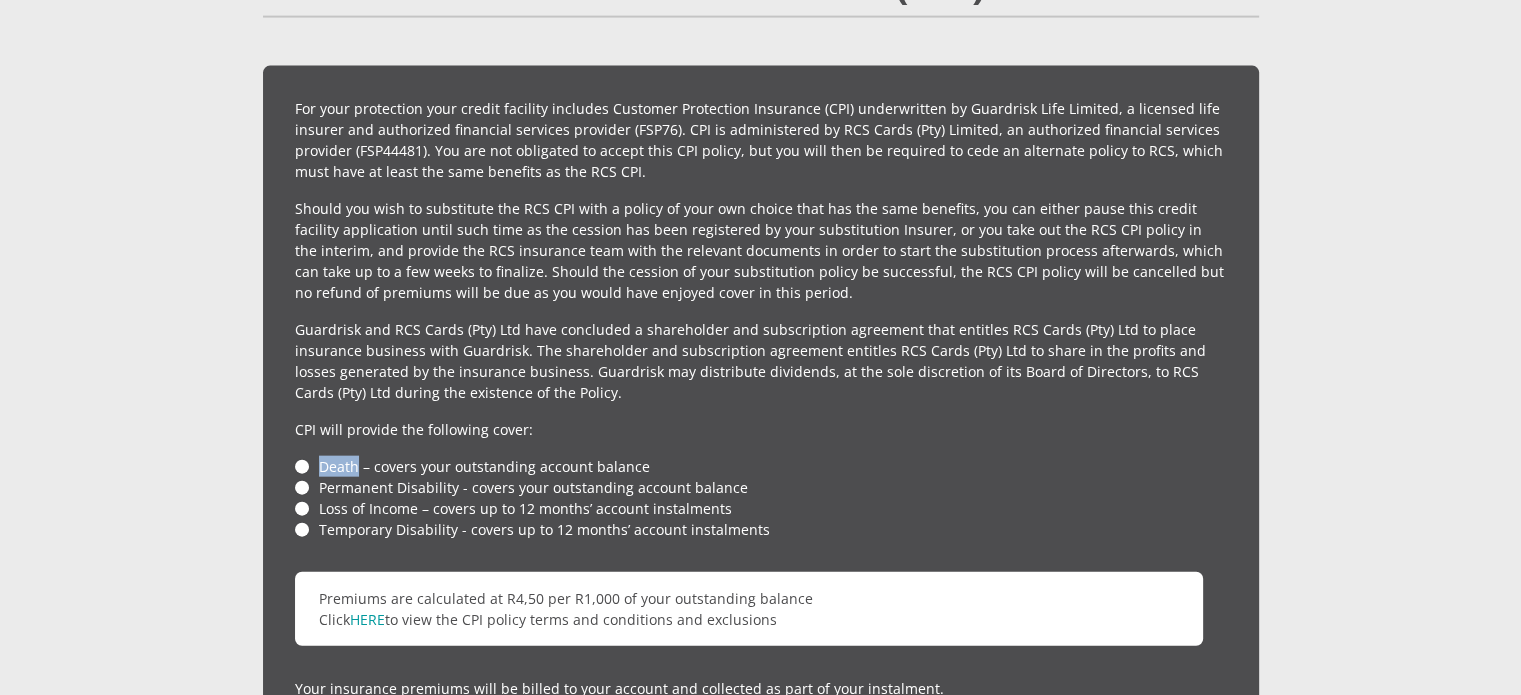 click on "Death – covers your outstanding account balance" at bounding box center (761, 466) 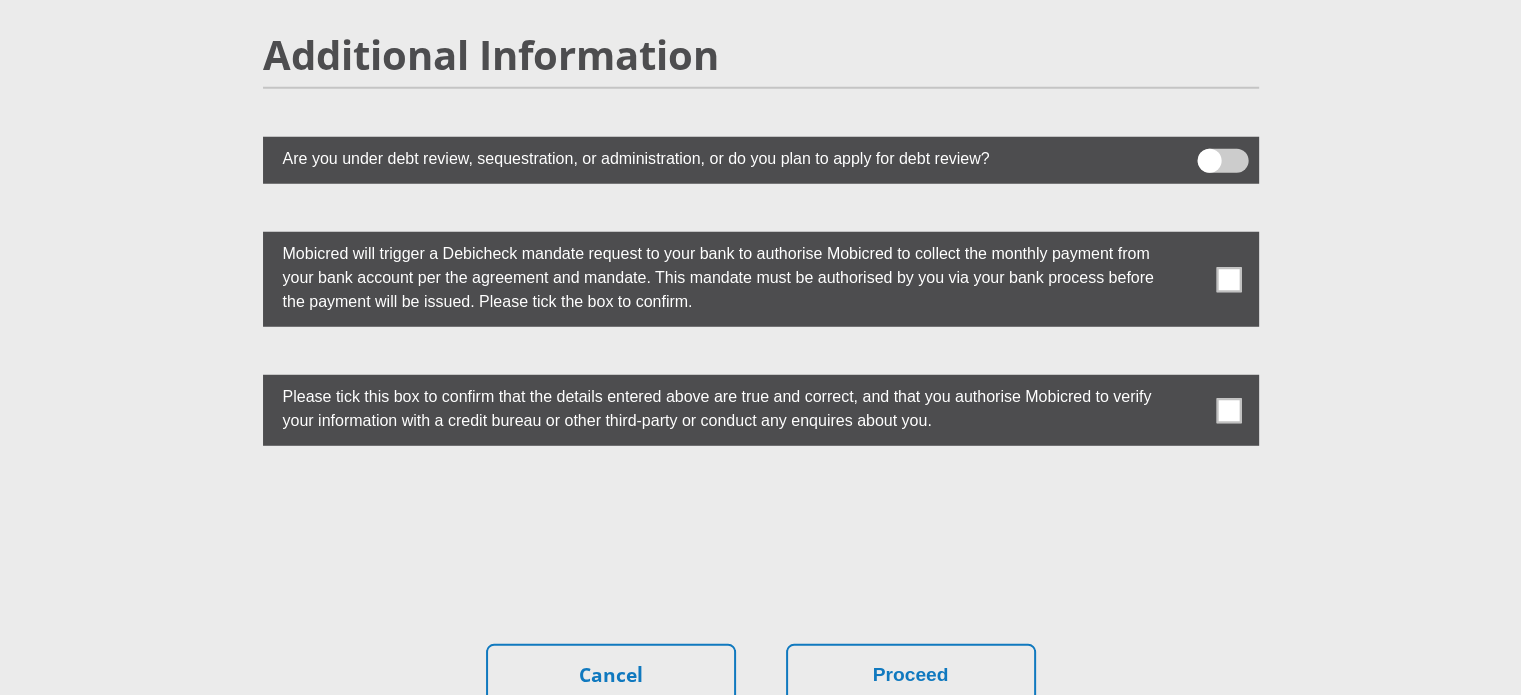 scroll, scrollTop: 5500, scrollLeft: 0, axis: vertical 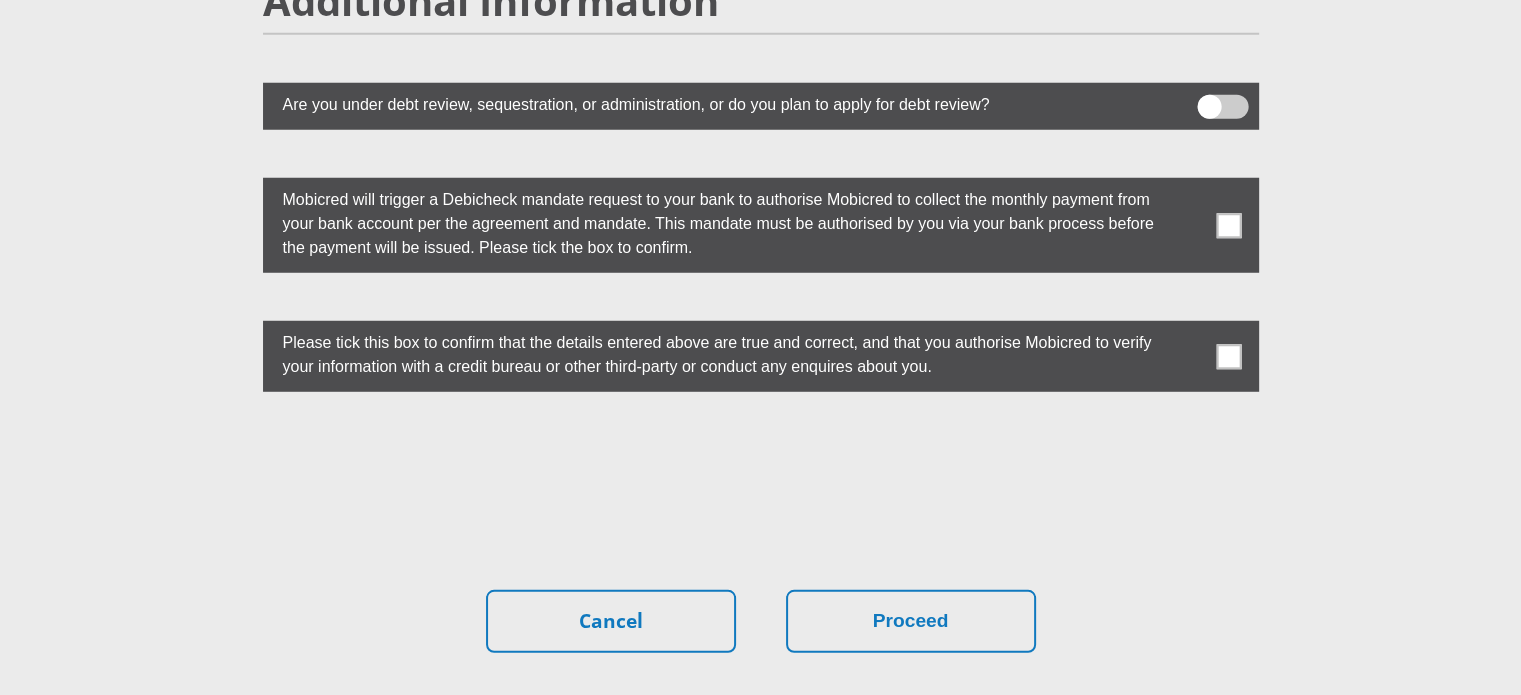 click at bounding box center (1228, 225) 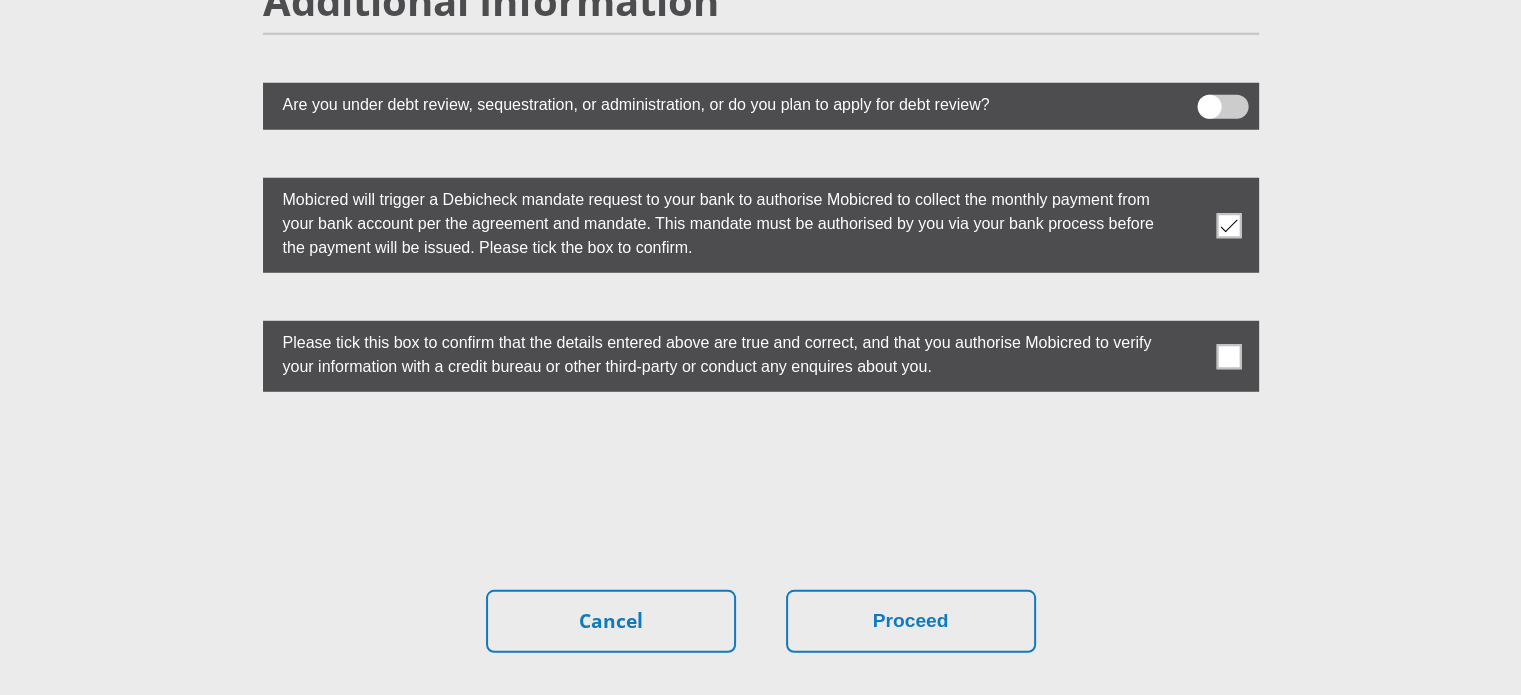 click at bounding box center (1228, 356) 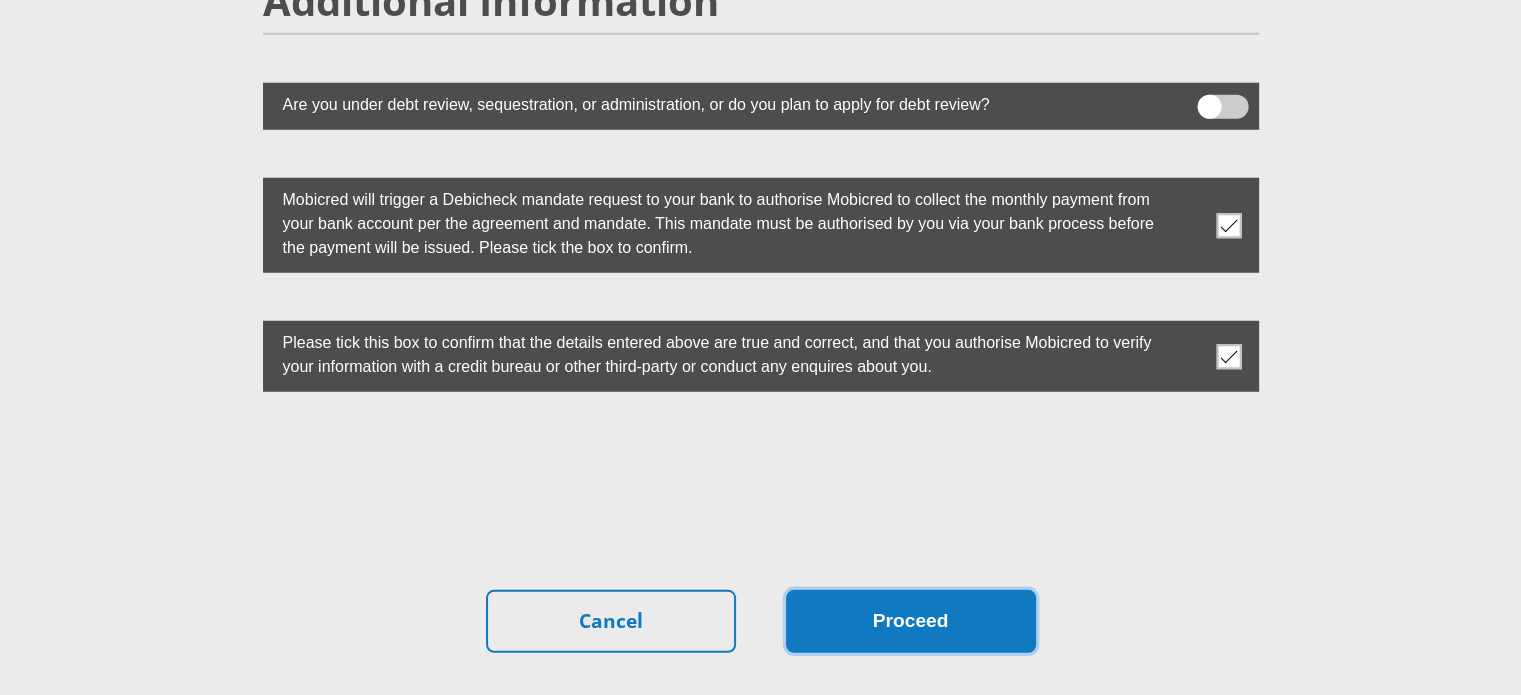 click on "Proceed" at bounding box center [911, 621] 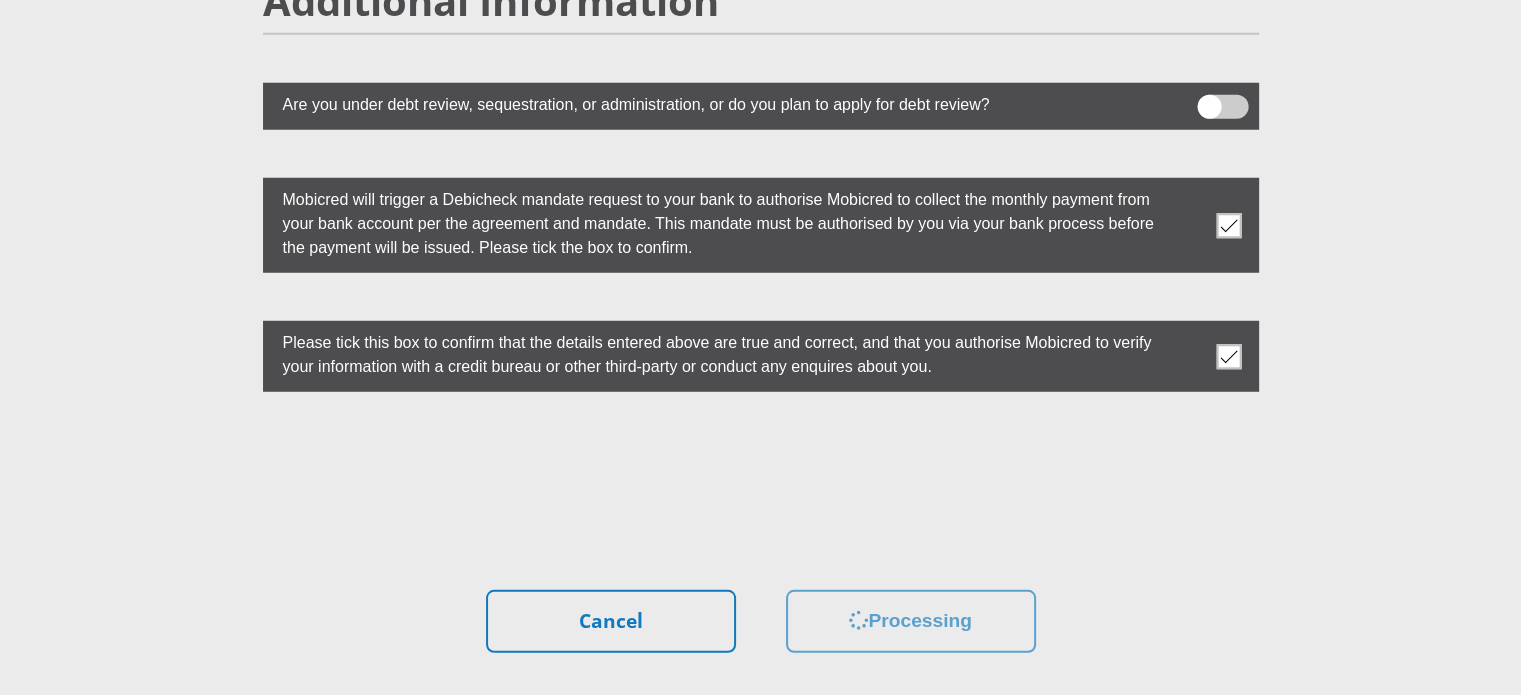 scroll, scrollTop: 0, scrollLeft: 0, axis: both 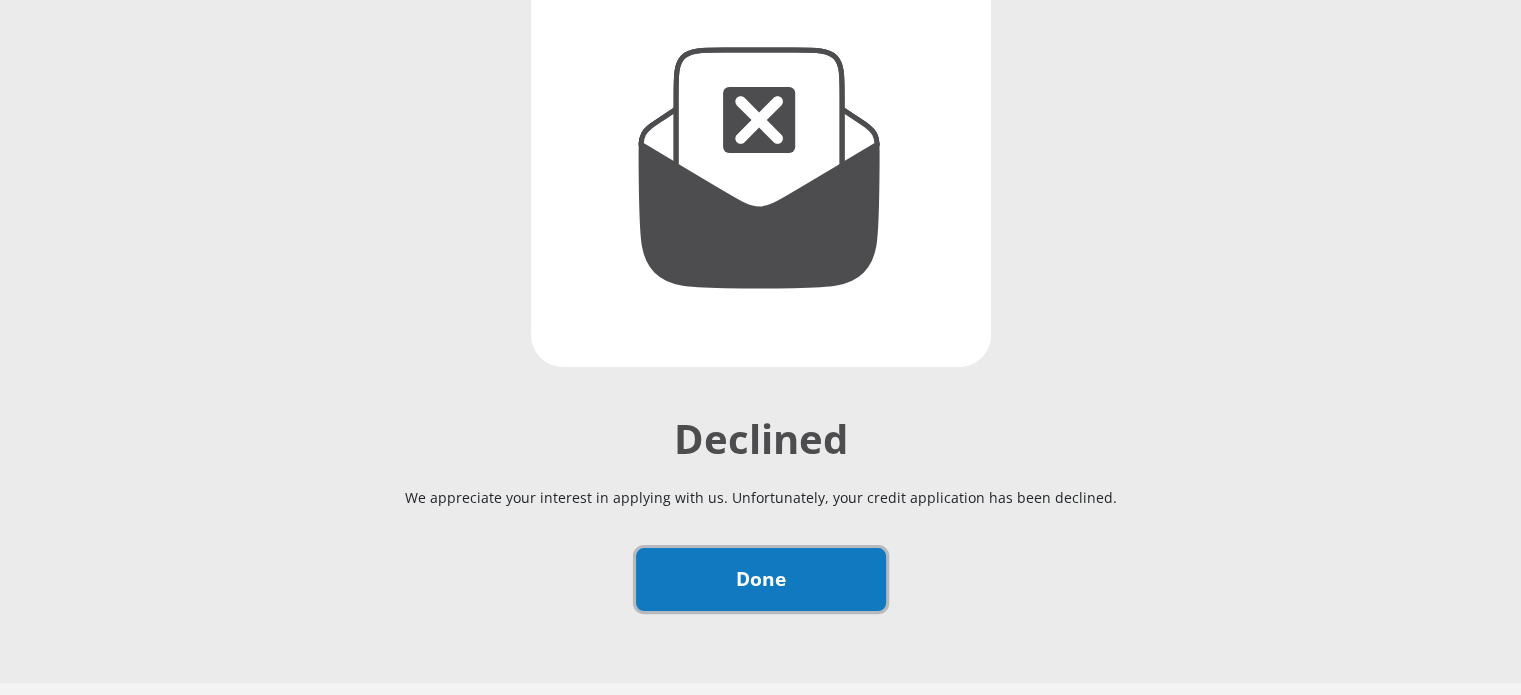 click on "Done" at bounding box center (761, 579) 